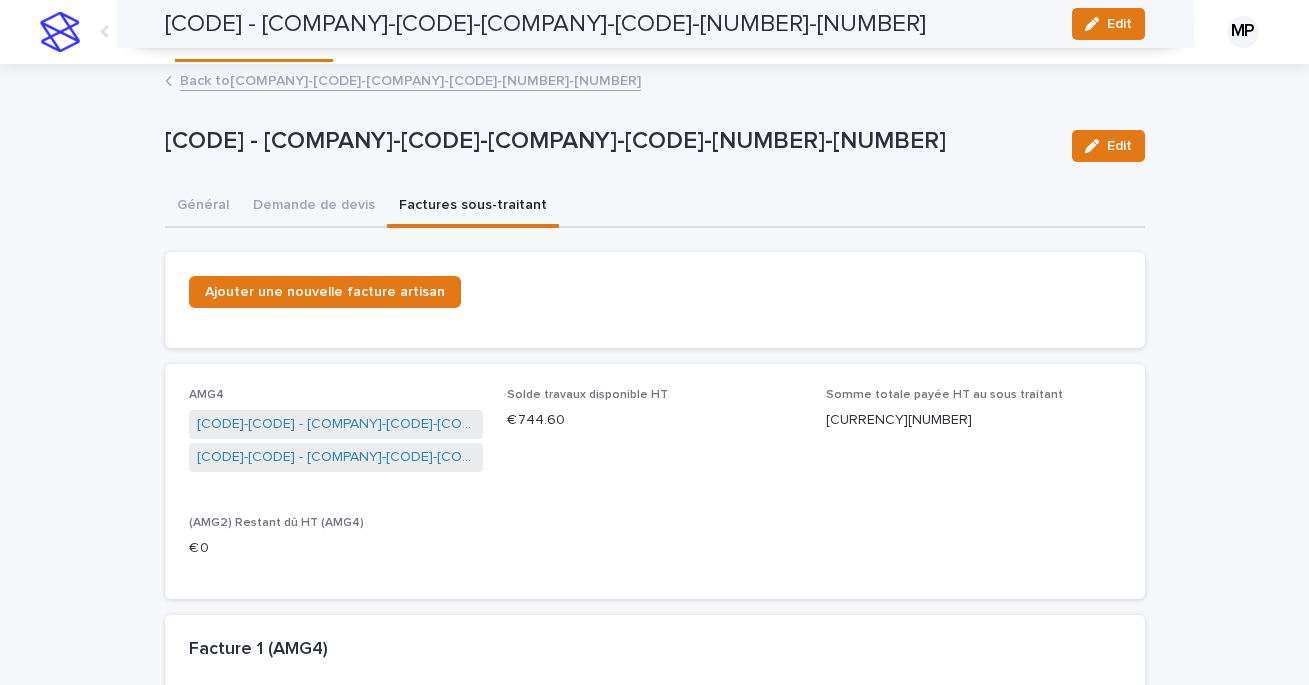 scroll, scrollTop: 0, scrollLeft: 0, axis: both 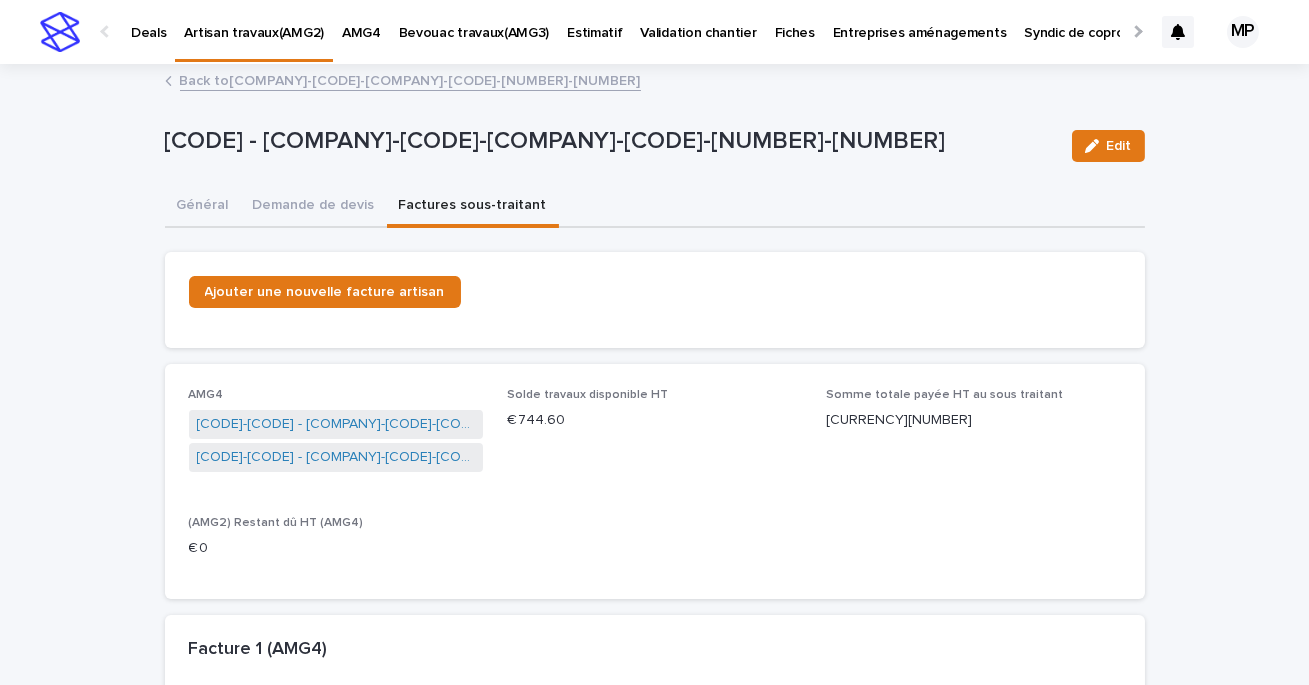 click on "Deals" at bounding box center [148, 21] 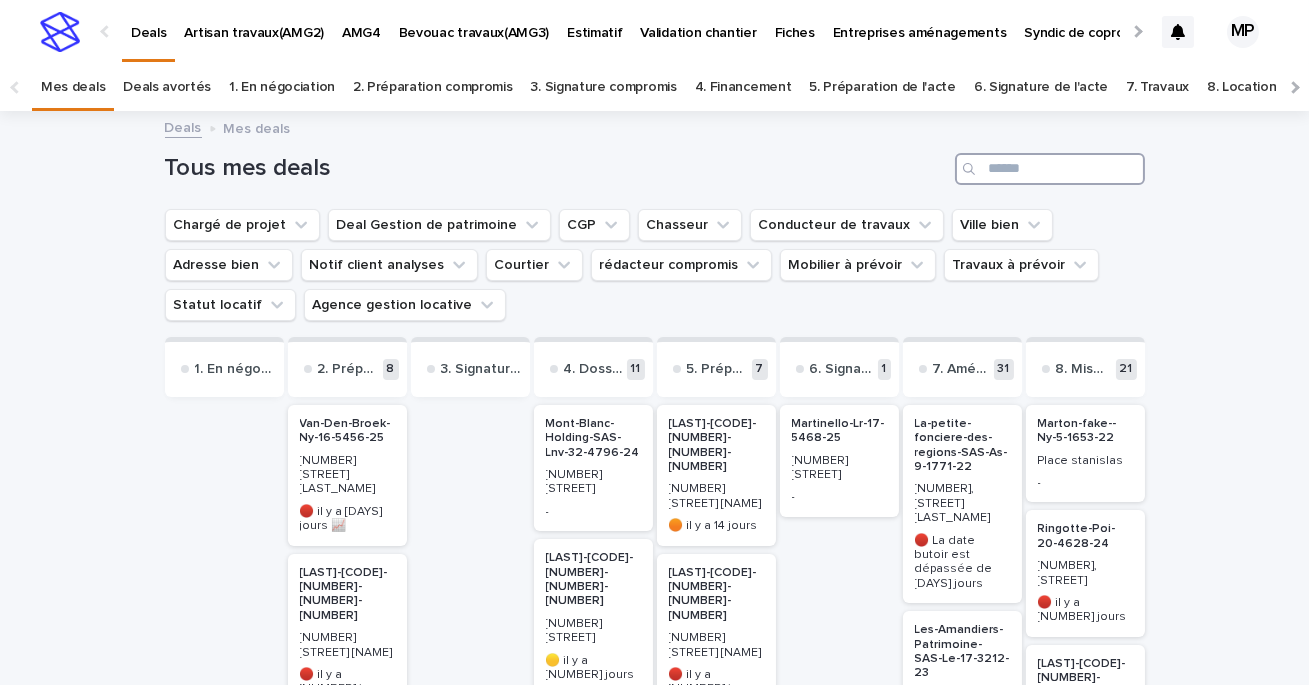 click at bounding box center [1050, 169] 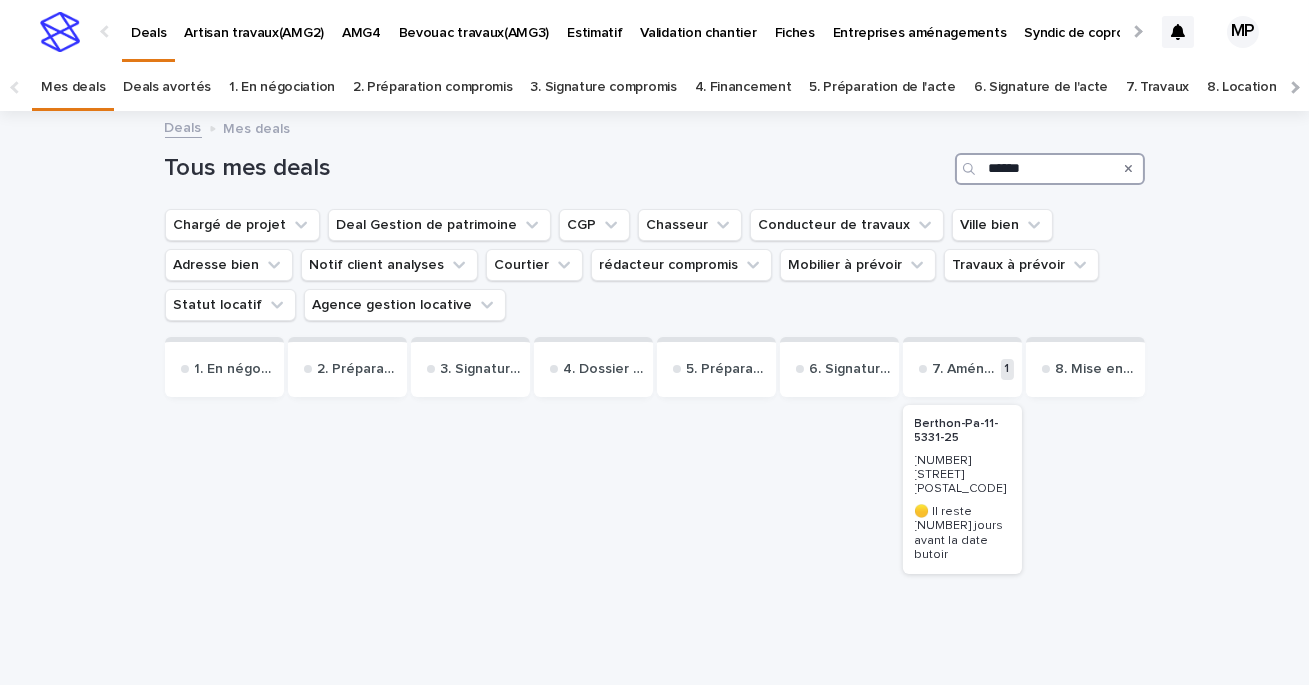type on "******" 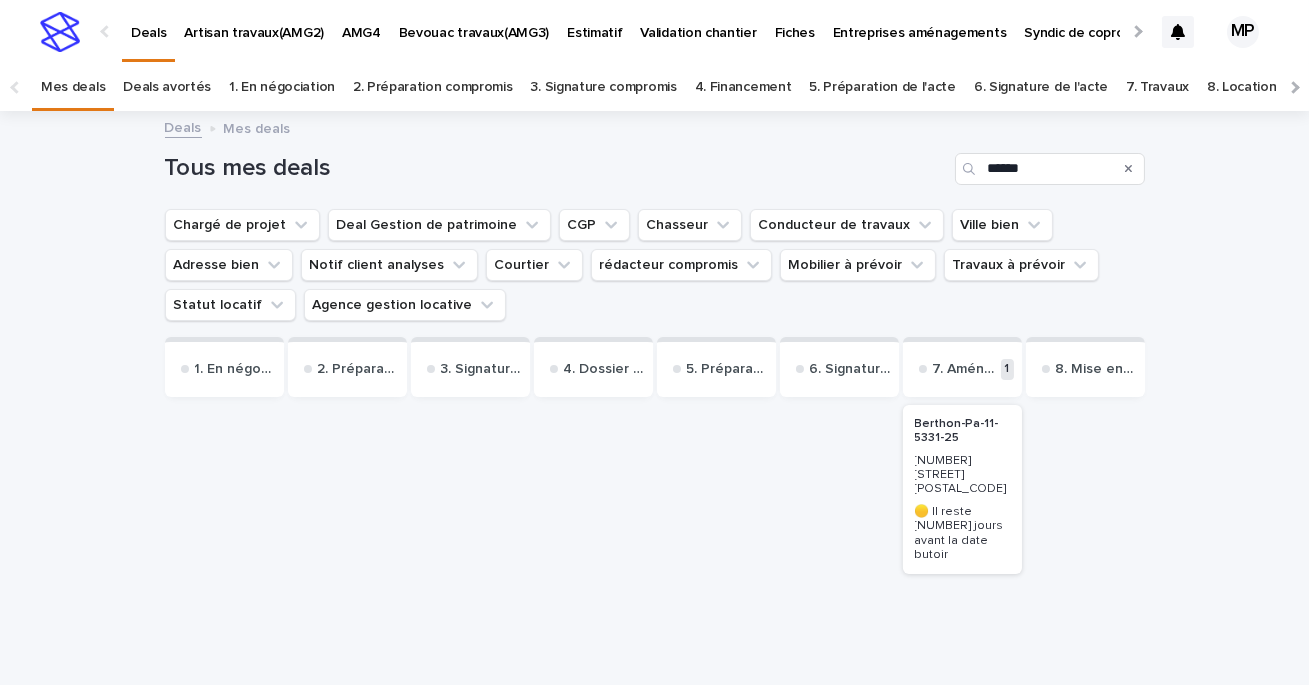 click on "[NUMBER] [STREET] [POSTAL_CODE]" at bounding box center (962, 475) 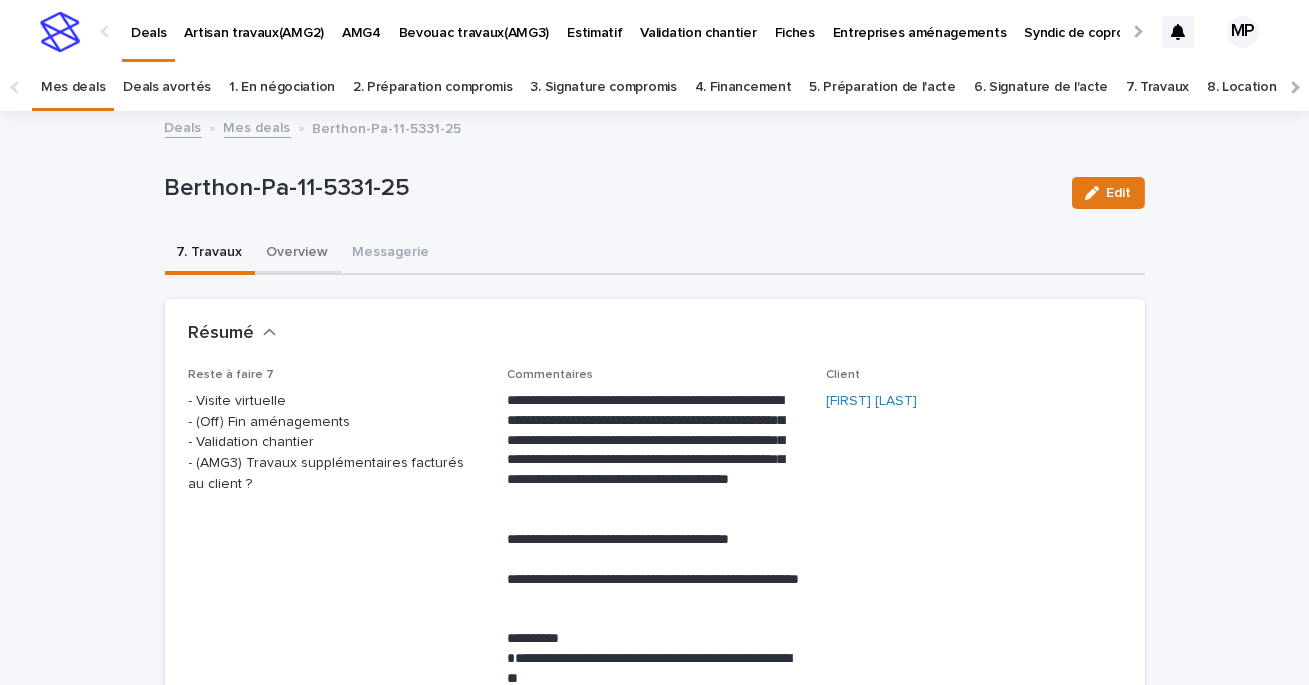 click on "Overview" at bounding box center [298, 254] 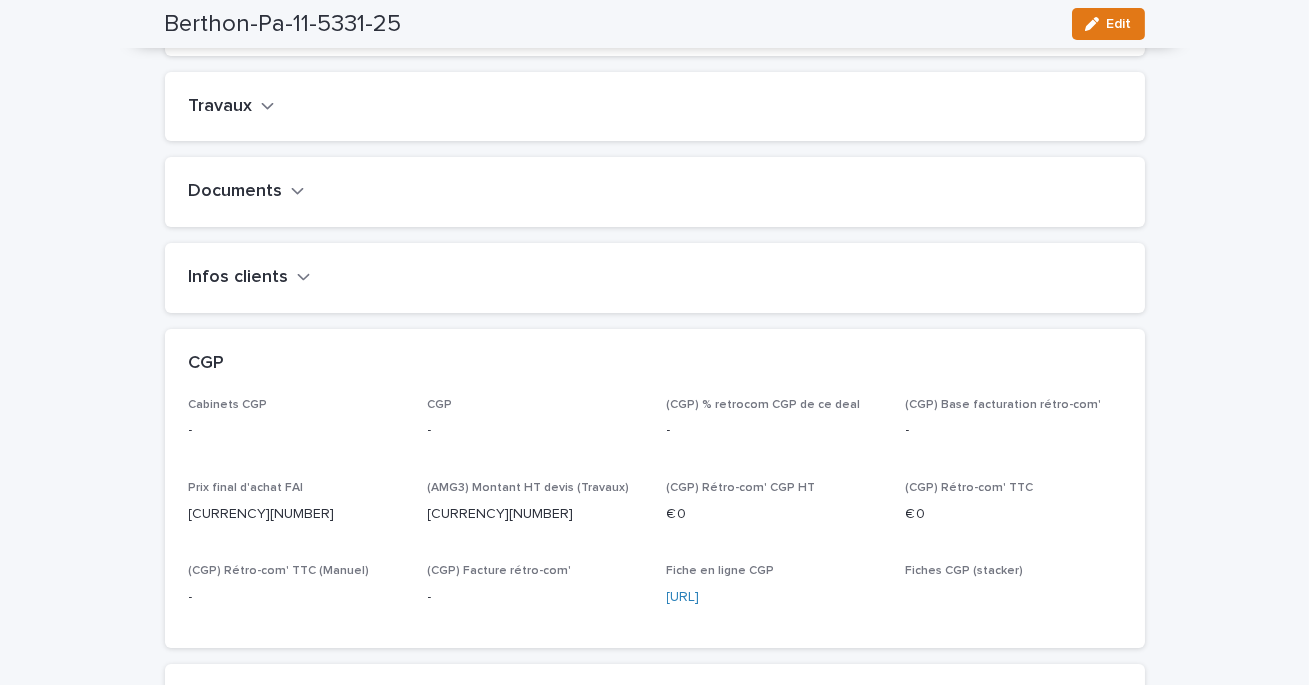 scroll, scrollTop: 863, scrollLeft: 0, axis: vertical 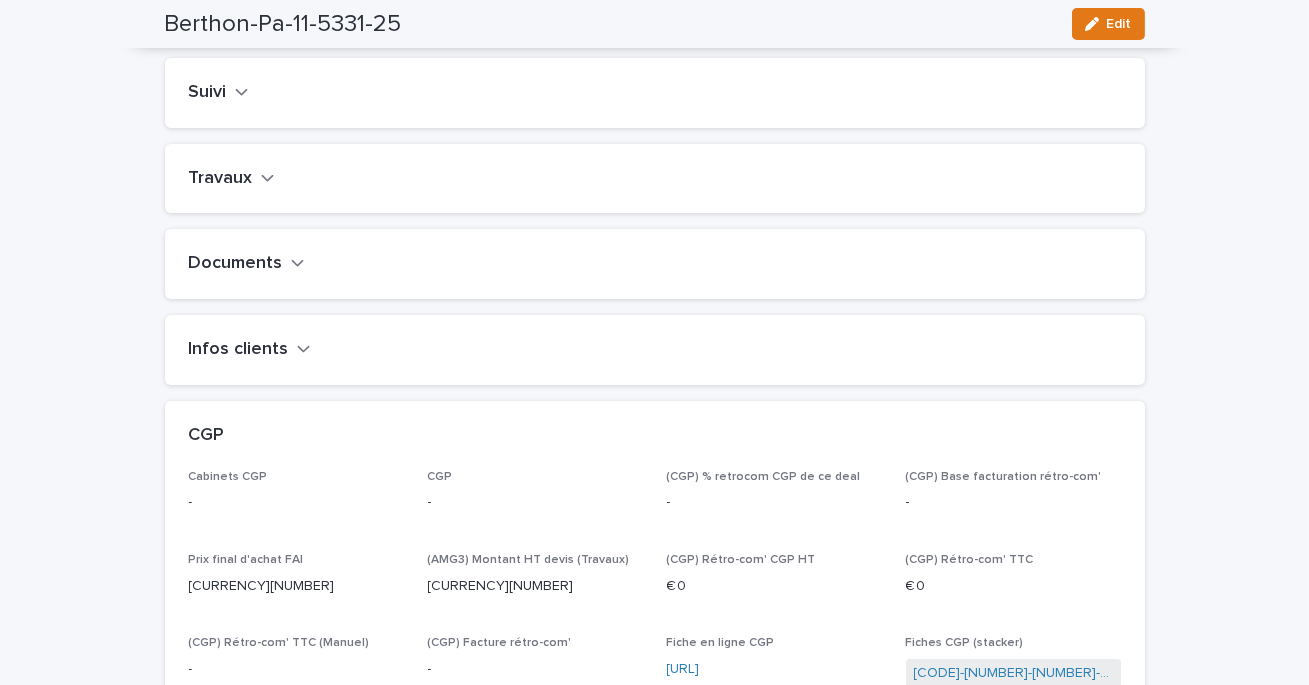 click on "Travaux" at bounding box center [232, 179] 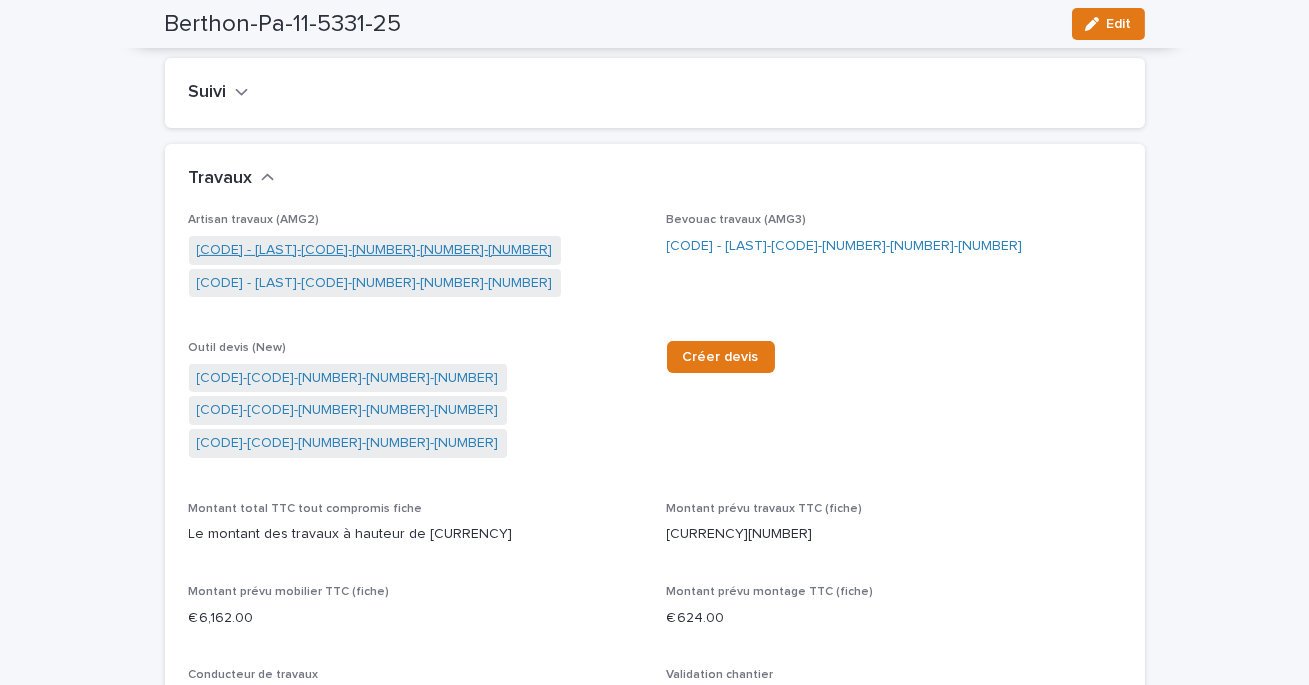 click on "[CODE] - [LAST]-[CODE]-[NUMBER]-[NUMBER]-[NUMBER]" at bounding box center (375, 250) 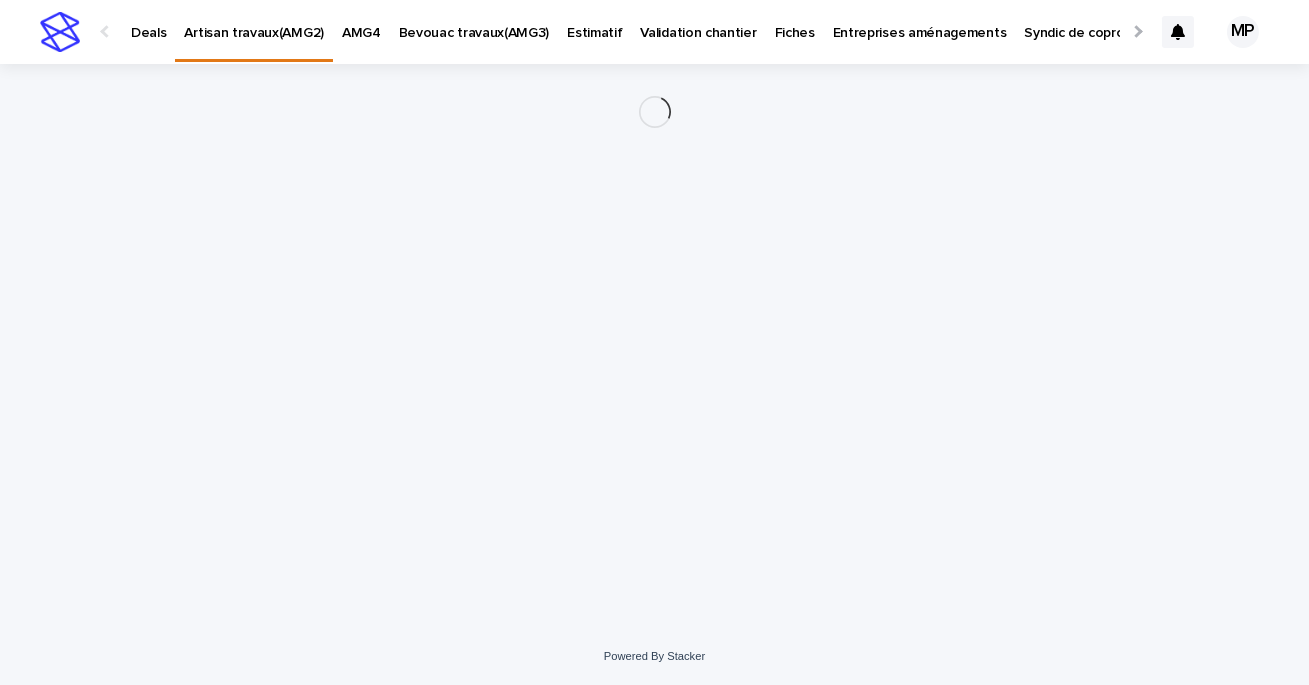 scroll, scrollTop: 0, scrollLeft: 0, axis: both 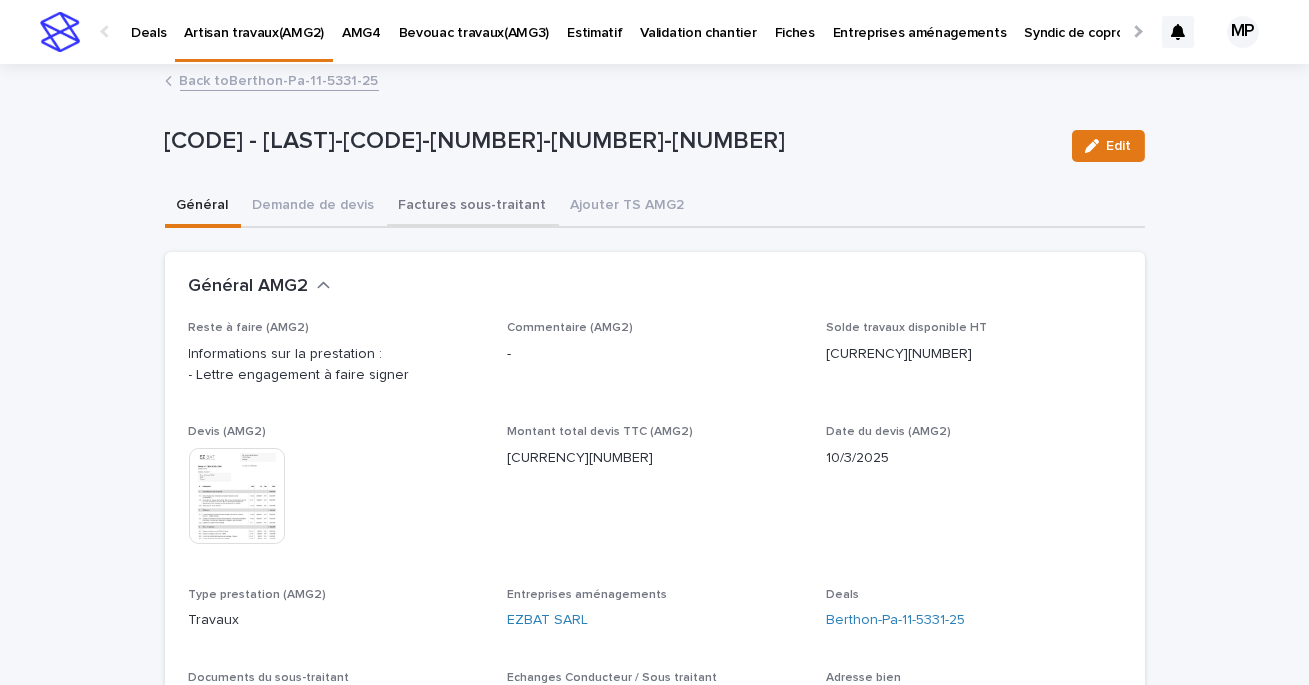 click on "Factures sous-traitant" at bounding box center (473, 207) 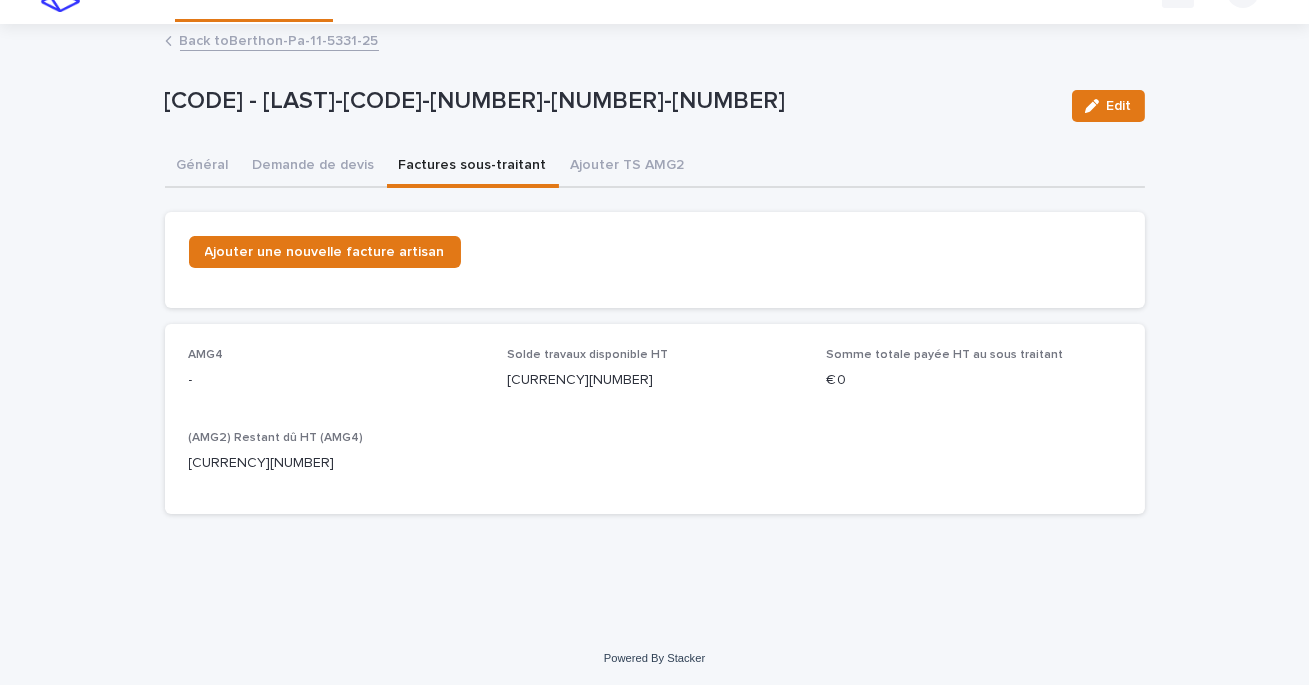 scroll, scrollTop: 0, scrollLeft: 0, axis: both 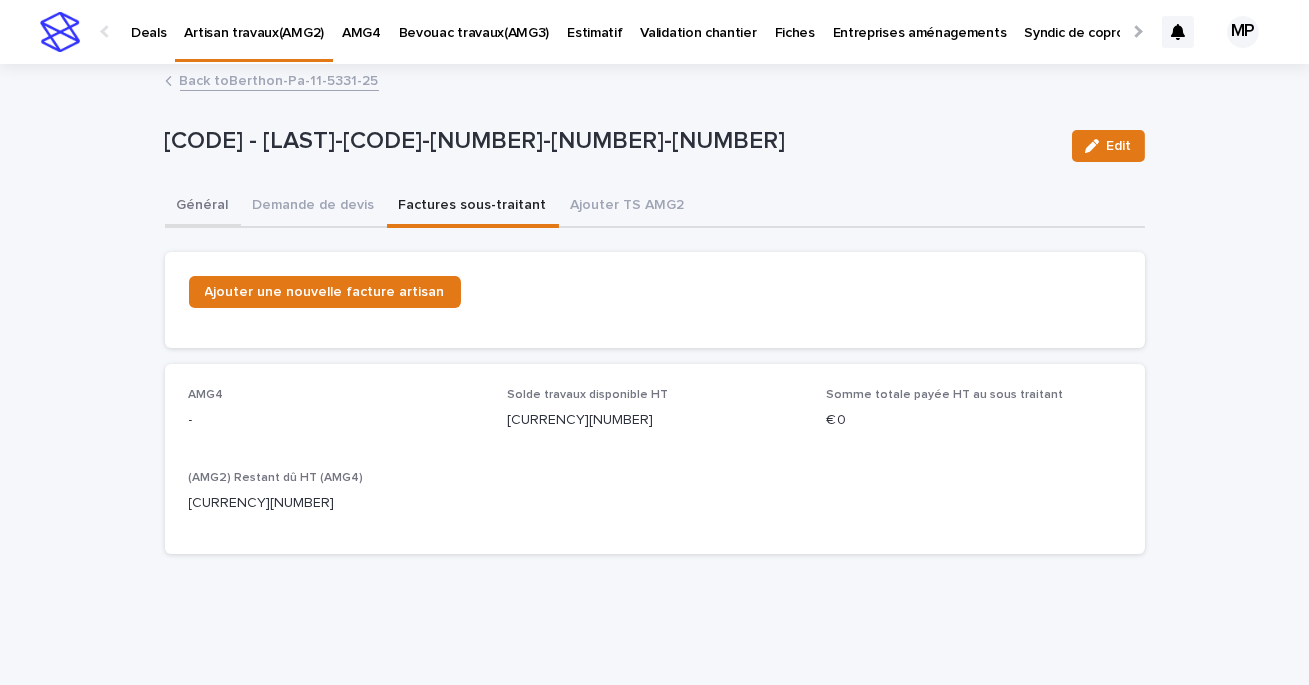 click on "Général" at bounding box center (203, 207) 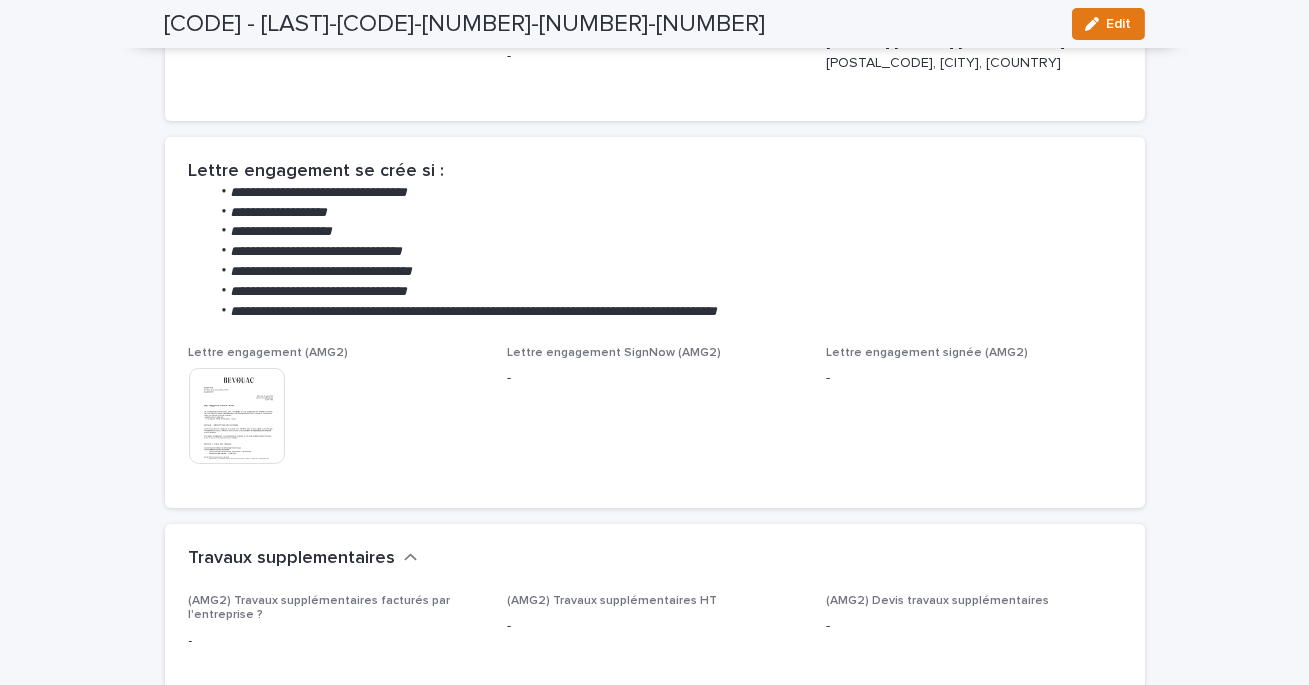 scroll, scrollTop: 665, scrollLeft: 0, axis: vertical 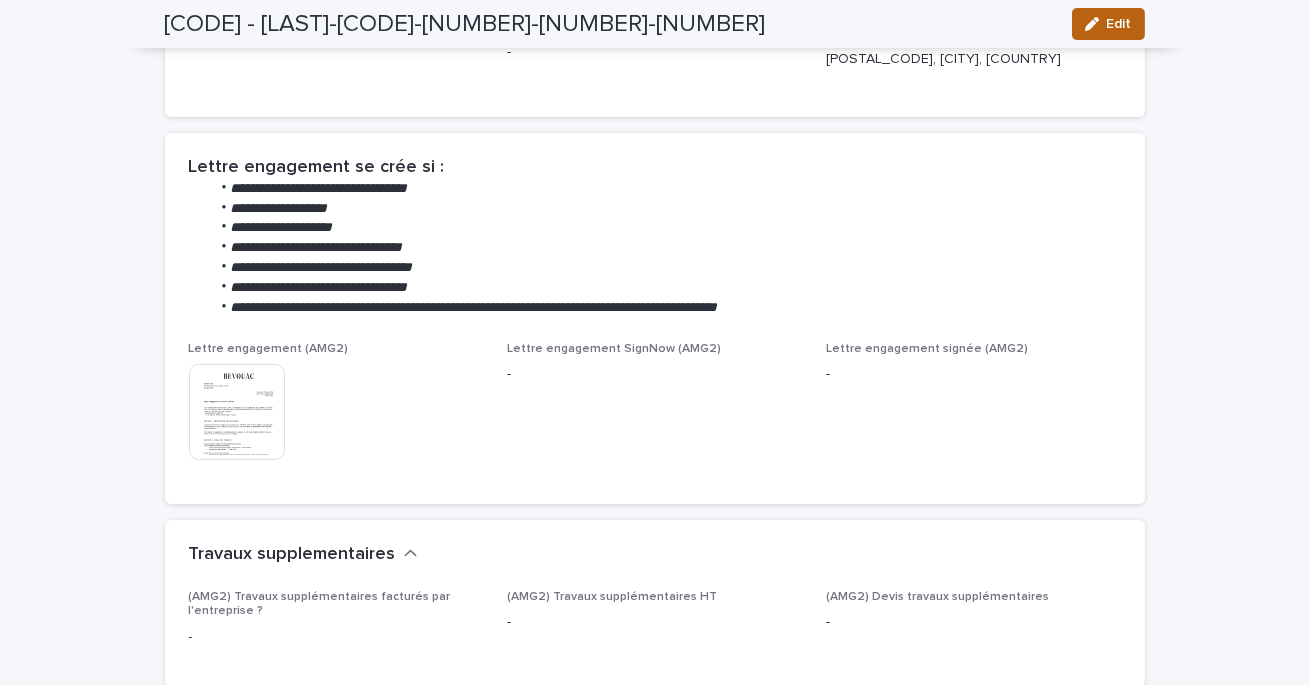 click on "Edit" at bounding box center (1108, 24) 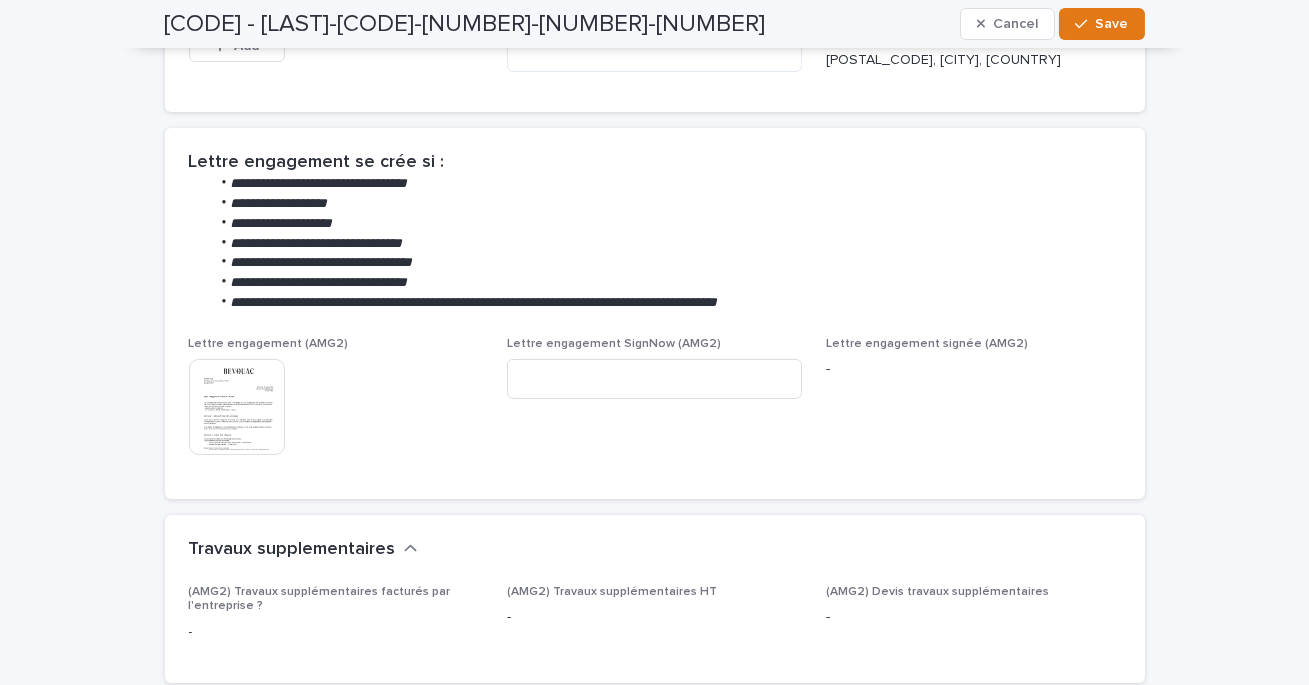 scroll, scrollTop: 662, scrollLeft: 0, axis: vertical 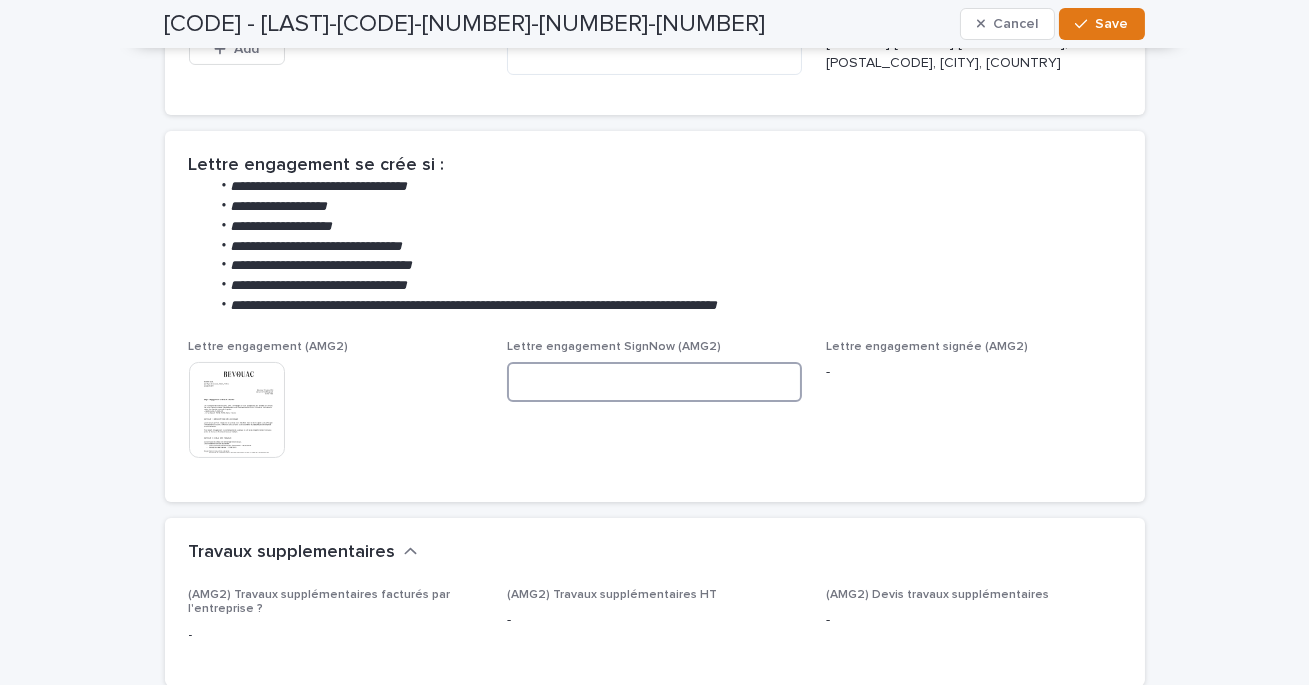 click at bounding box center [654, 382] 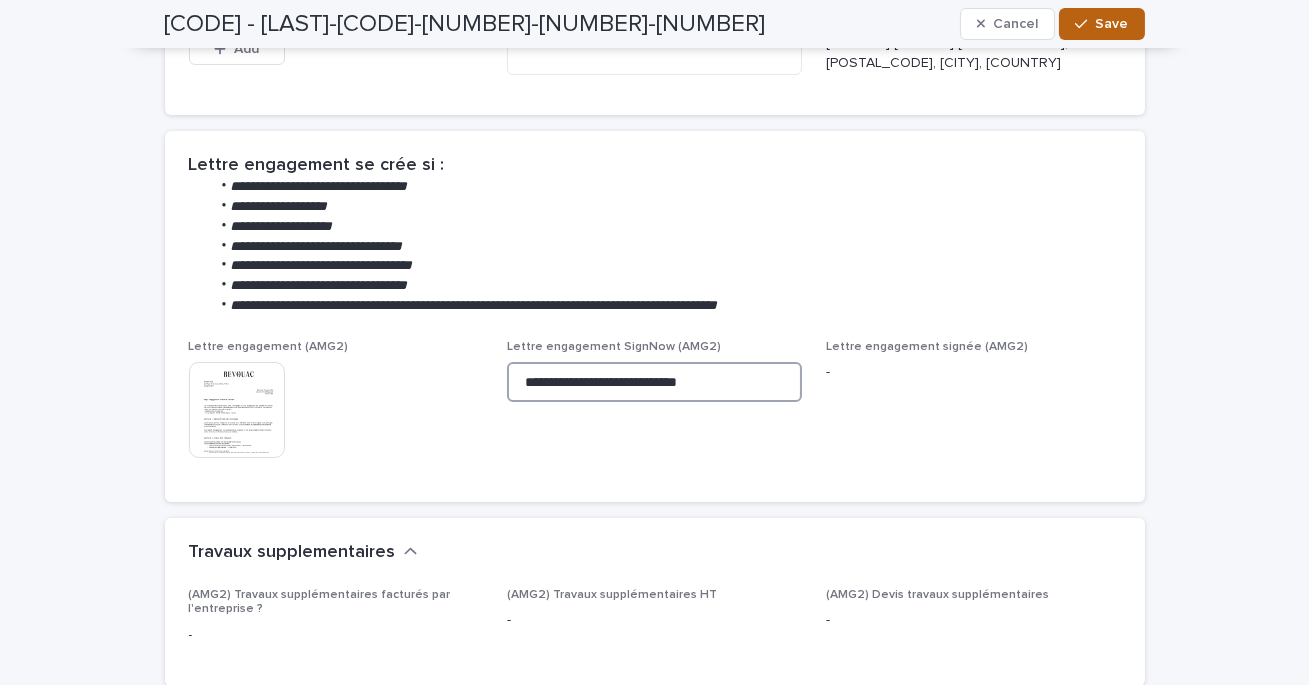 type on "**********" 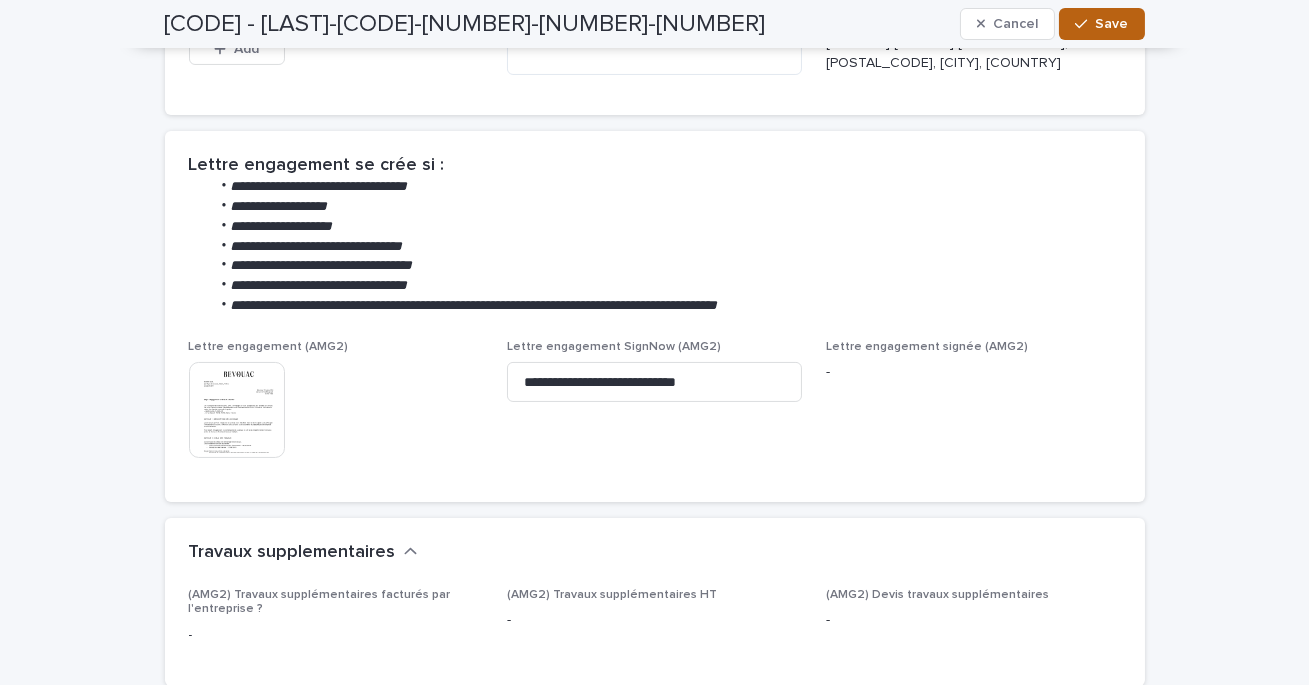 click on "Save" at bounding box center (1112, 24) 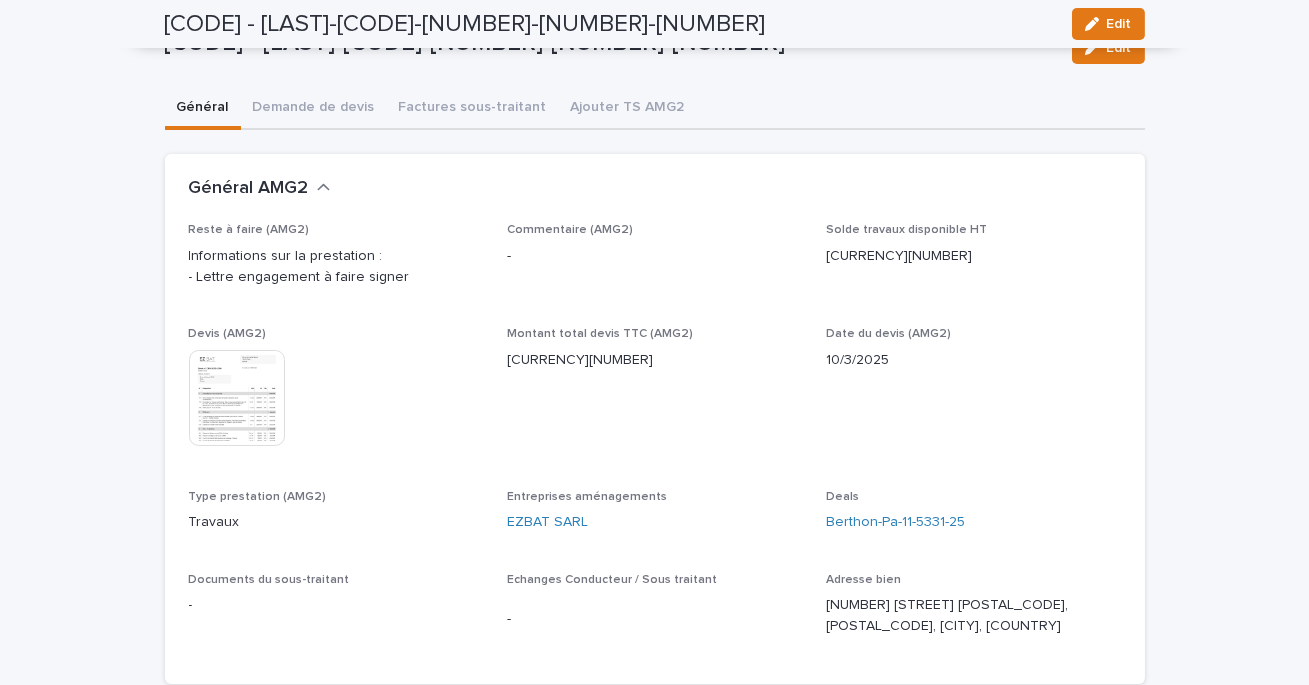 scroll, scrollTop: 0, scrollLeft: 0, axis: both 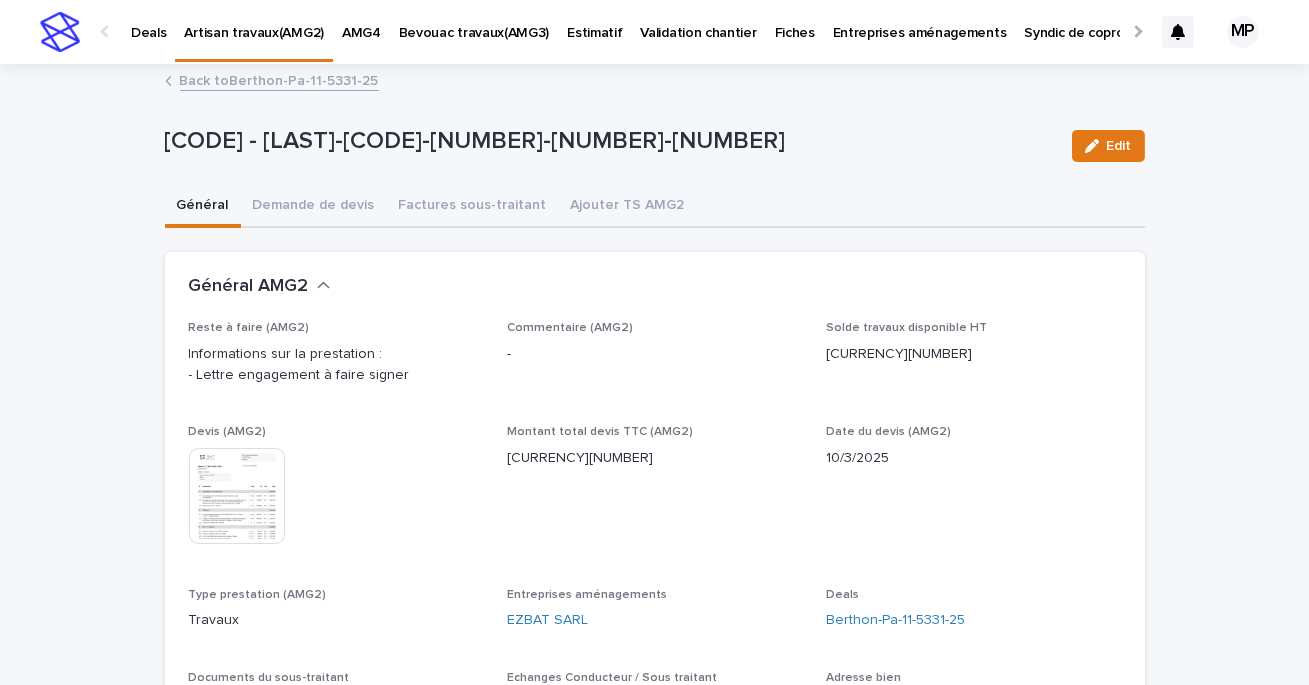 click on "Back to [LAST]-[CODE]-[NUMBER]-[NUMBER]" at bounding box center [279, 79] 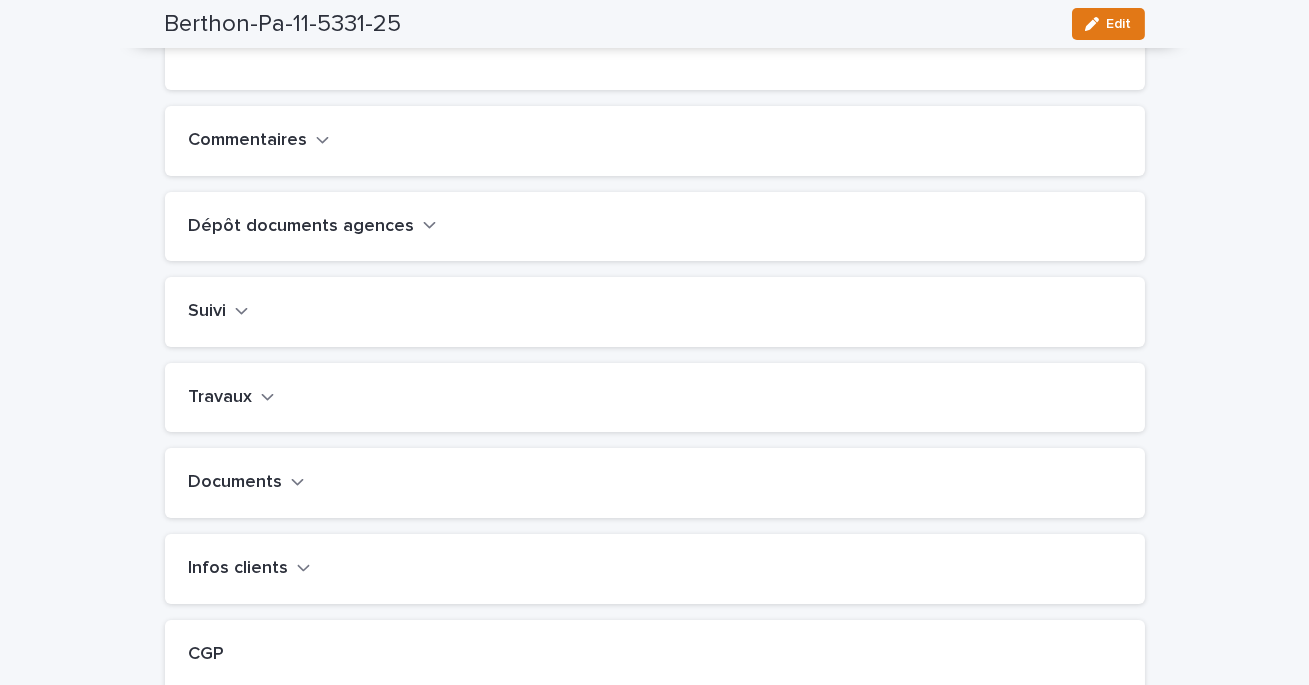 scroll, scrollTop: 711, scrollLeft: 0, axis: vertical 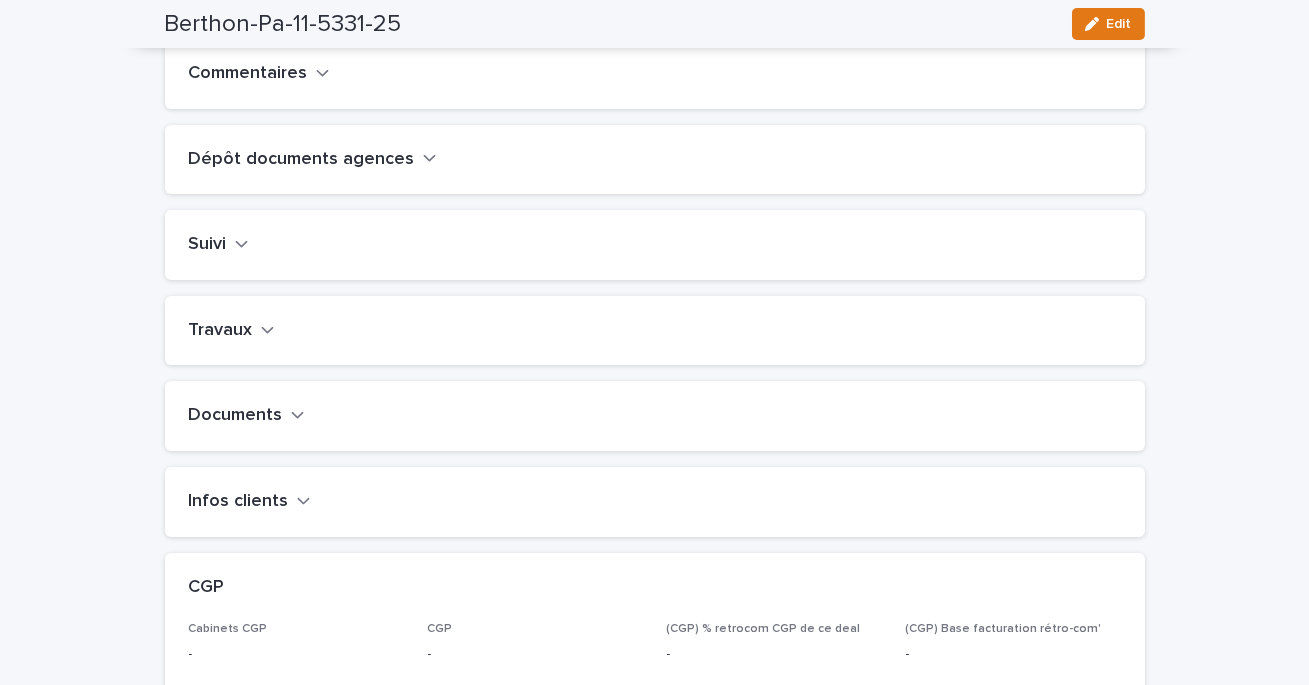 click 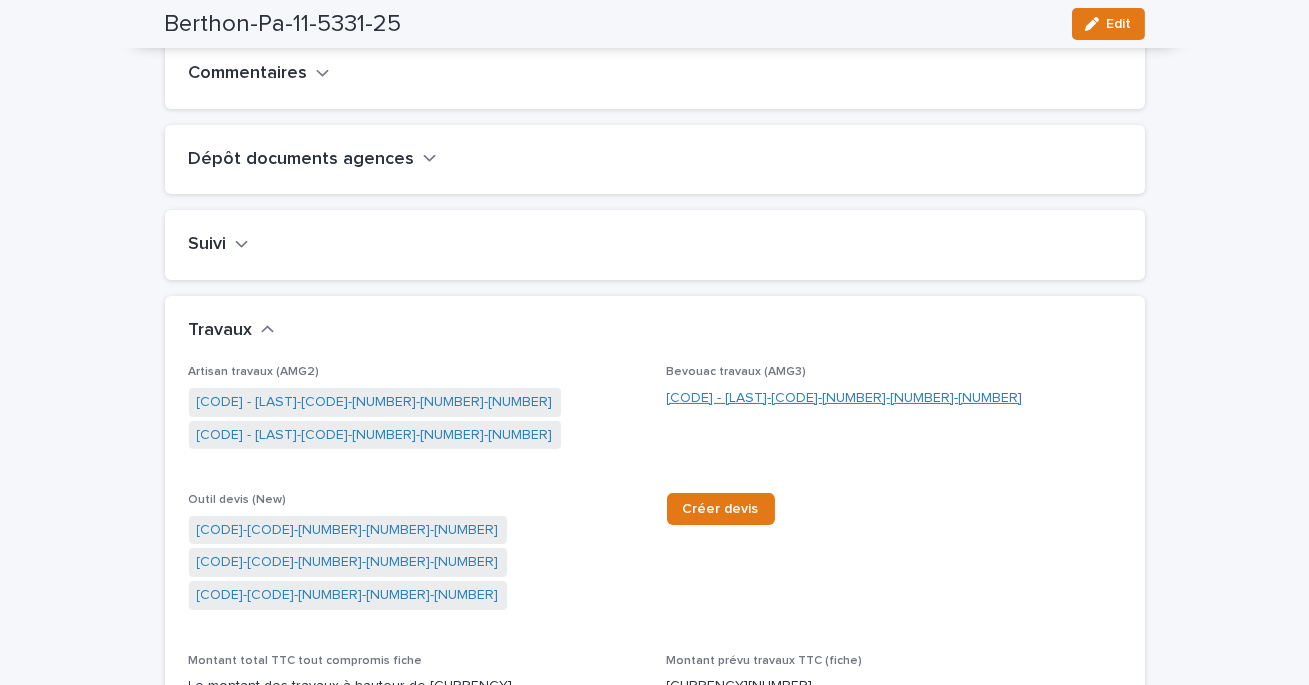 click on "[CODE] - [LAST]-[CODE]-[NUMBER]-[NUMBER]-[NUMBER]" at bounding box center (845, 398) 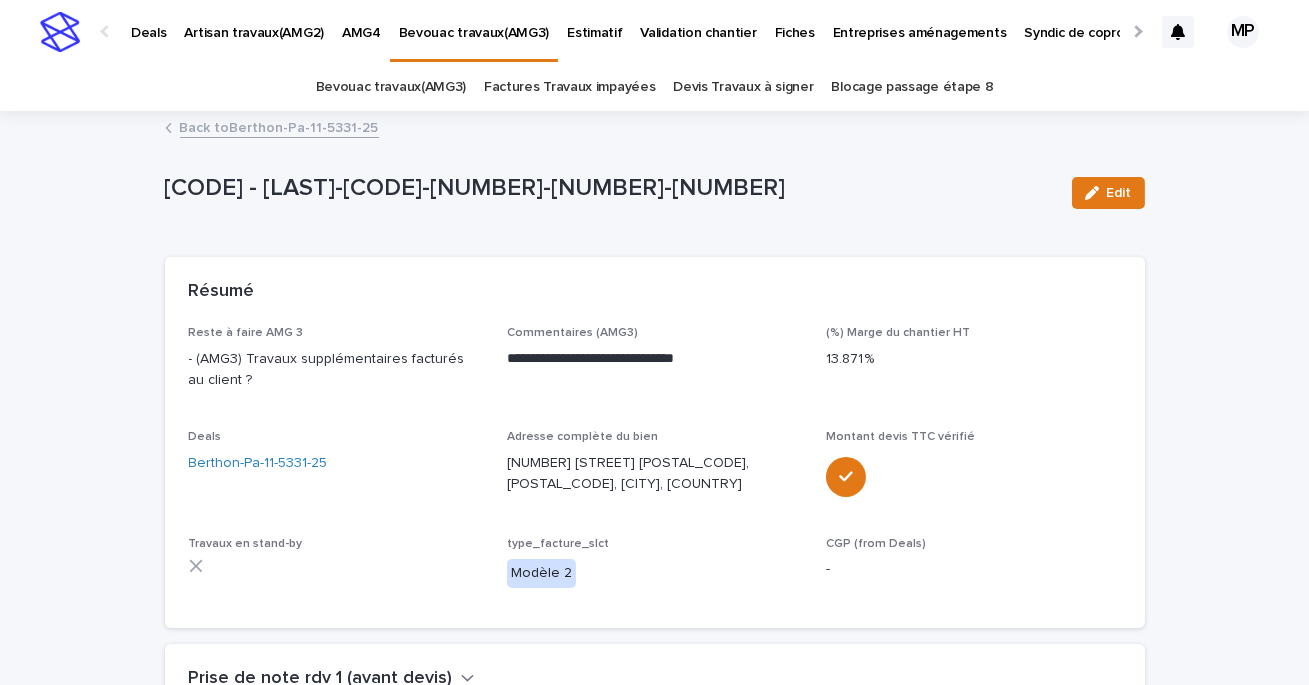 click on "Back to [LAST]-[CODE]-[NUMBER]-[NUMBER]" at bounding box center (279, 126) 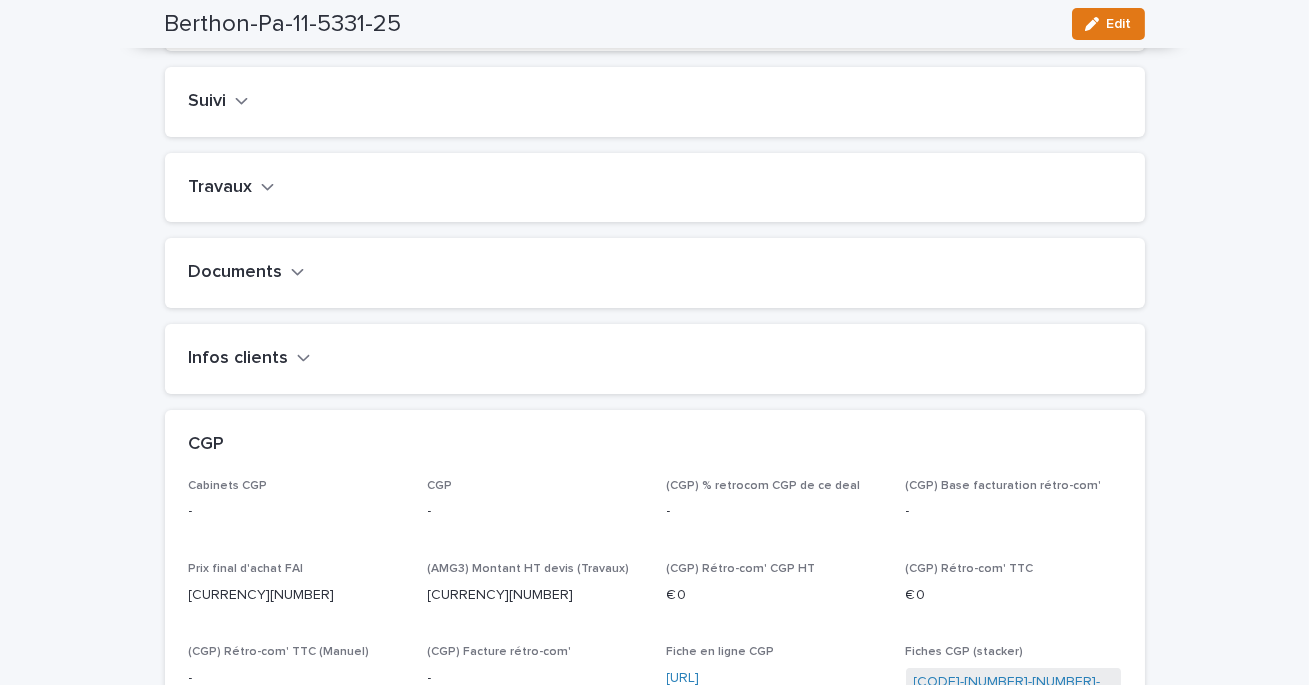 scroll, scrollTop: 871, scrollLeft: 0, axis: vertical 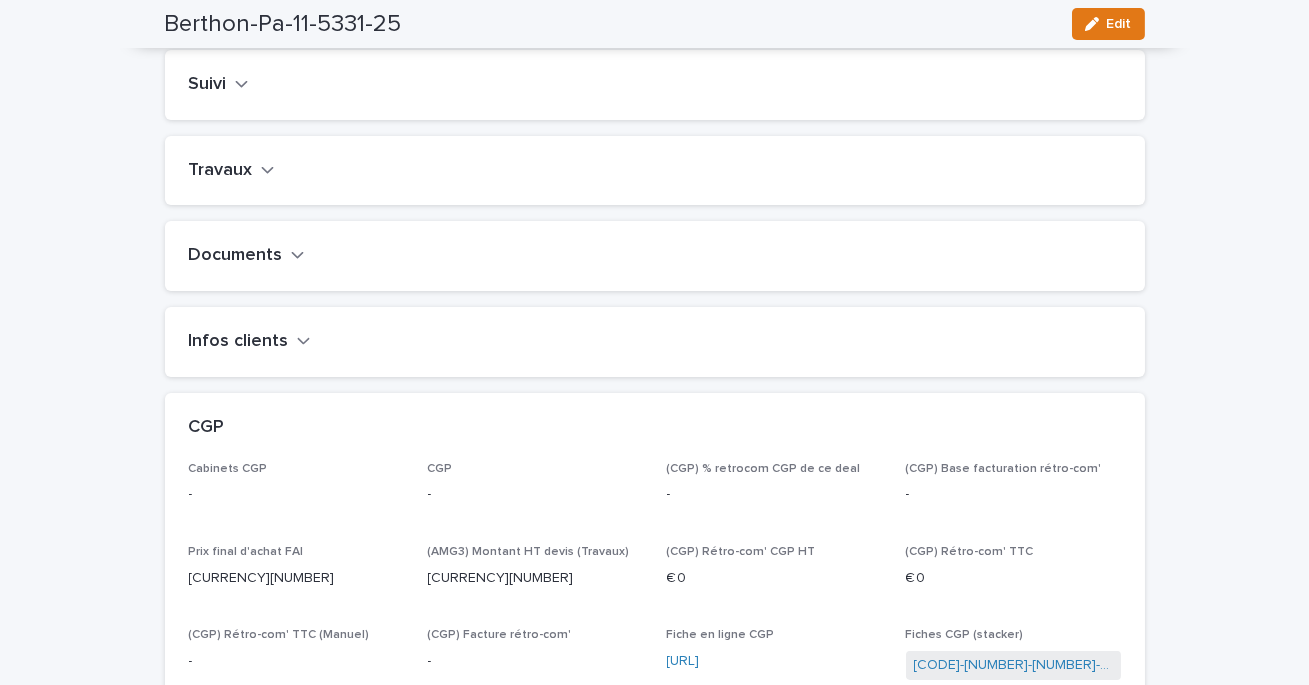 click on "Travaux" at bounding box center [655, 171] 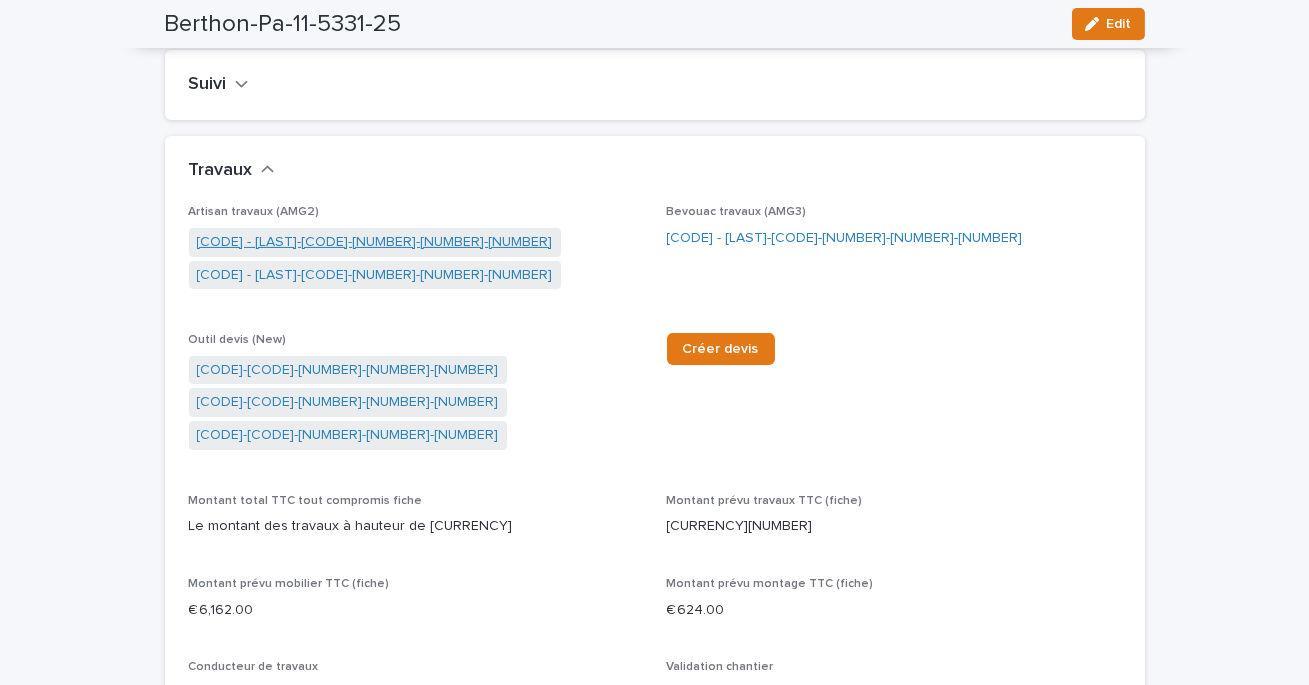 click on "[CODE] - [LAST]-[CODE]-[NUMBER]-[NUMBER]-[NUMBER]" at bounding box center (375, 242) 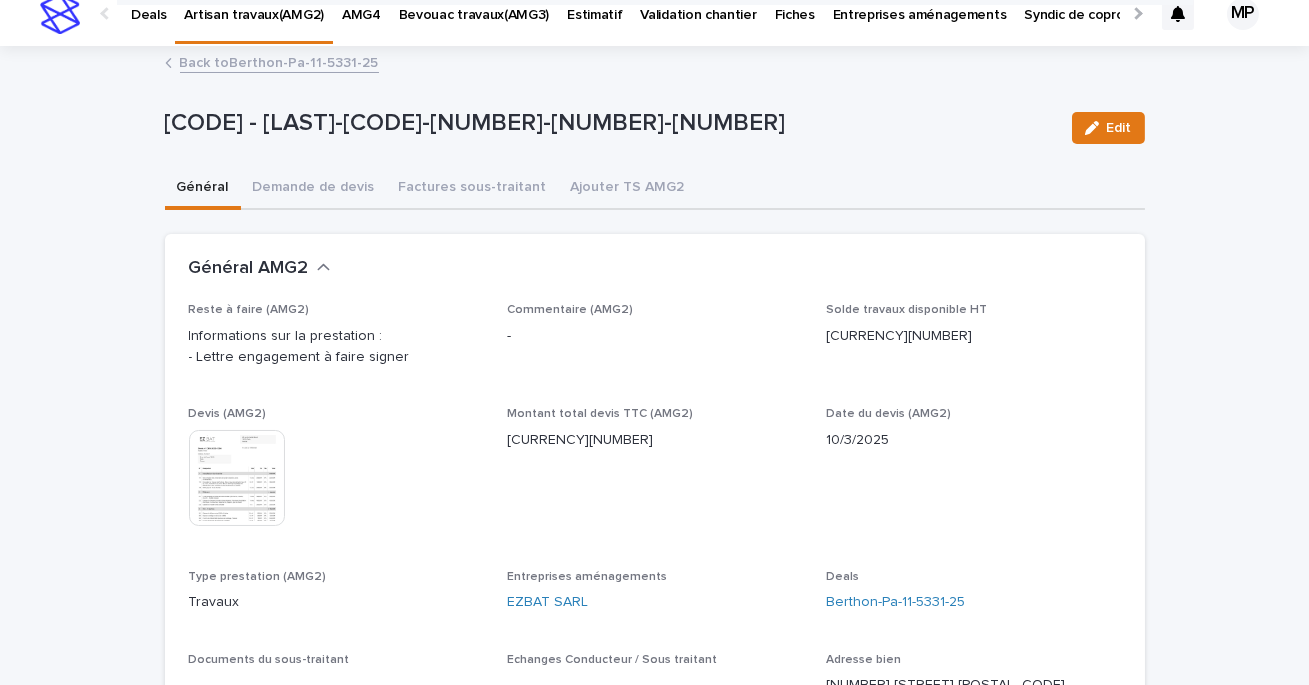 scroll, scrollTop: 0, scrollLeft: 0, axis: both 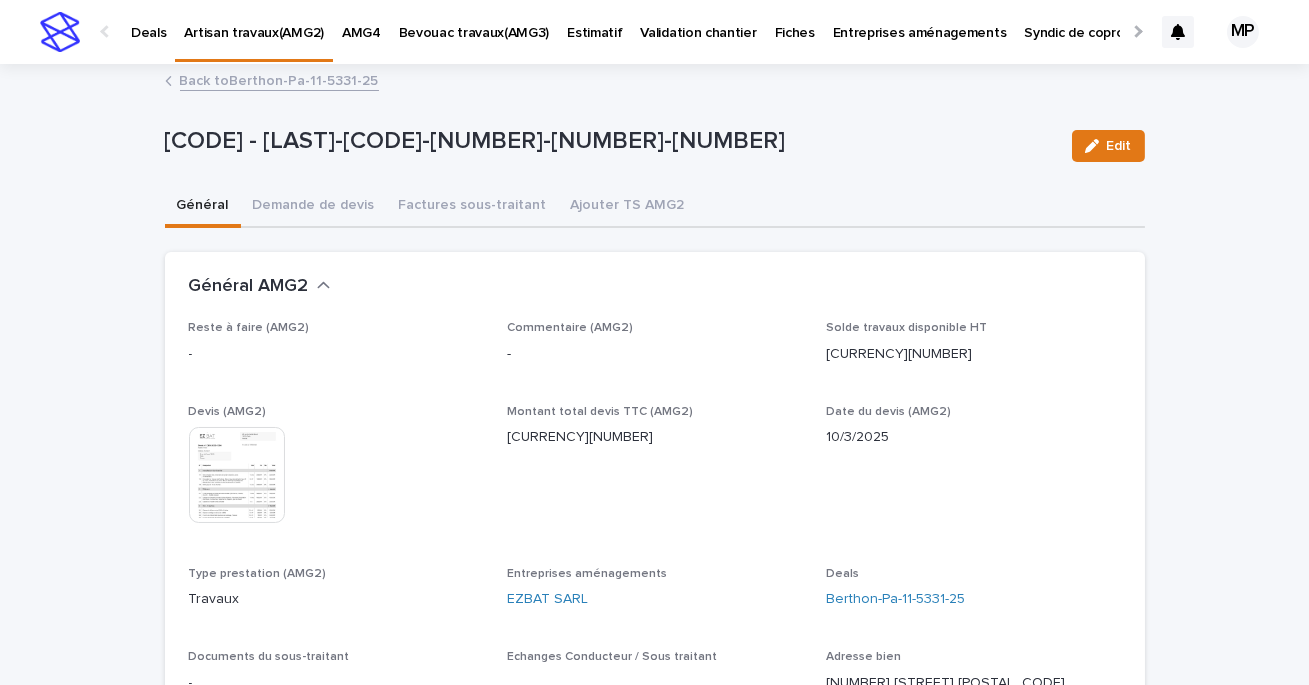 click on "Deals" at bounding box center (148, 21) 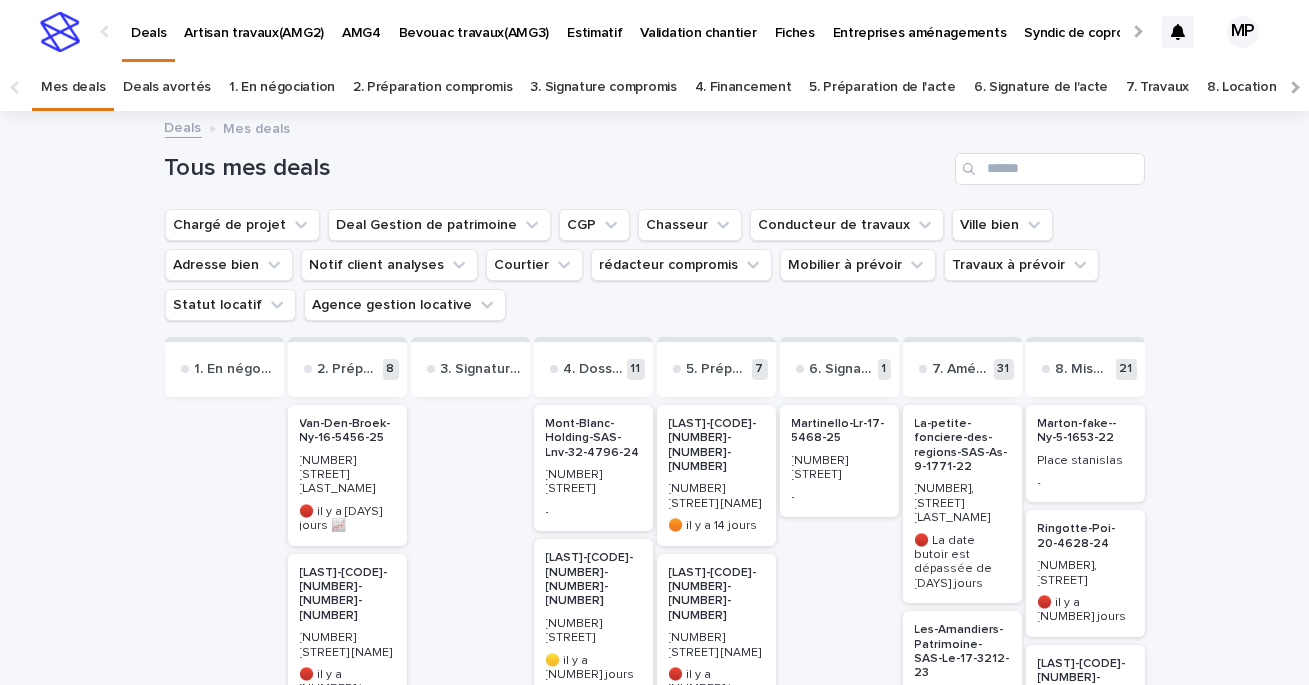 click on "Deals" at bounding box center (183, 126) 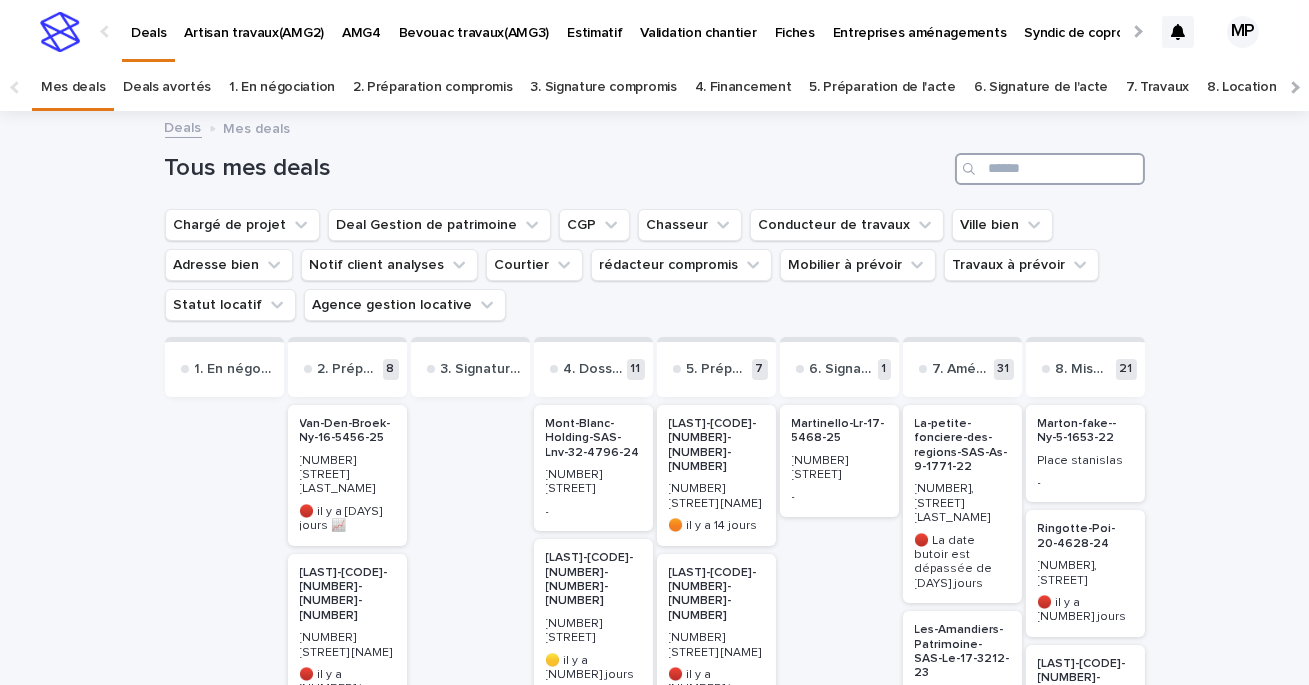 click at bounding box center (1050, 169) 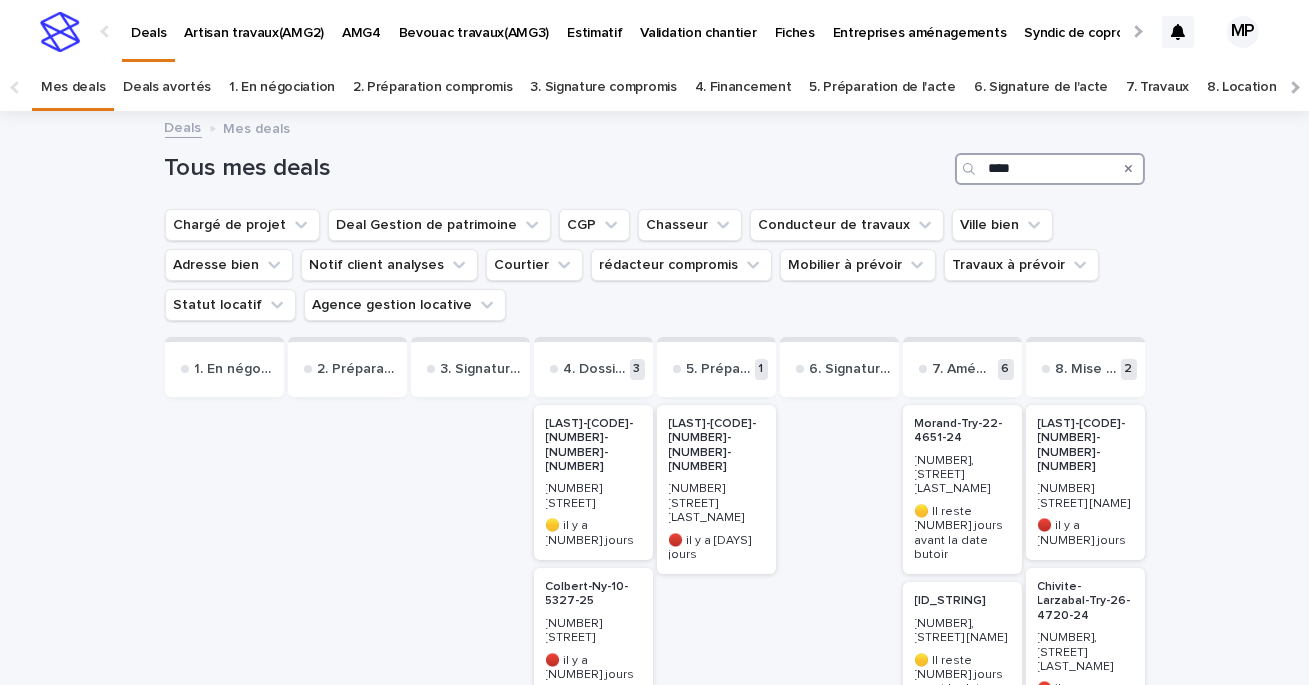 type on "****" 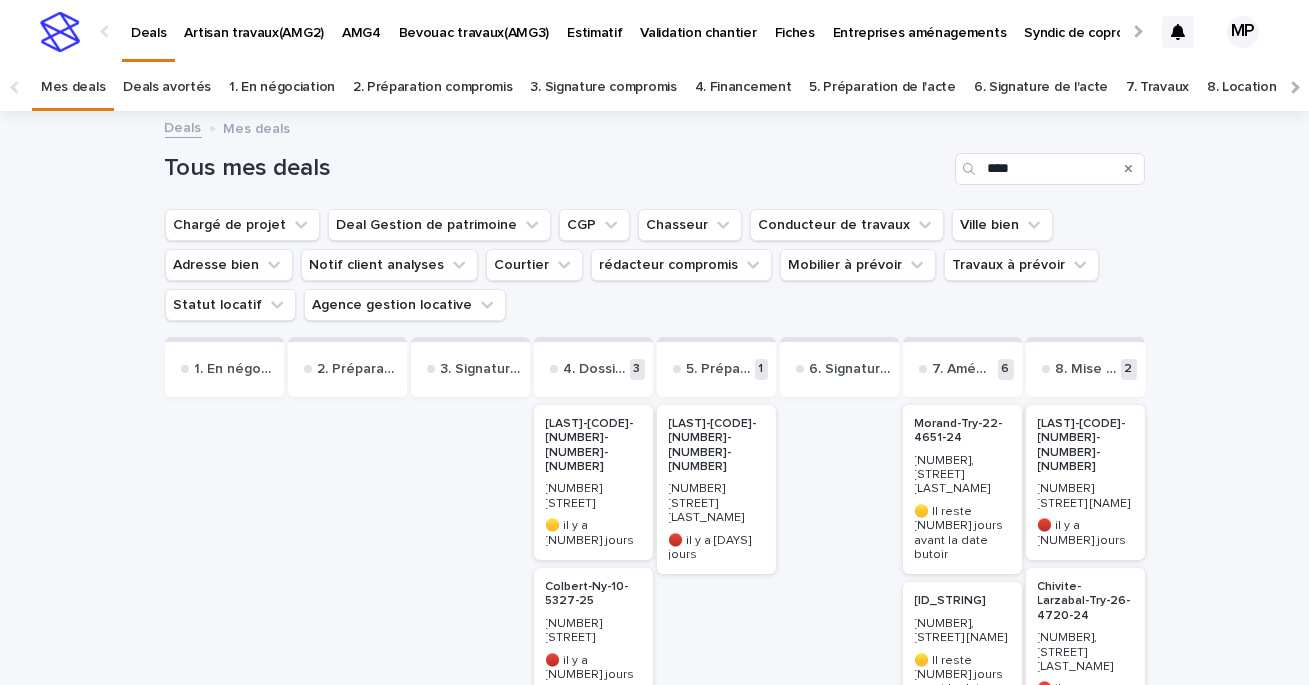 click on "[ID_STRING]" at bounding box center [962, 601] 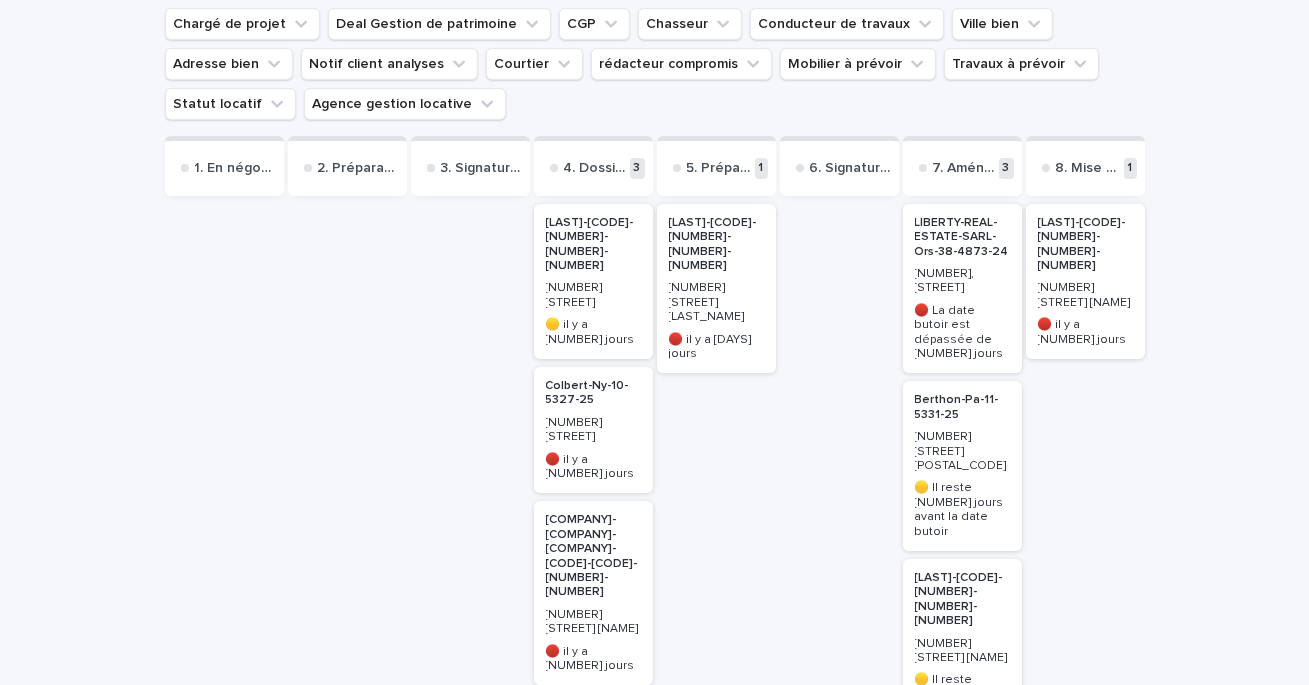 scroll, scrollTop: 206, scrollLeft: 0, axis: vertical 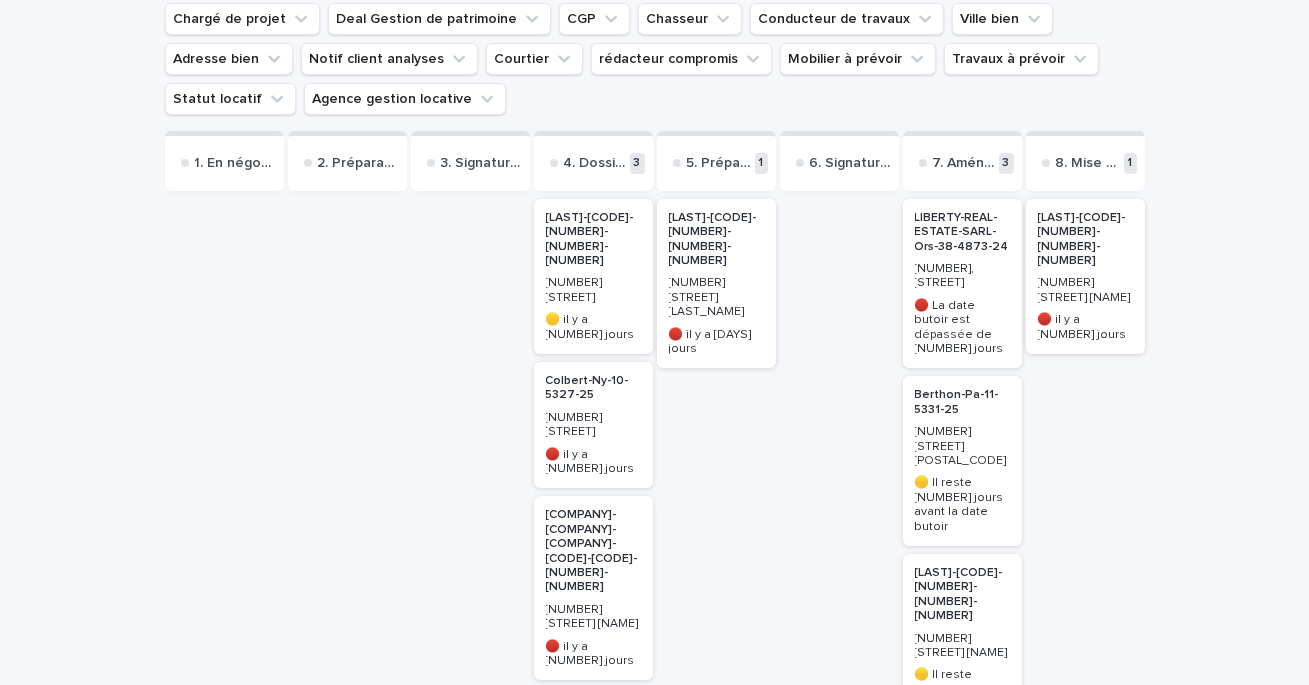 click on "Berthon-Pa-11-5331-25" at bounding box center (962, 402) 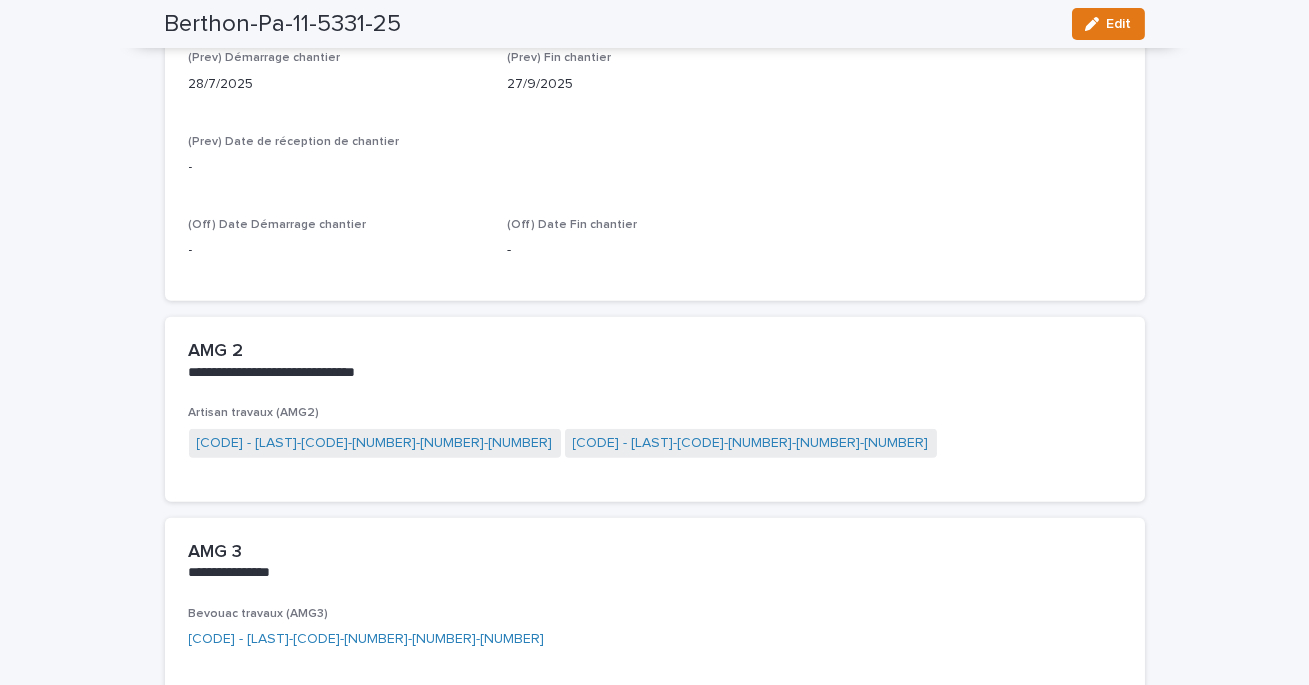 scroll, scrollTop: 1893, scrollLeft: 0, axis: vertical 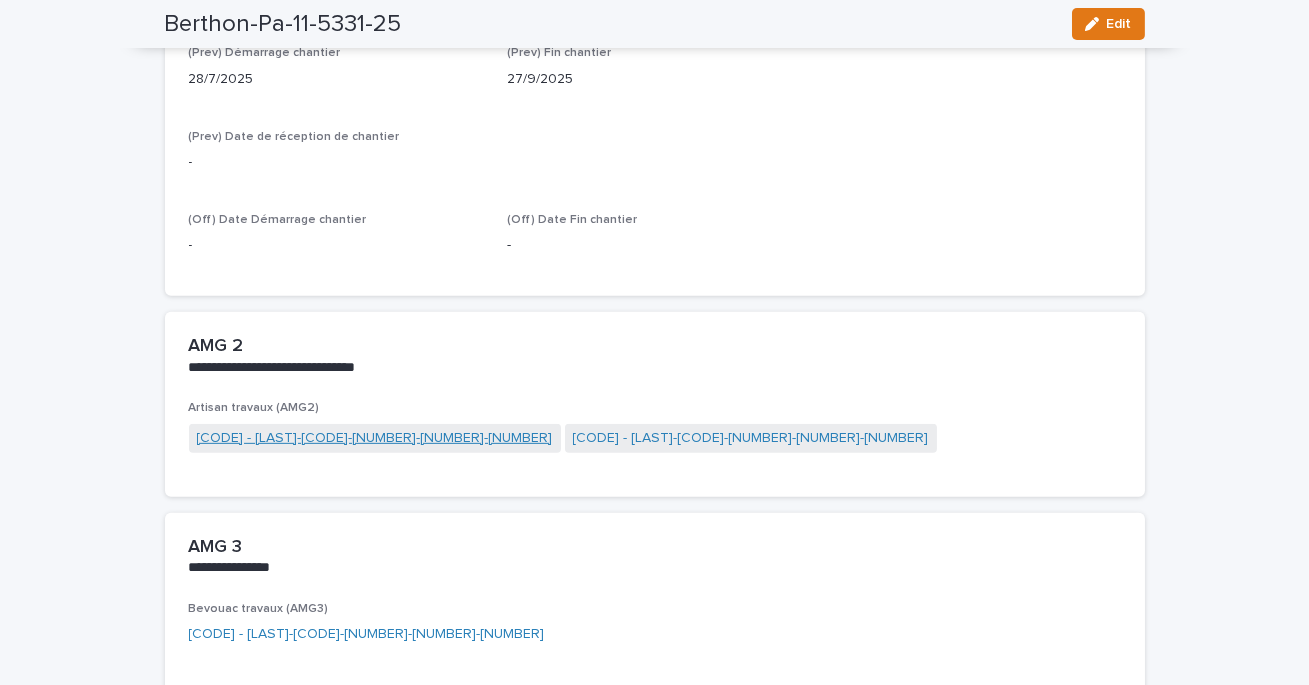 click on "[CODE] - [LAST]-[CODE]-[NUMBER]-[NUMBER]-[NUMBER]" at bounding box center (375, 438) 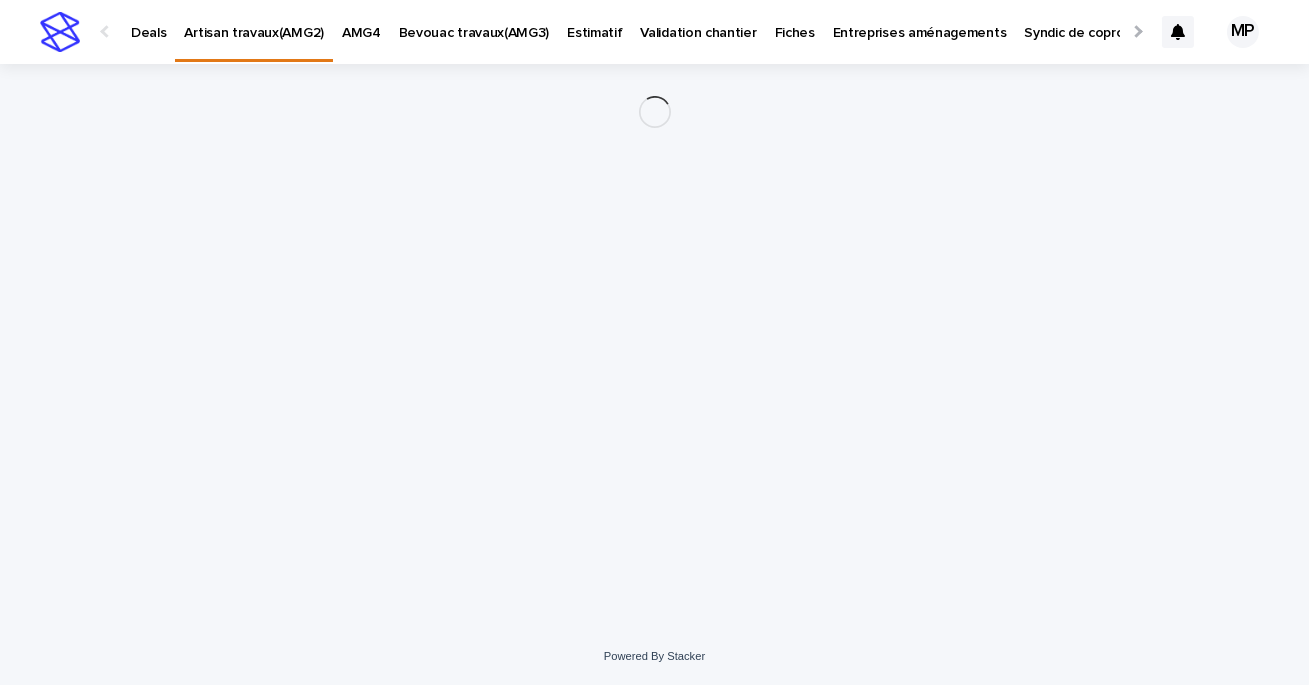 scroll, scrollTop: 0, scrollLeft: 0, axis: both 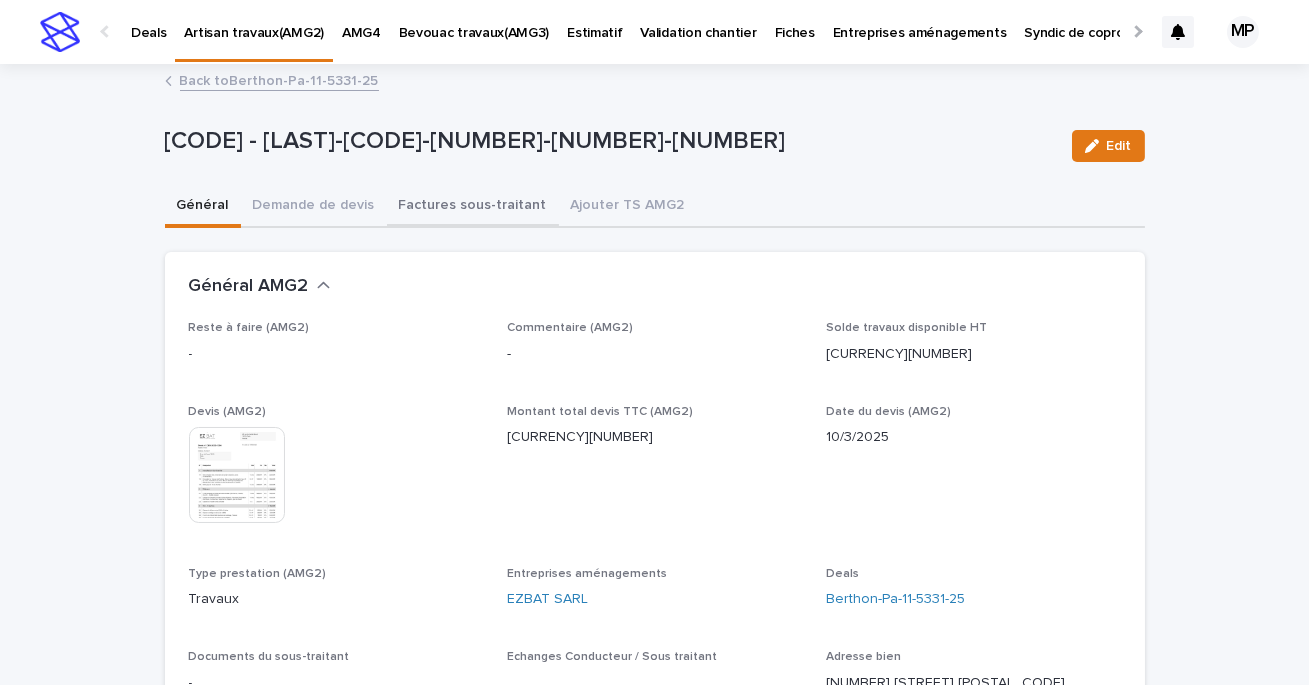 click on "Factures sous-traitant" at bounding box center [473, 207] 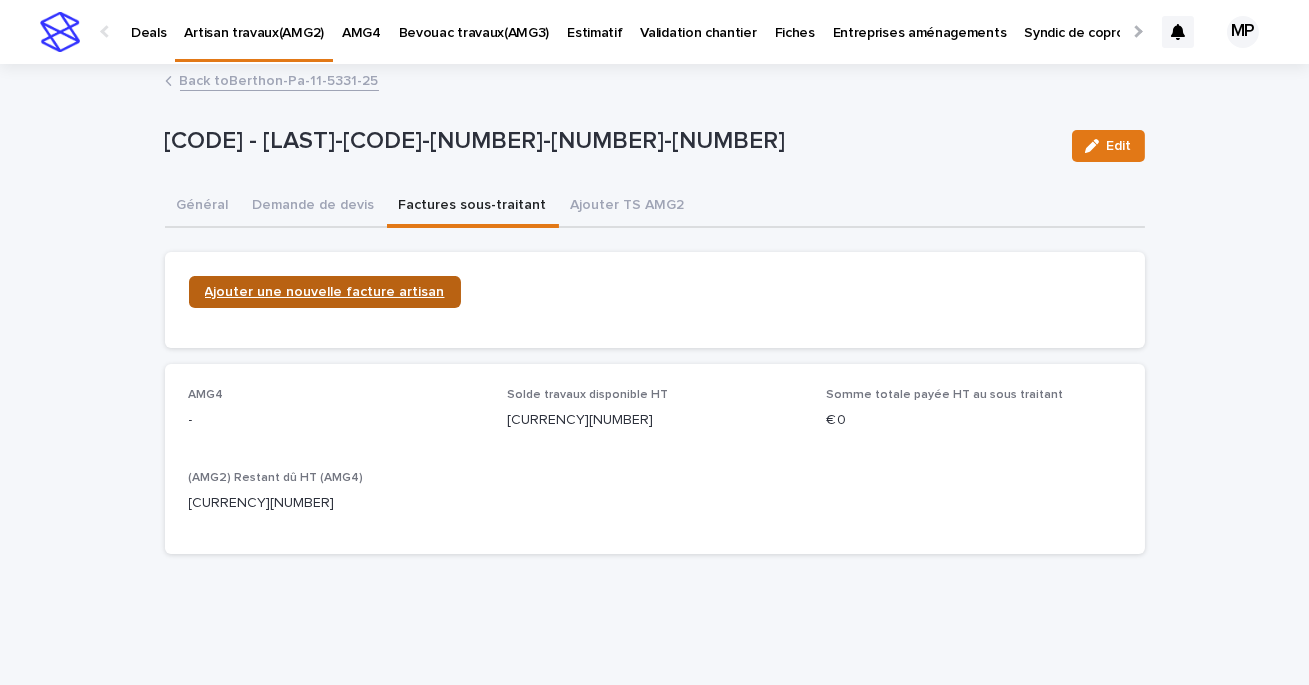 click on "Ajouter une nouvelle facture artisan" at bounding box center (325, 292) 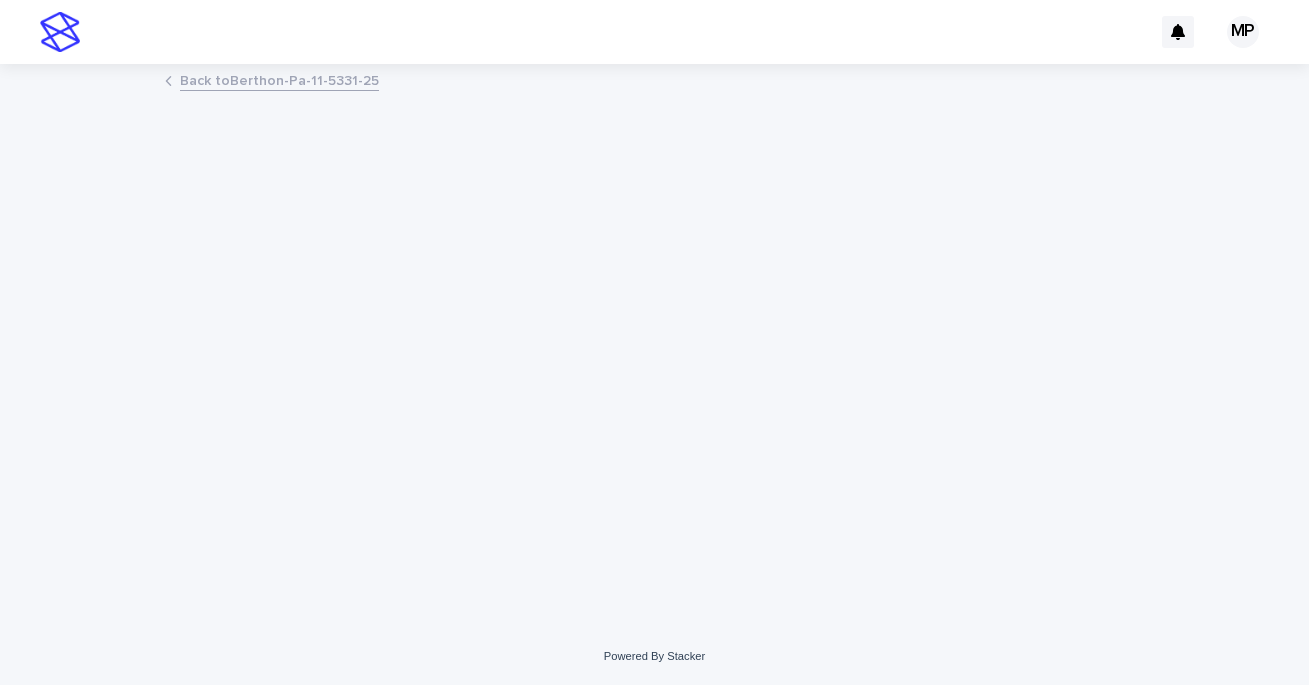 scroll, scrollTop: 0, scrollLeft: 0, axis: both 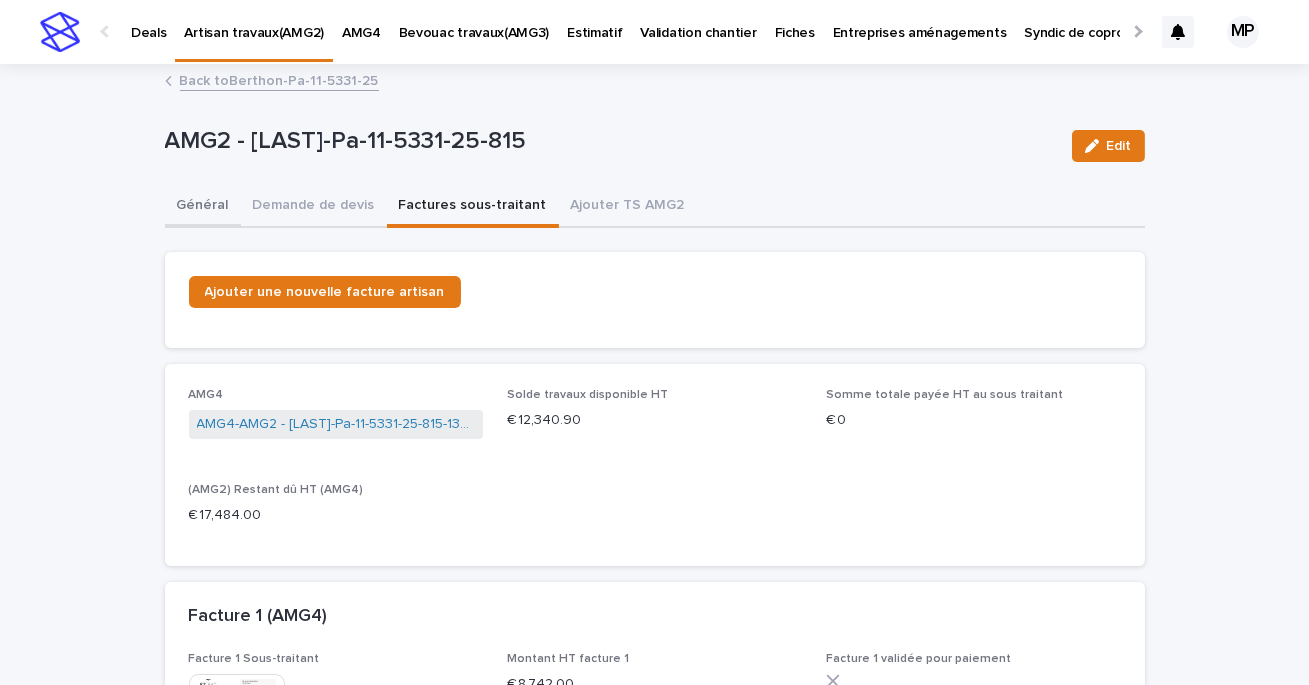 click on "Général" at bounding box center (203, 207) 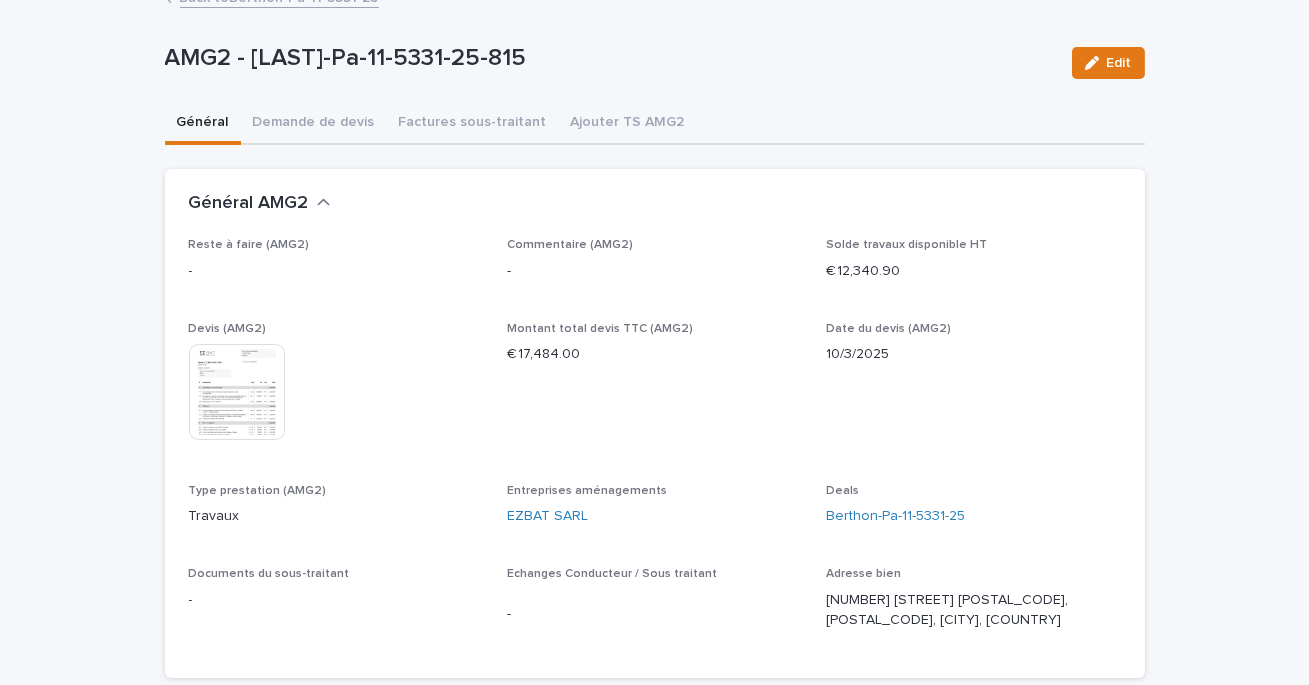 scroll, scrollTop: 51, scrollLeft: 0, axis: vertical 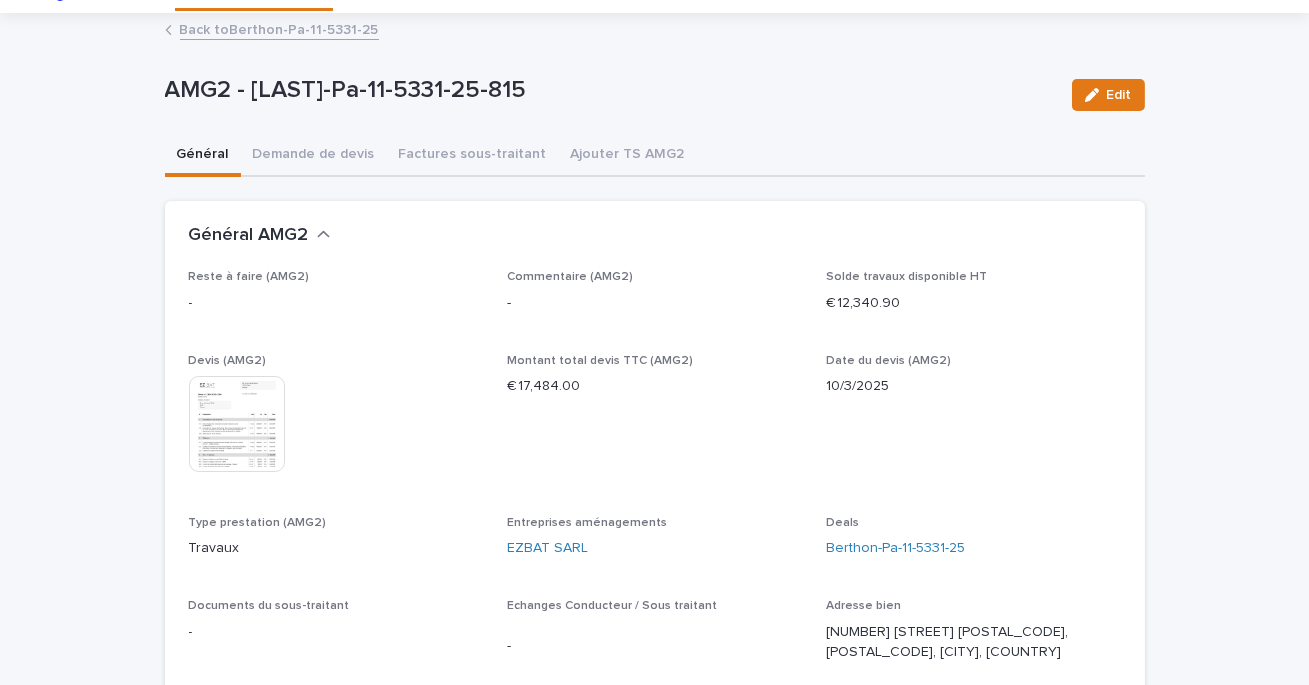 click on "Back to [LAST]-[LAST]-[NUMBER]-[NUMBER]" at bounding box center [279, 28] 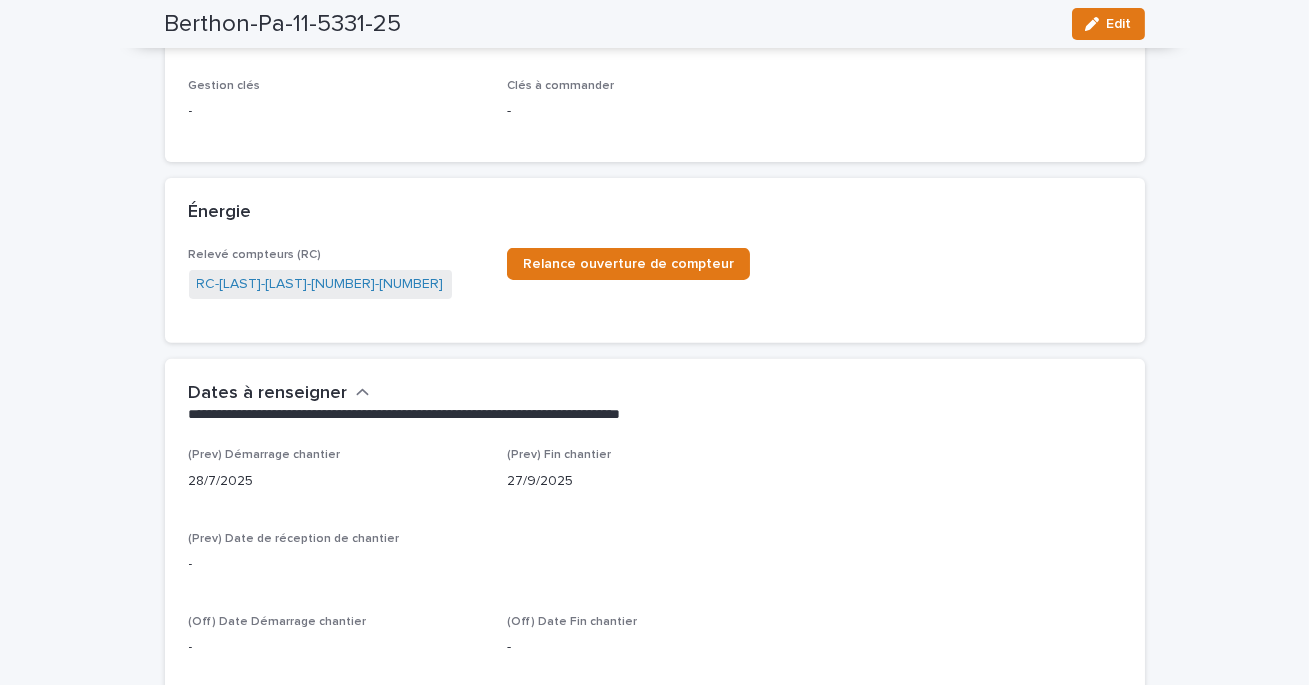 scroll, scrollTop: 1640, scrollLeft: 0, axis: vertical 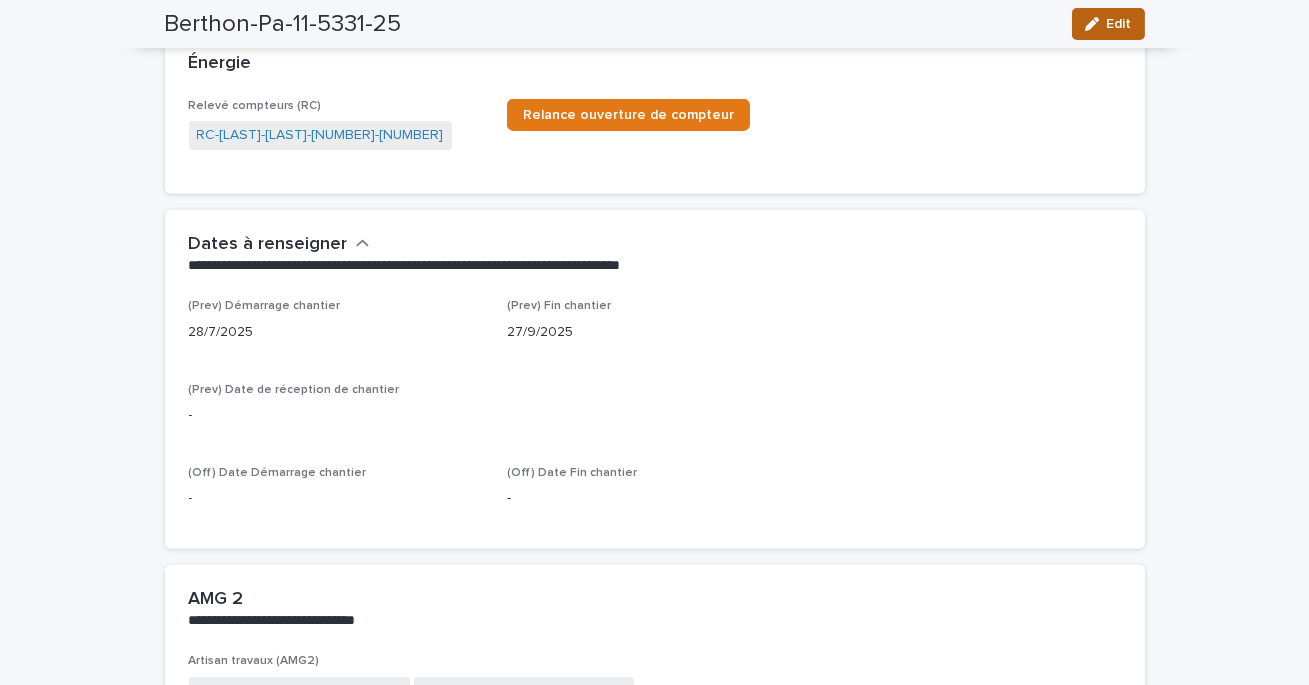 click on "Edit" at bounding box center [1108, 24] 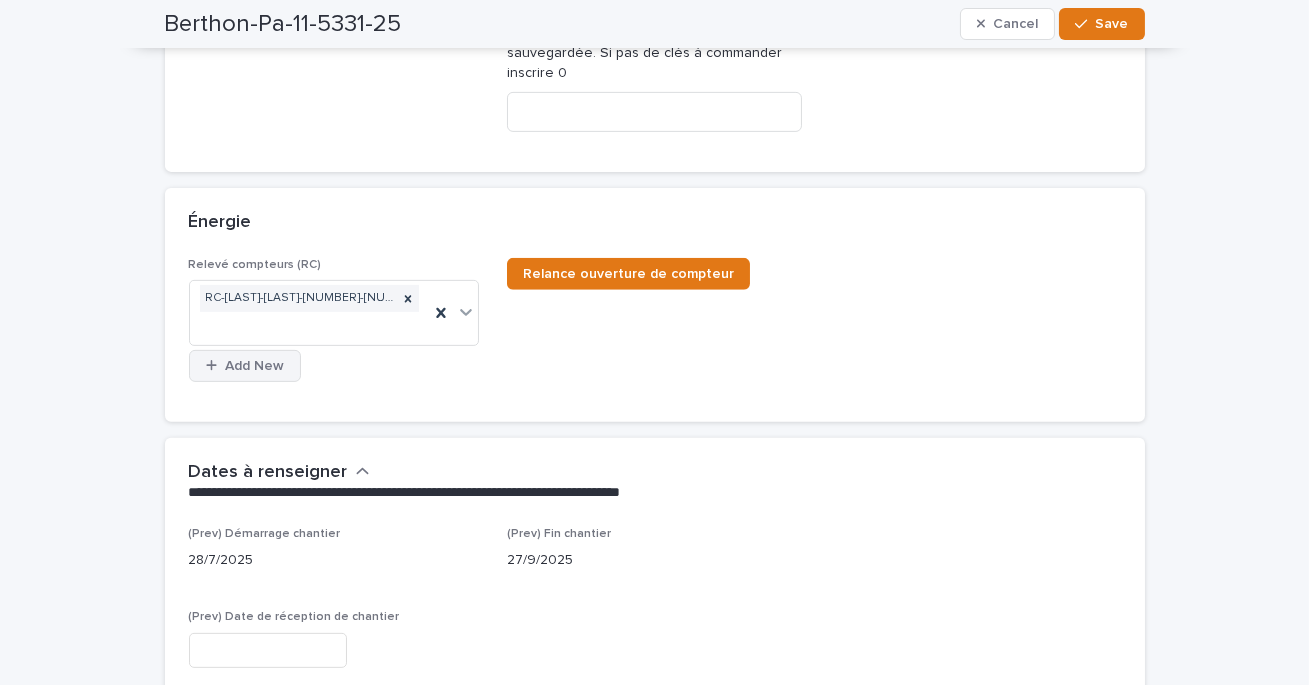 scroll, scrollTop: 1743, scrollLeft: 0, axis: vertical 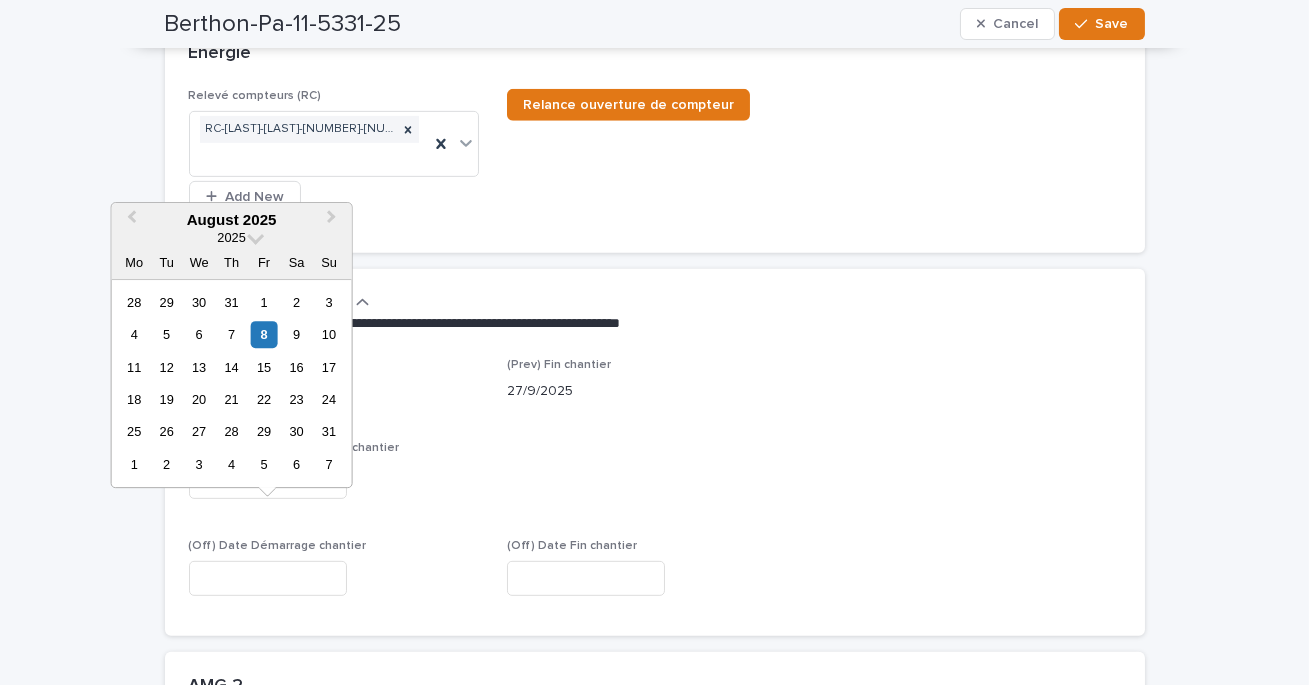 click at bounding box center (268, 578) 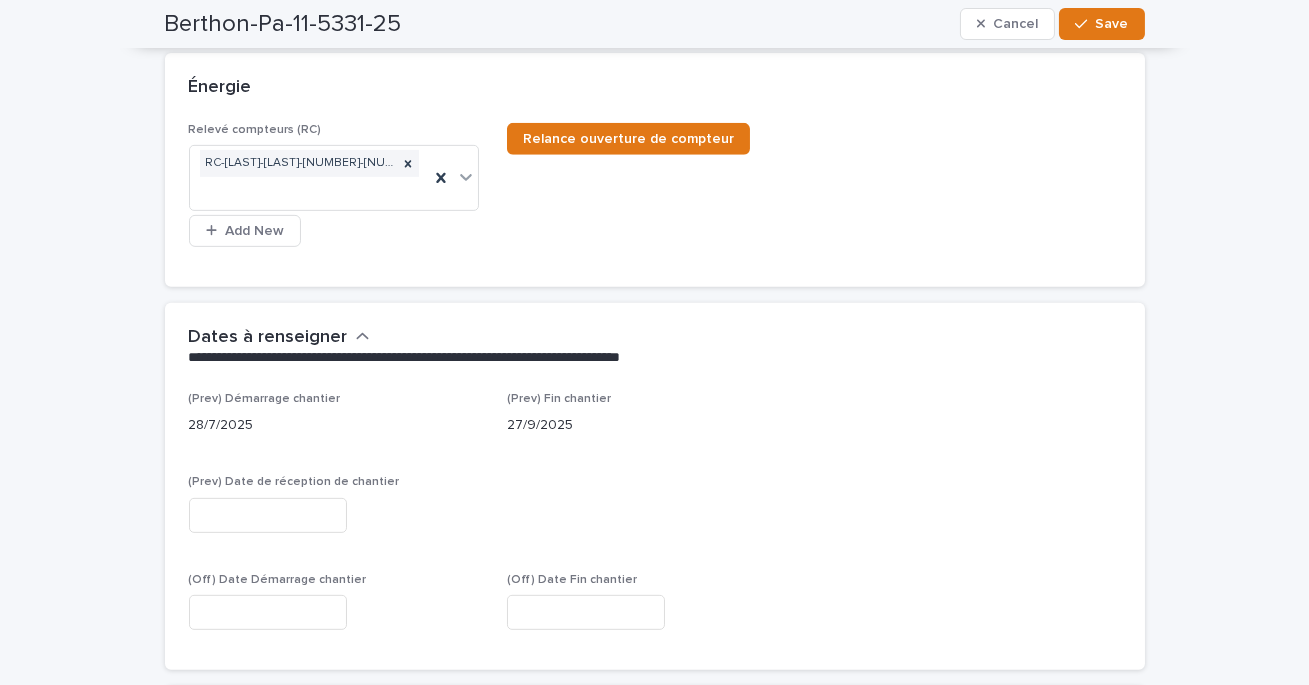scroll, scrollTop: 1728, scrollLeft: 0, axis: vertical 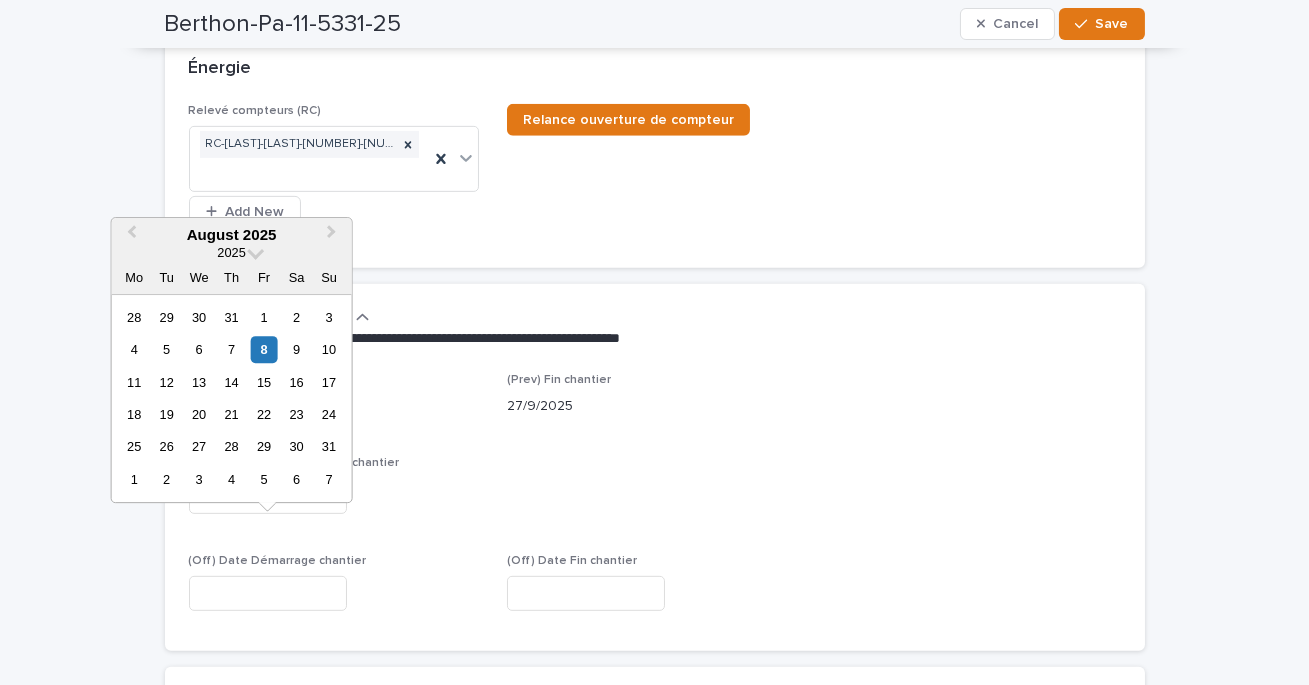 click at bounding box center [268, 593] 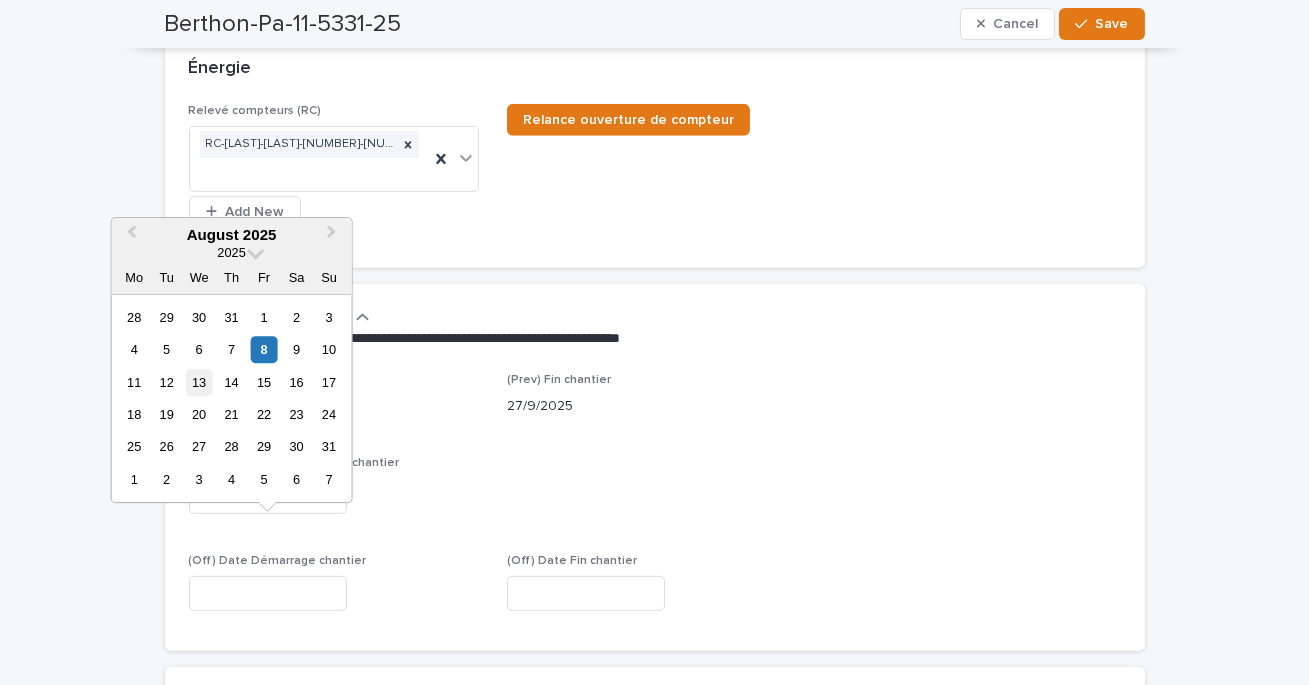 click on "13" at bounding box center [199, 382] 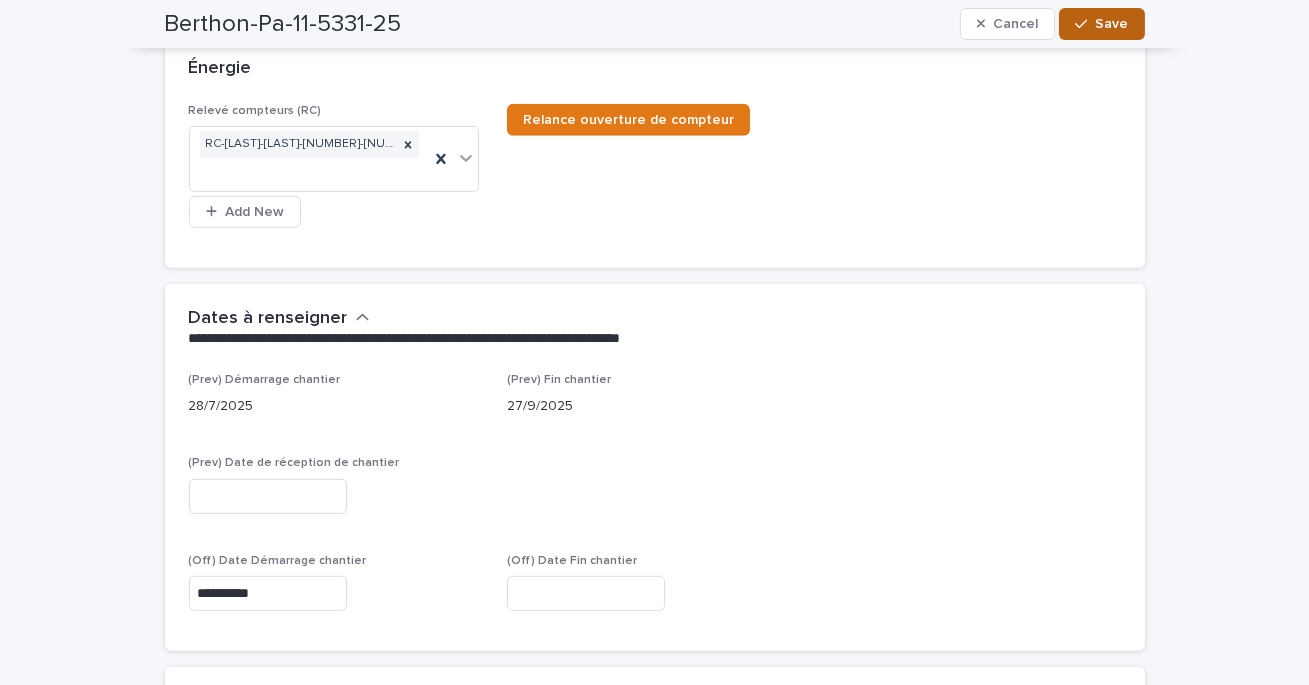 click on "Save" at bounding box center [1112, 24] 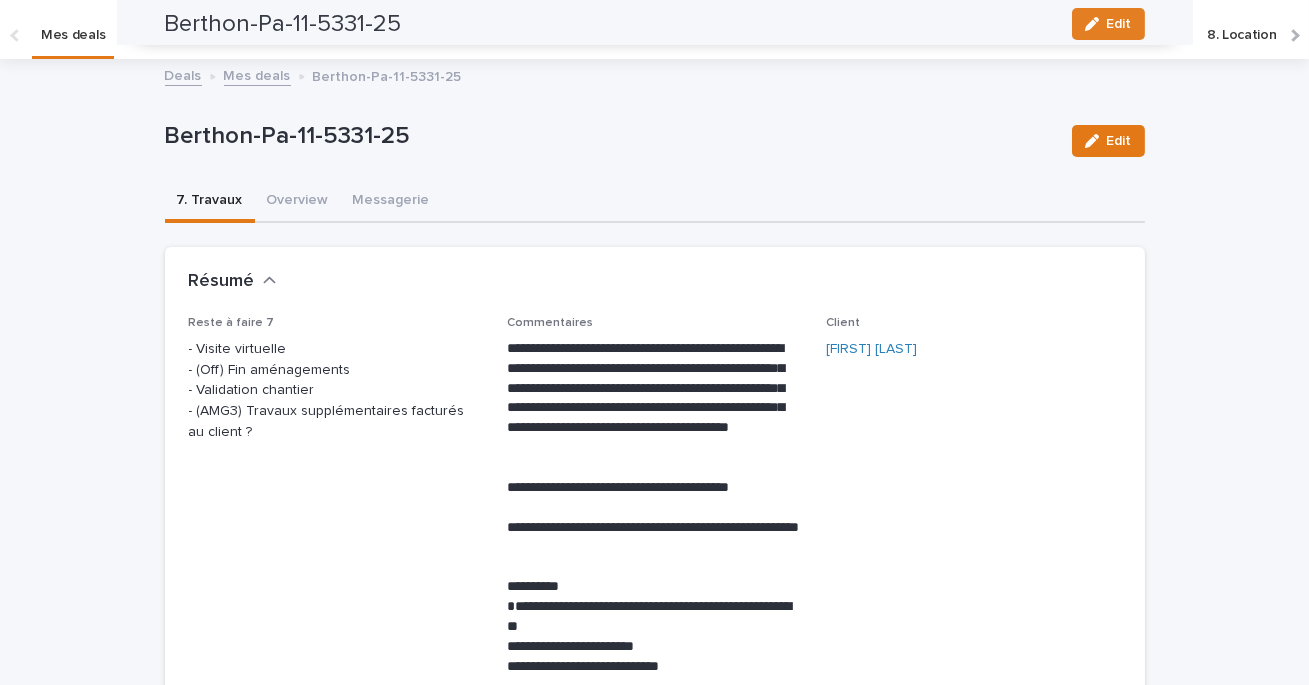 scroll, scrollTop: 0, scrollLeft: 0, axis: both 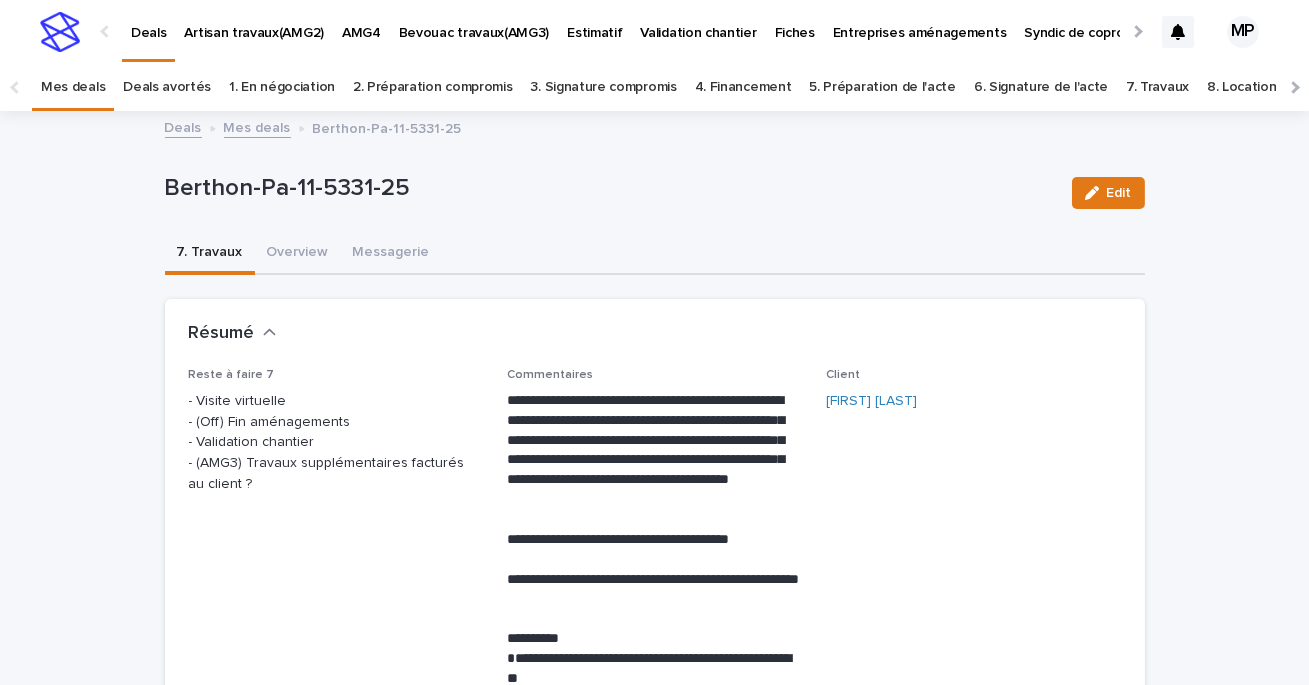 click on "Deals" at bounding box center [183, 126] 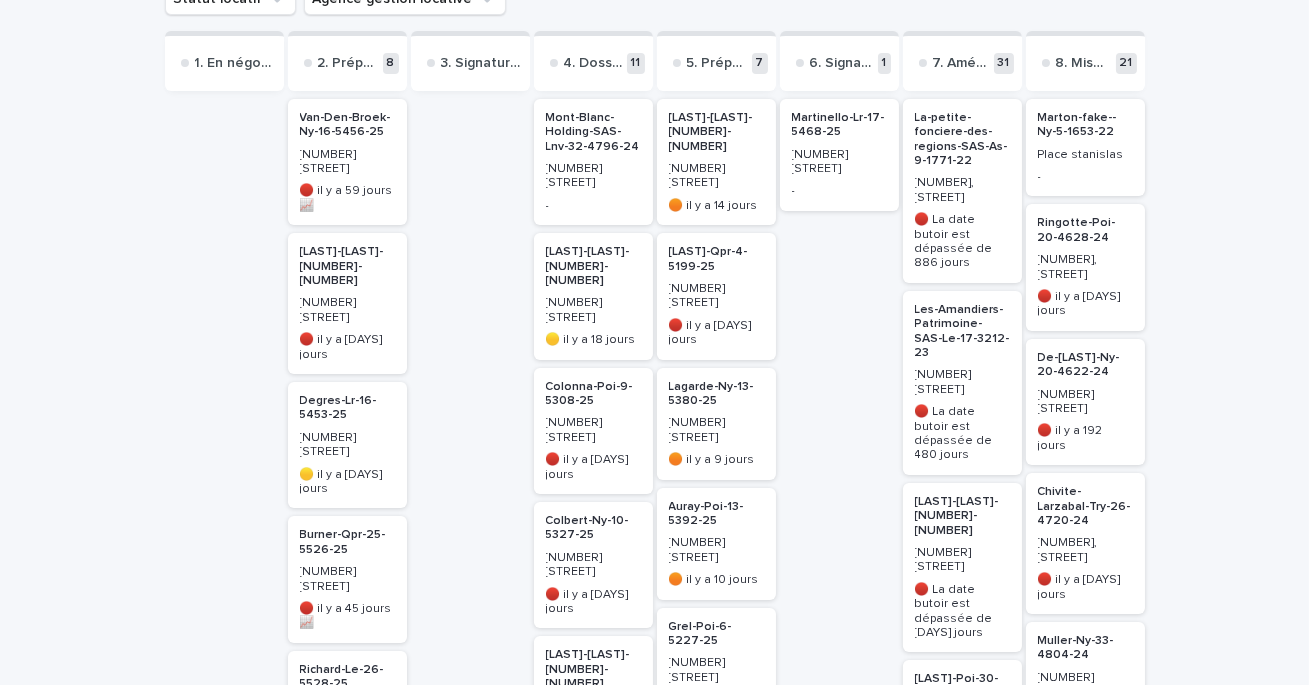 scroll, scrollTop: 294, scrollLeft: 0, axis: vertical 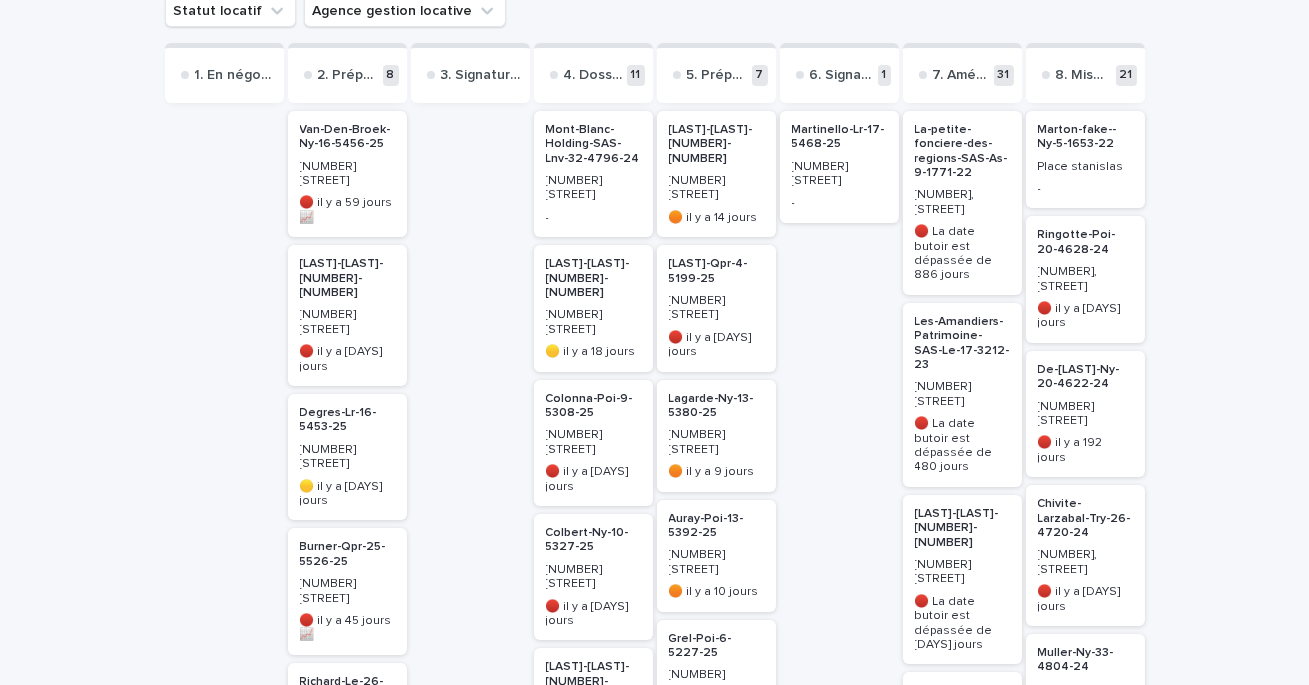 click on "Les-Amandiers-Patrimoine-SAS-Le-17-3212-23" at bounding box center (962, 344) 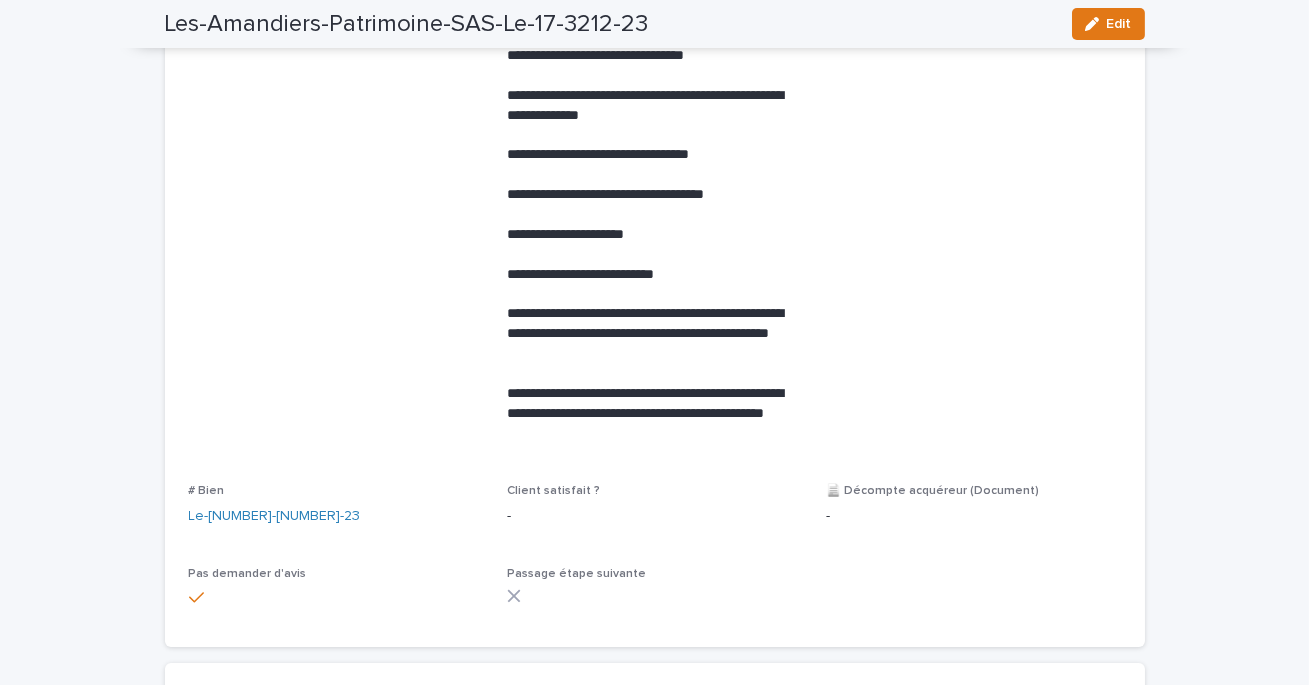 scroll, scrollTop: 0, scrollLeft: 0, axis: both 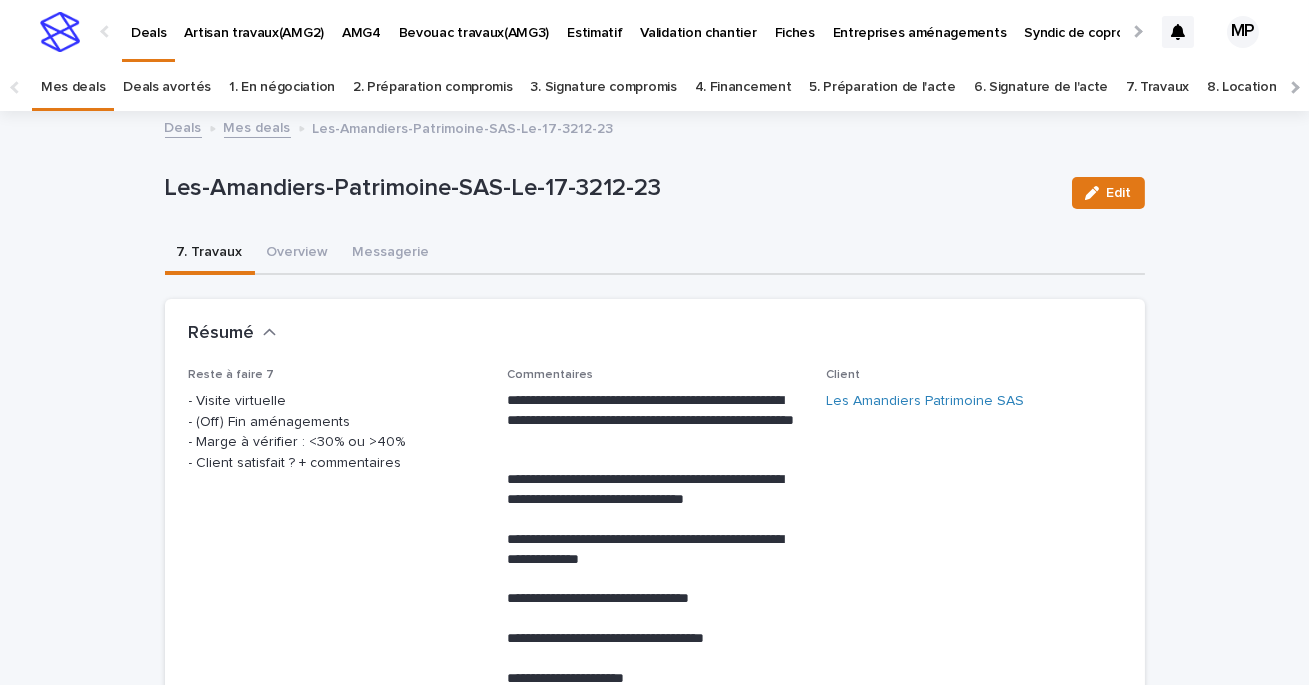 click on "Mes deals" at bounding box center [257, 126] 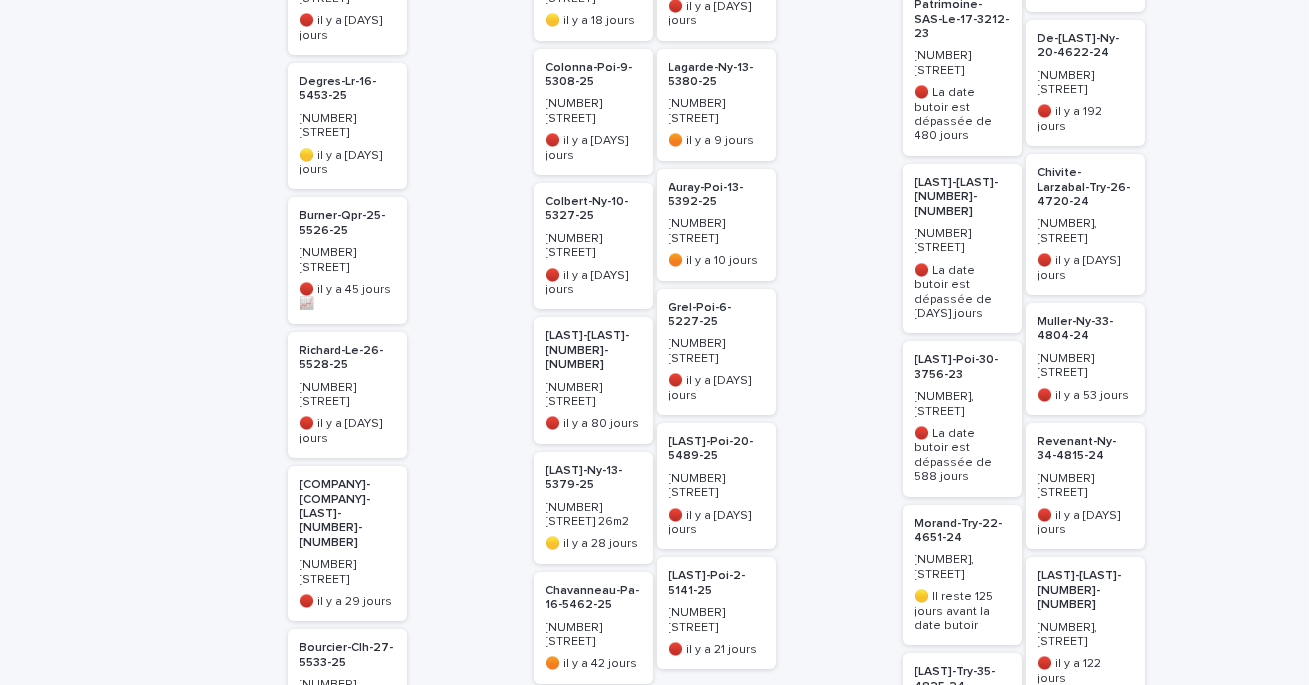 scroll, scrollTop: 628, scrollLeft: 0, axis: vertical 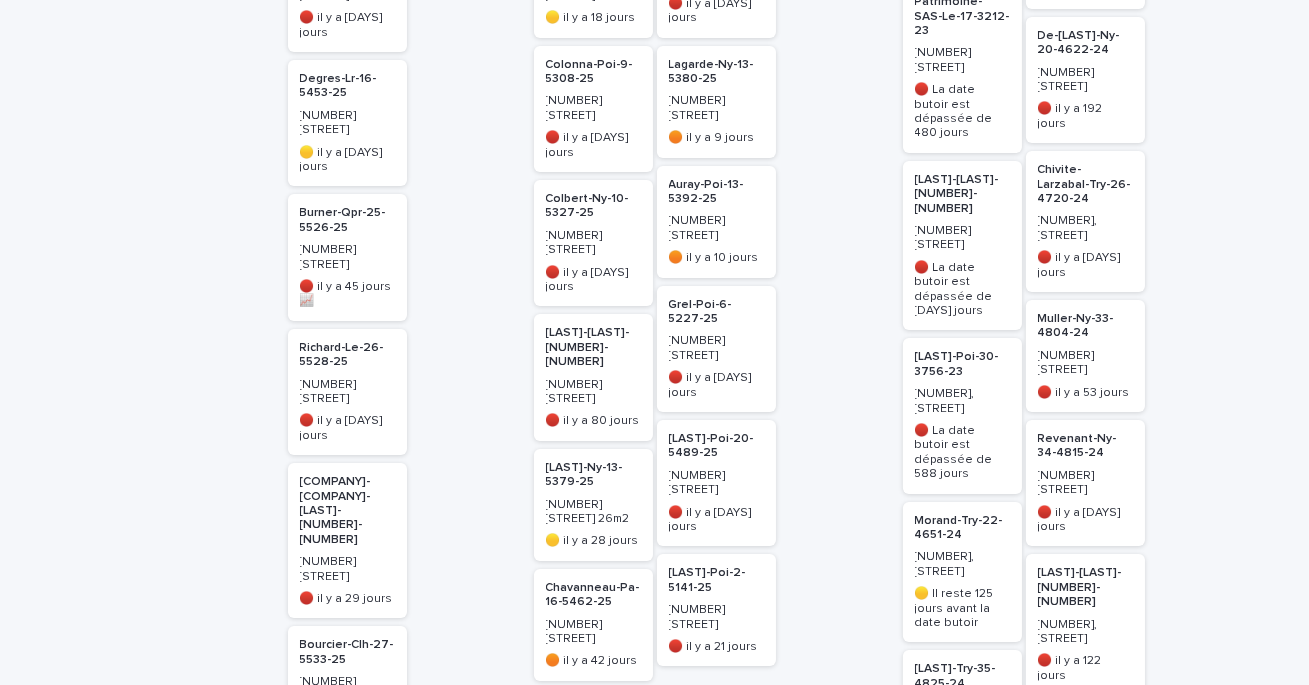 click on "Morand-Try-22-4651-24" at bounding box center (962, 528) 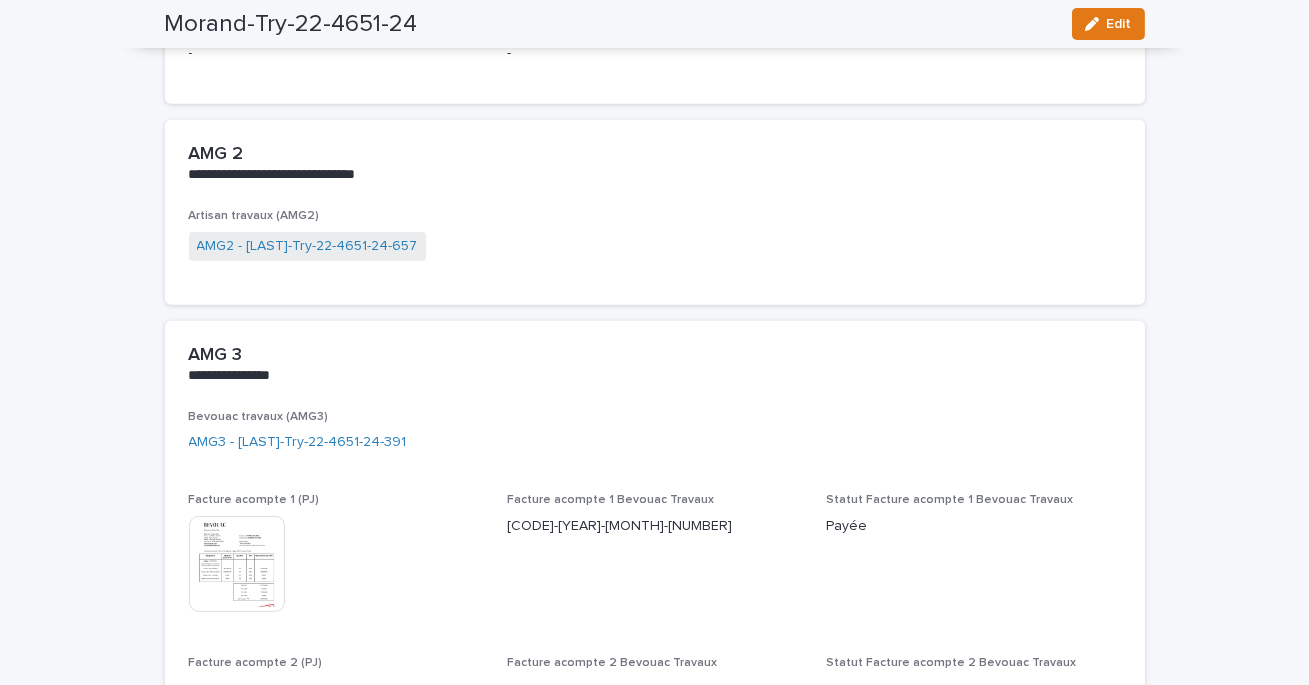 scroll, scrollTop: 2077, scrollLeft: 0, axis: vertical 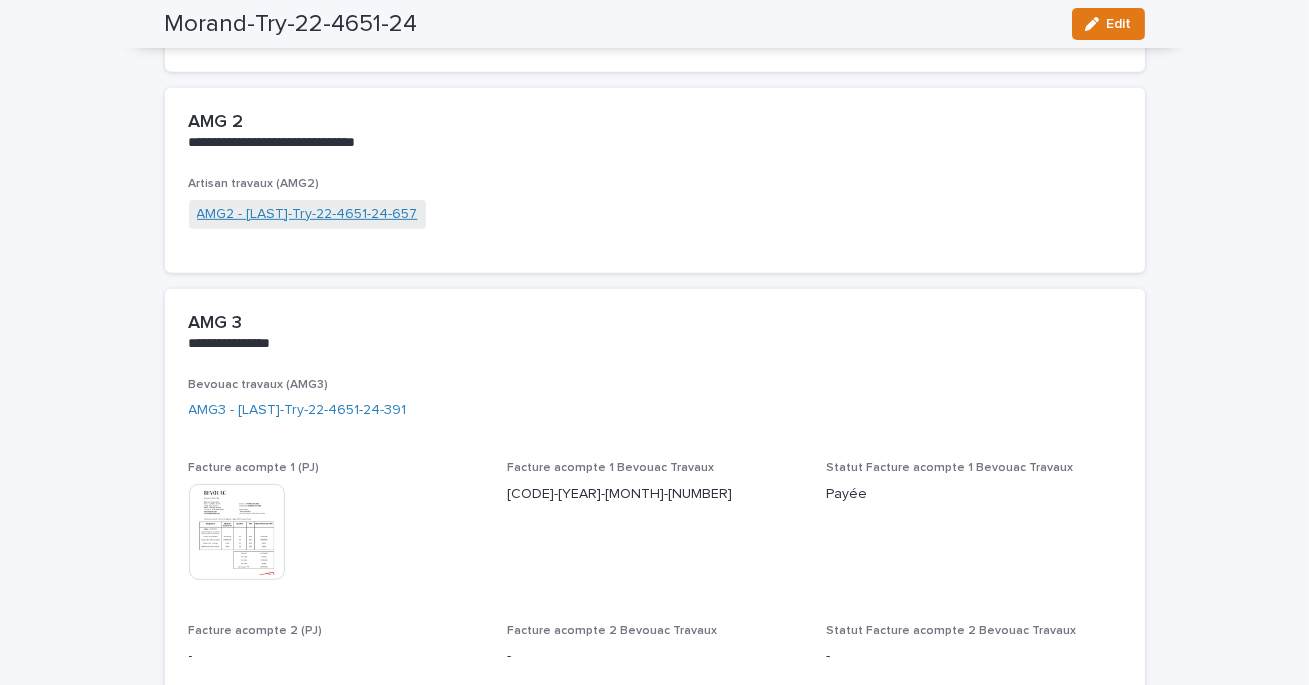 click on "AMG2 - Morand-Try-22-4651-24-657" at bounding box center [307, 214] 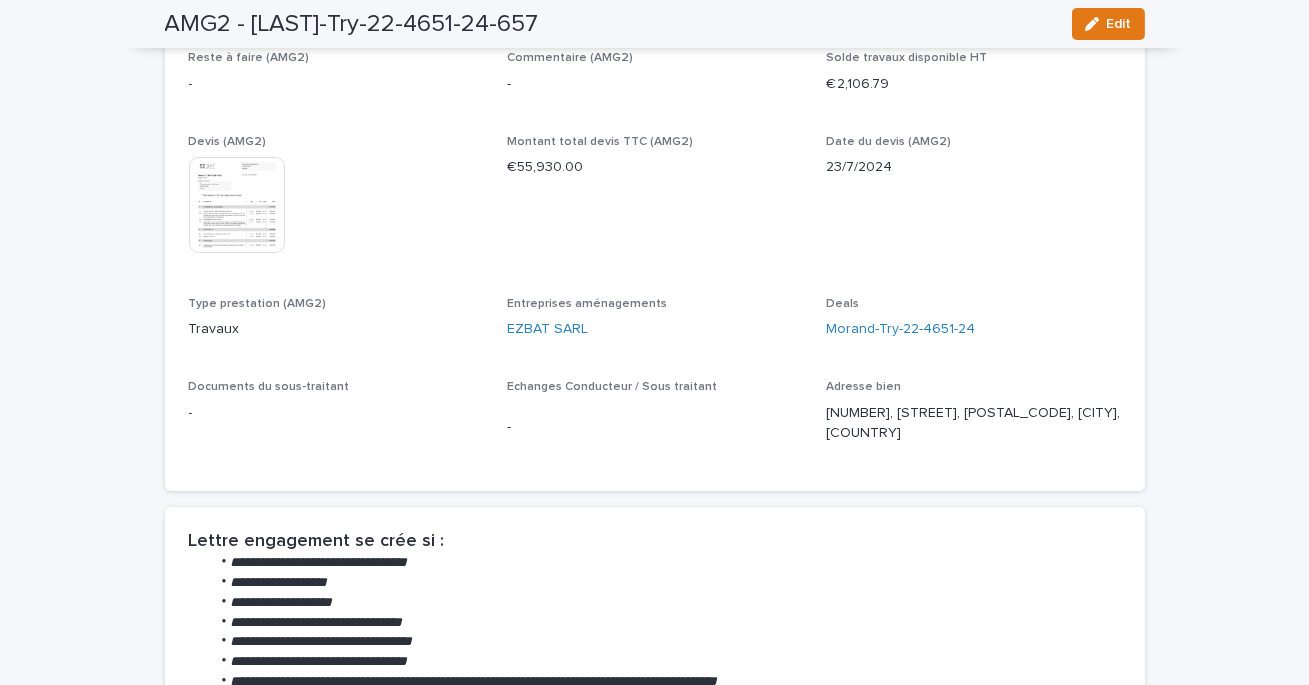 scroll, scrollTop: 0, scrollLeft: 0, axis: both 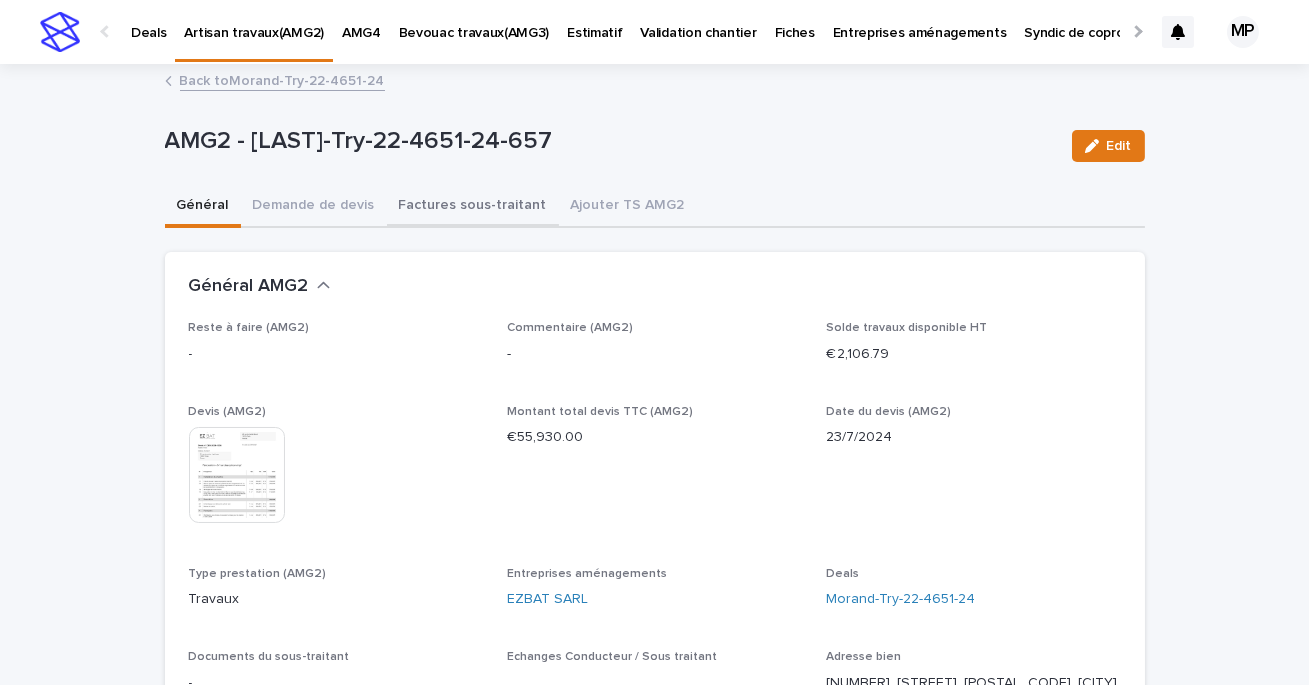 click on "Factures sous-traitant" at bounding box center [473, 207] 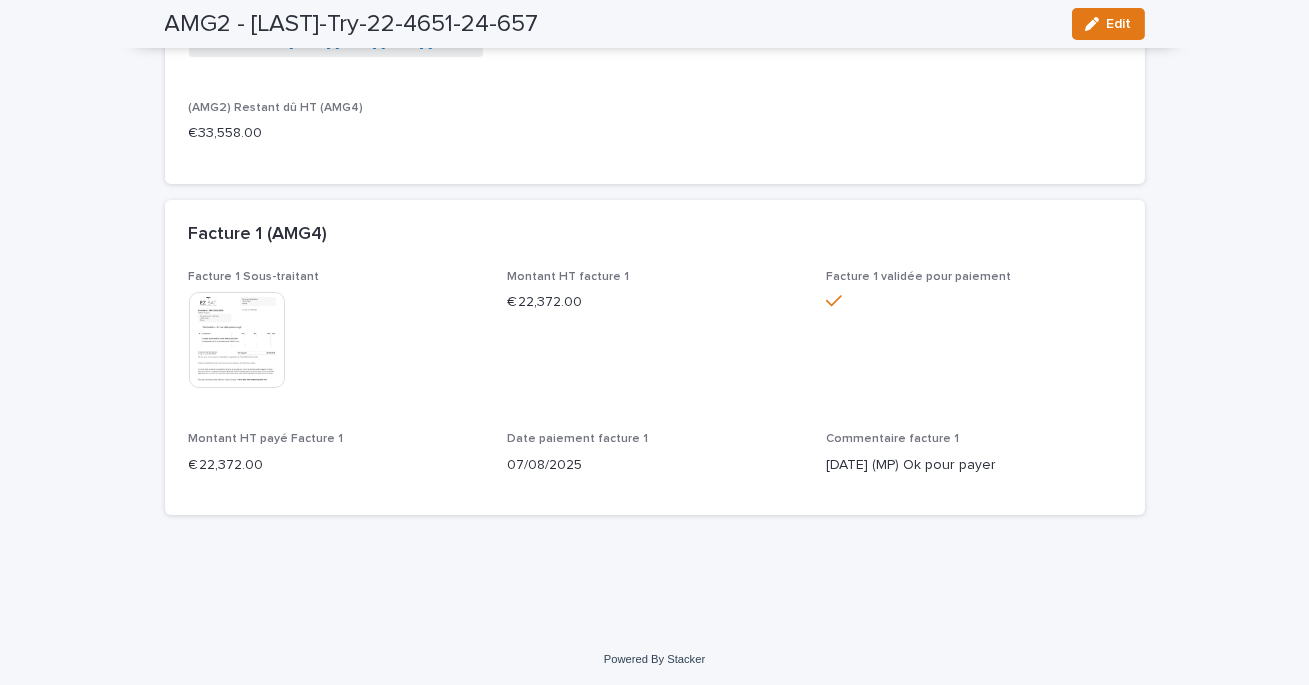 scroll, scrollTop: 0, scrollLeft: 0, axis: both 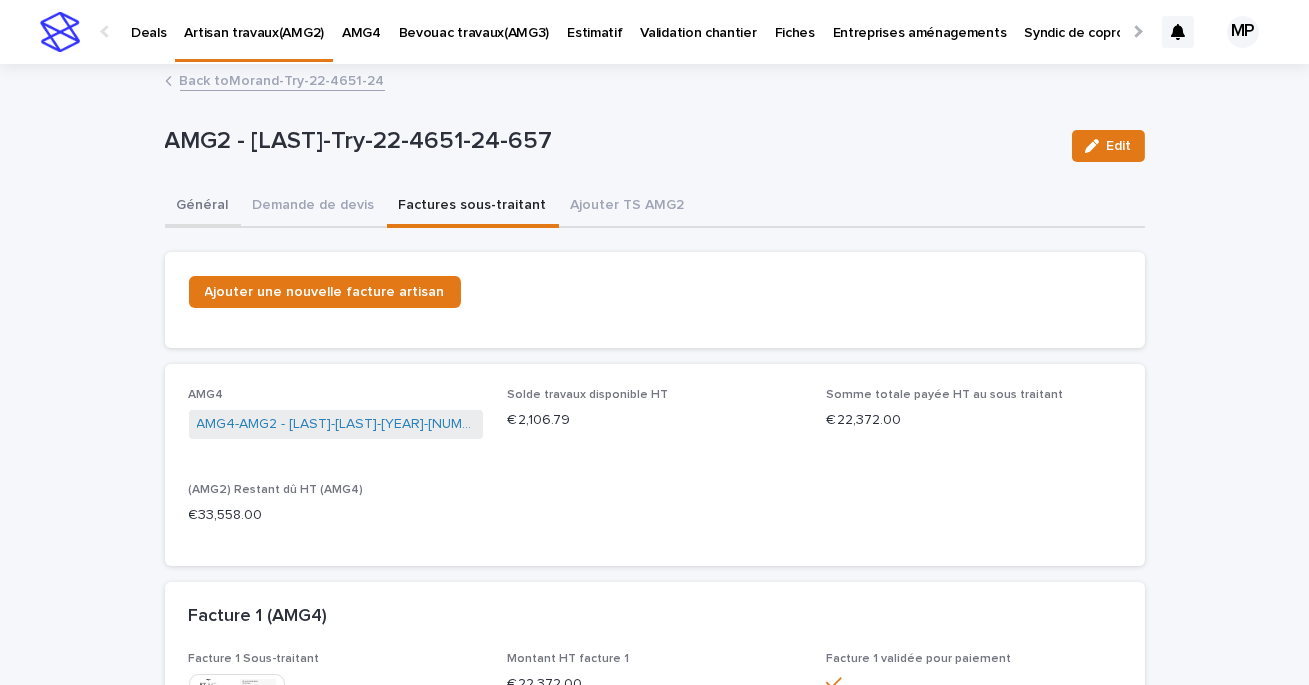 click on "Général" at bounding box center (203, 207) 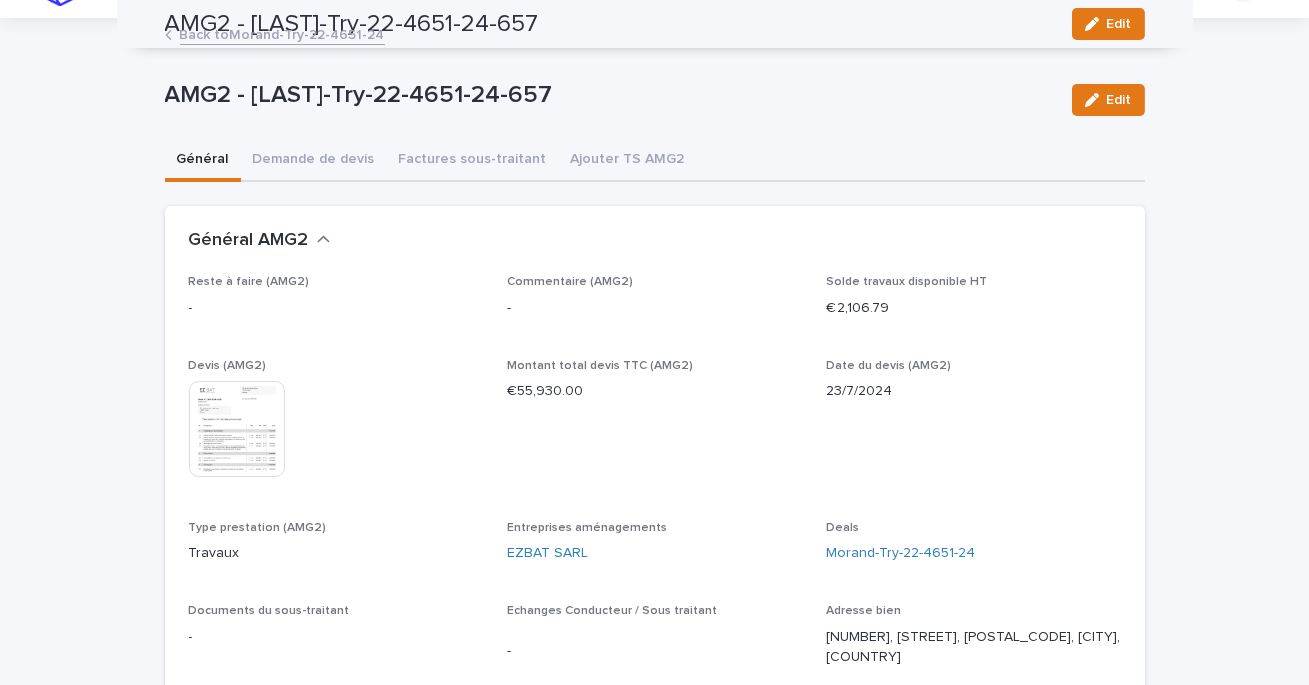 scroll, scrollTop: 0, scrollLeft: 0, axis: both 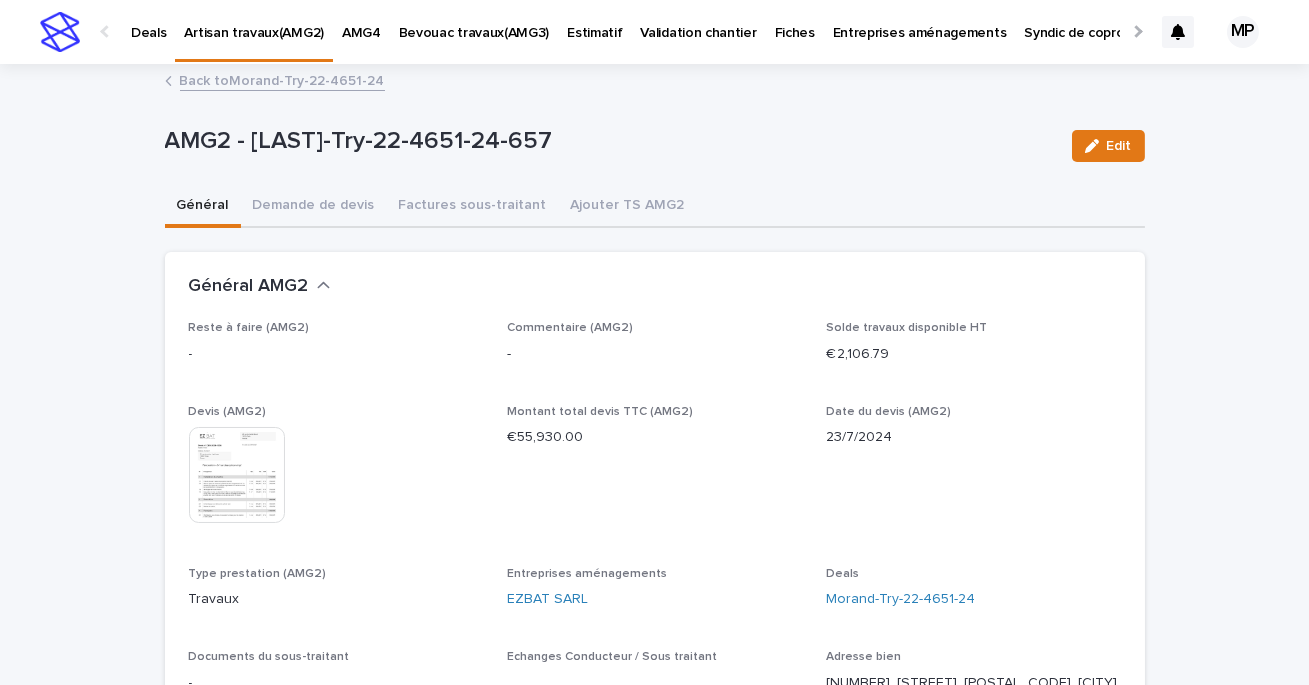 click on "Back to  Morand-Try-22-4651-24" at bounding box center (282, 79) 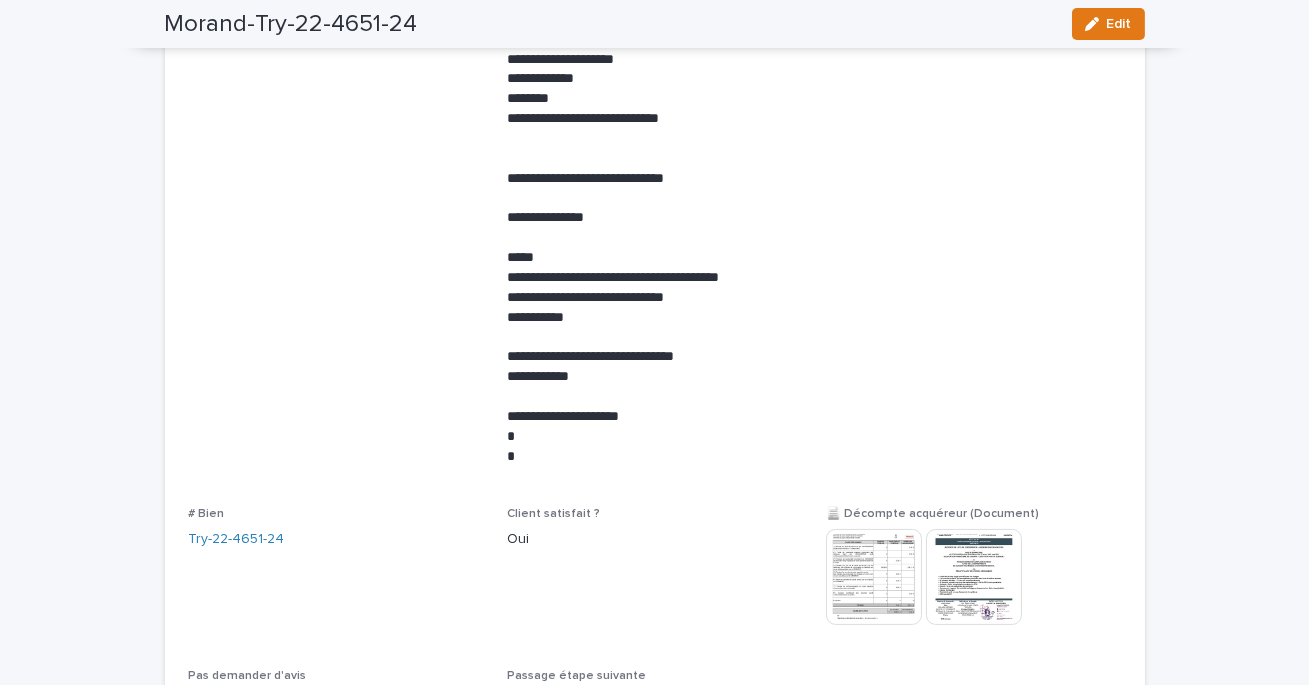 scroll, scrollTop: 75, scrollLeft: 0, axis: vertical 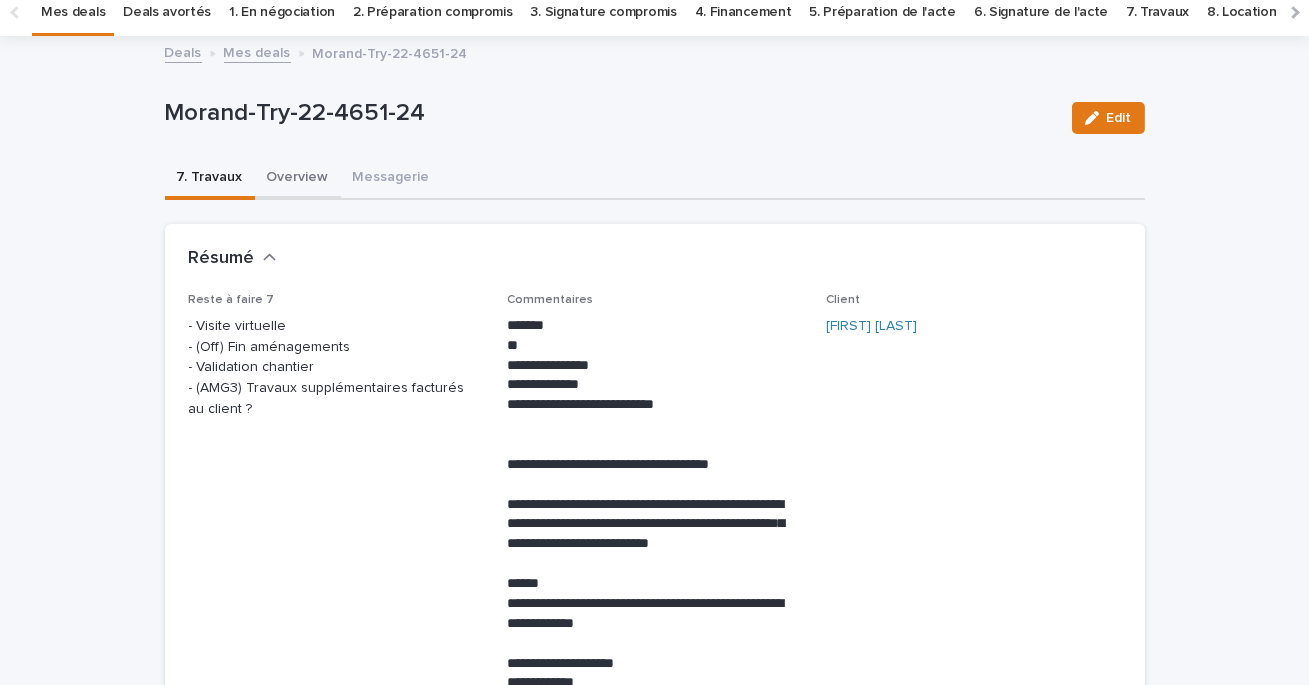 click on "Overview" at bounding box center (298, 179) 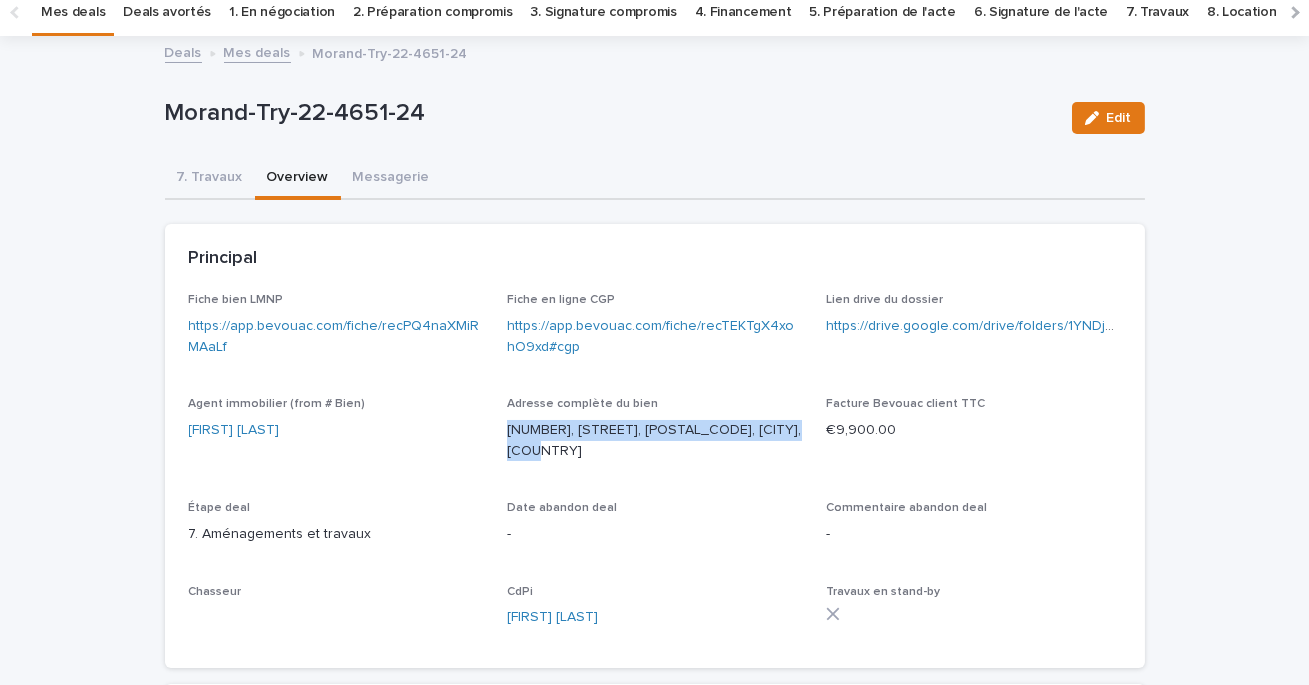drag, startPoint x: 809, startPoint y: 428, endPoint x: 505, endPoint y: 427, distance: 304.00165 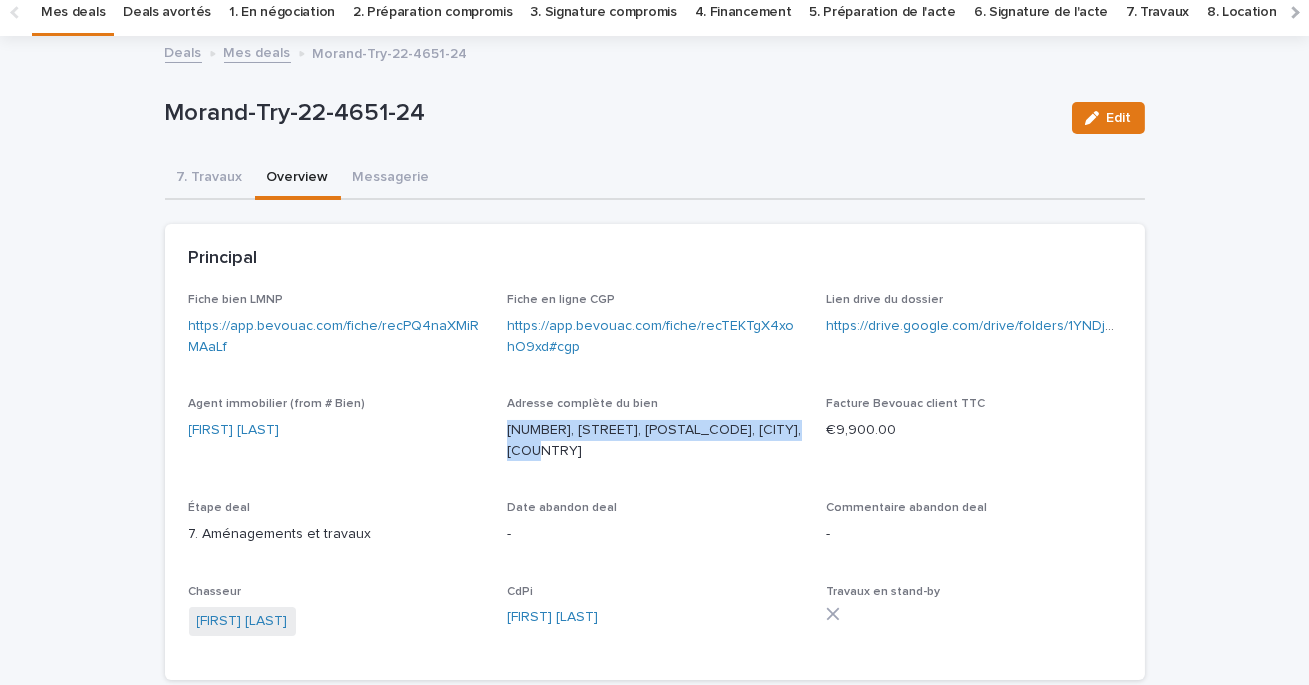 click on "Deals" at bounding box center [183, 51] 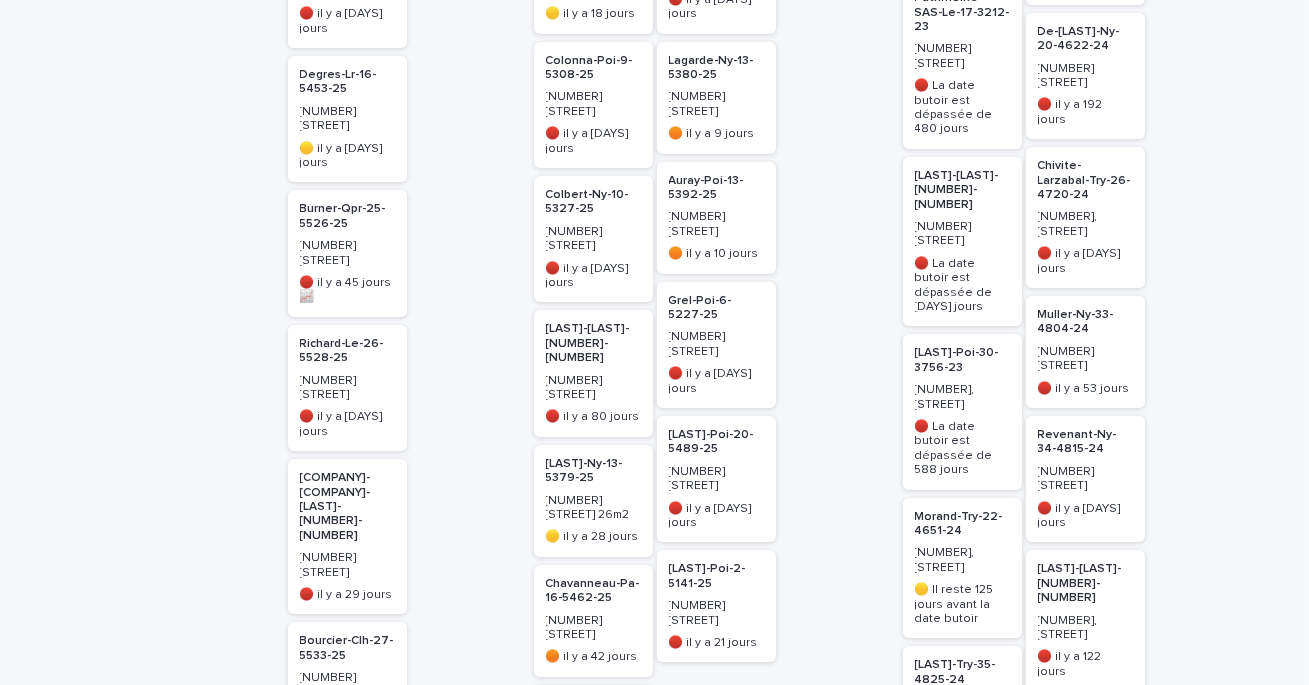 scroll, scrollTop: 652, scrollLeft: 0, axis: vertical 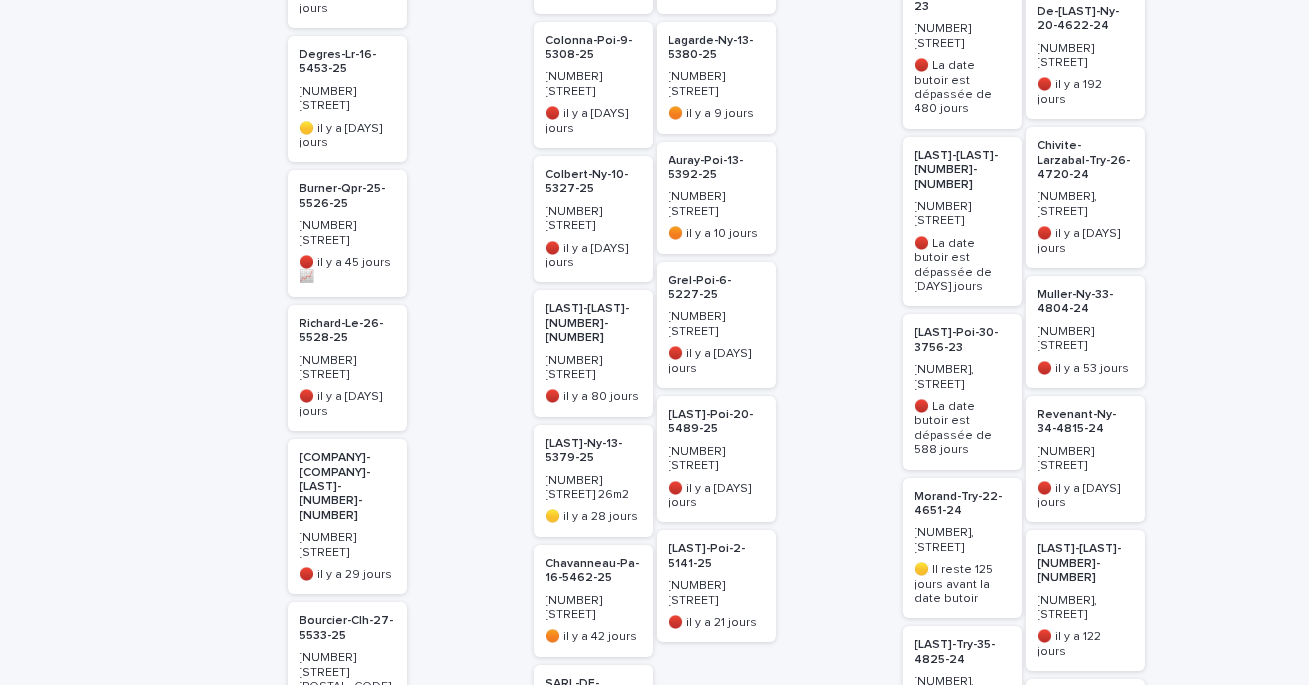 click on "Morand-Try-22-4651-24" at bounding box center [962, 504] 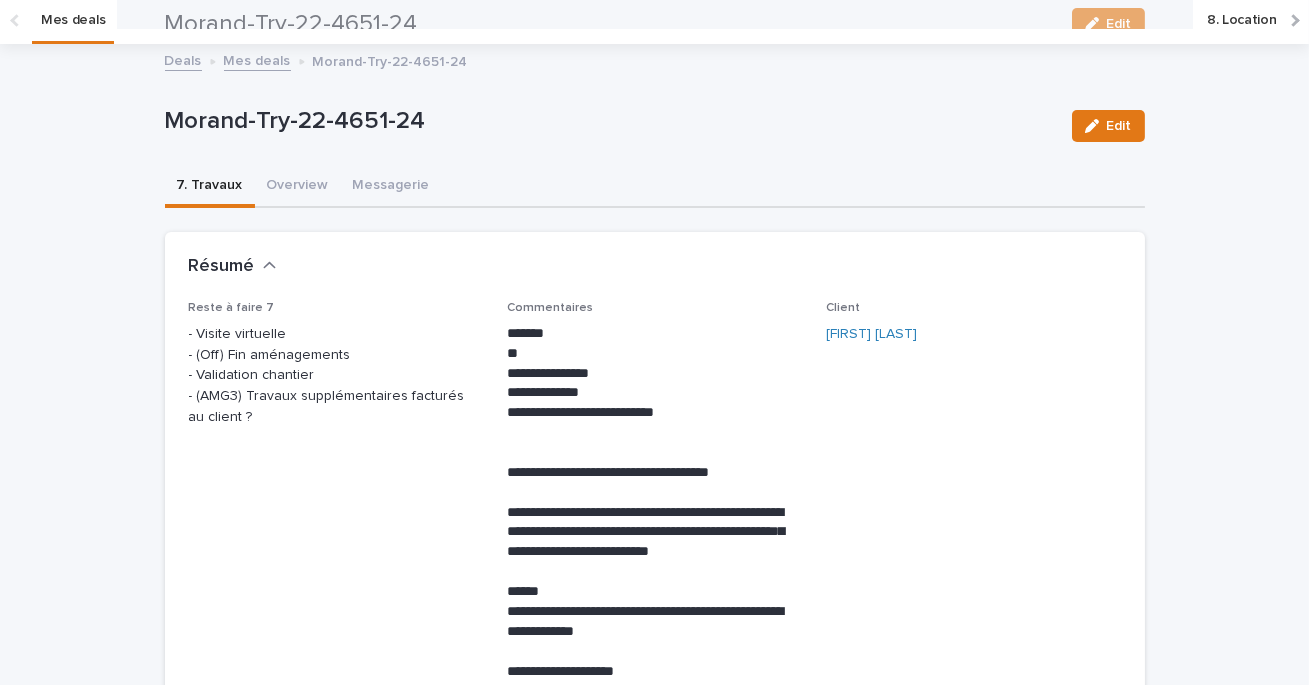 scroll, scrollTop: 64, scrollLeft: 0, axis: vertical 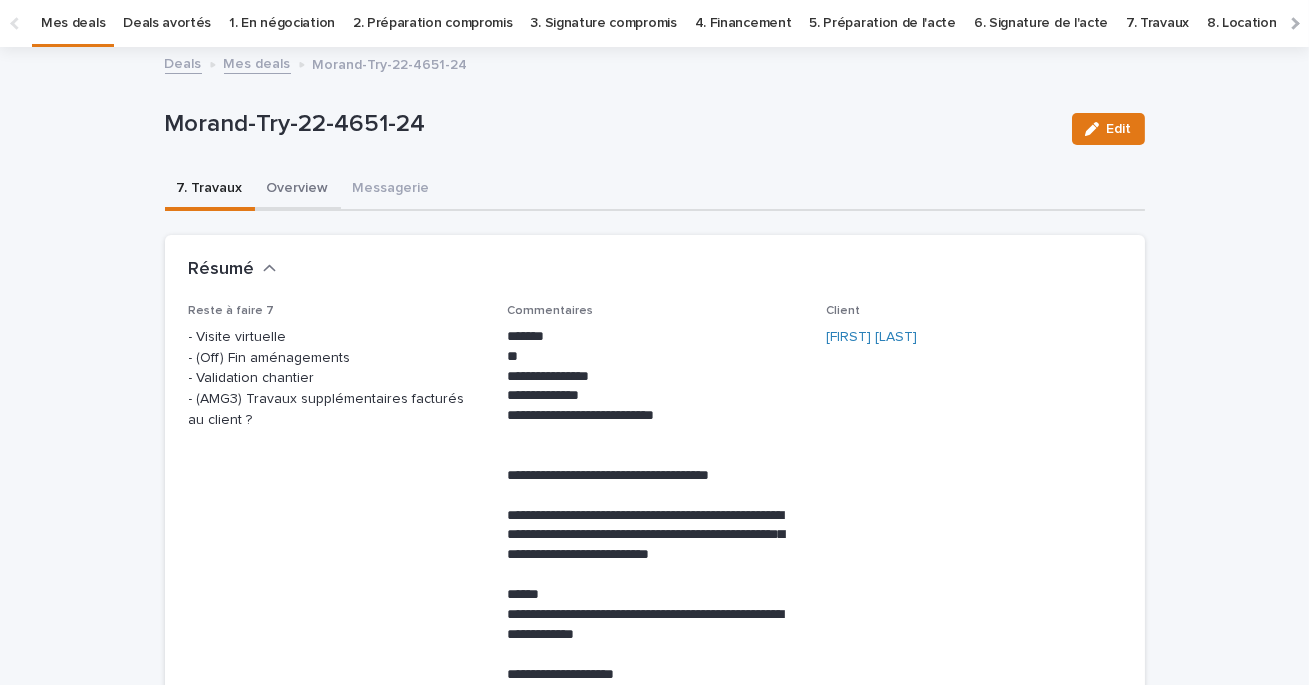 click on "Overview" at bounding box center (298, 190) 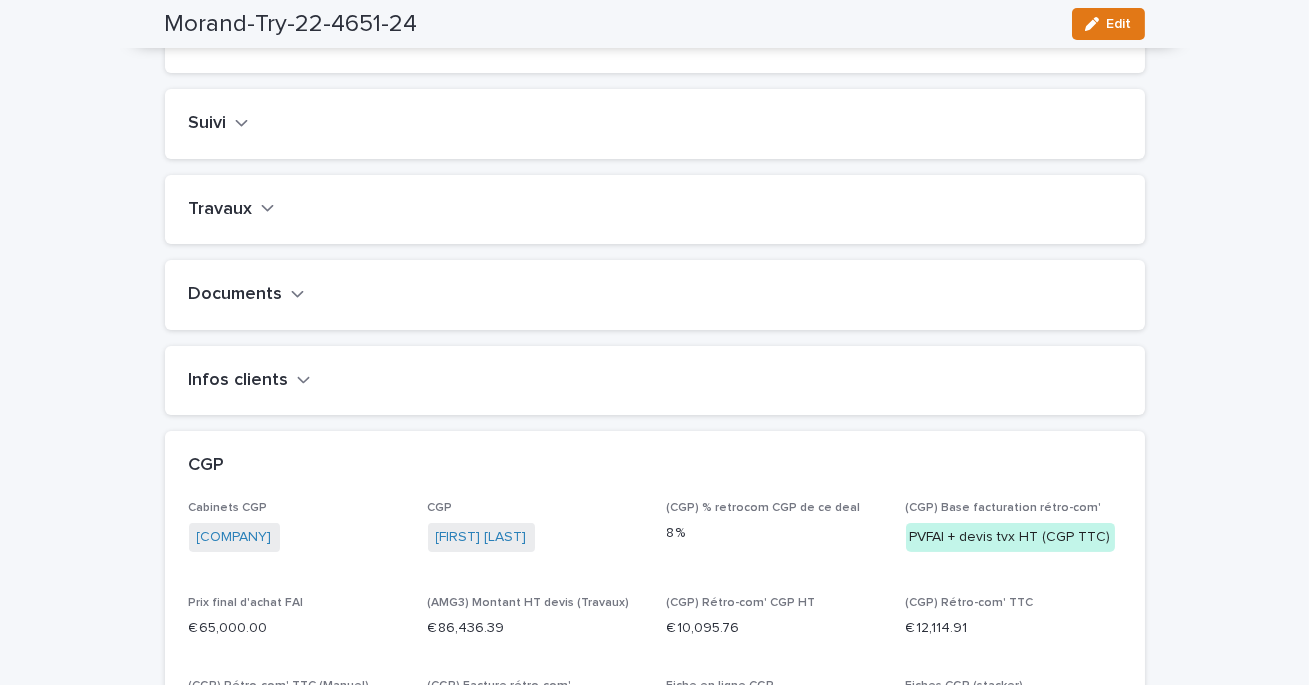 scroll, scrollTop: 859, scrollLeft: 0, axis: vertical 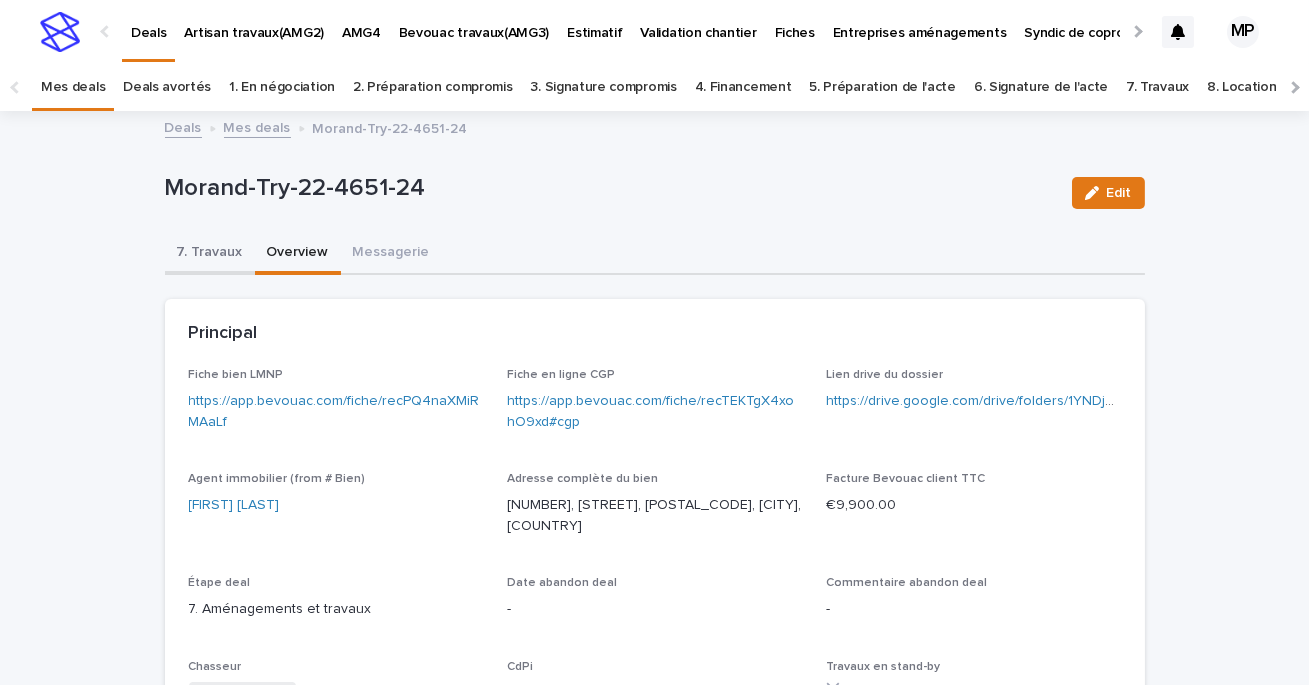 click on "7. Travaux" at bounding box center (210, 254) 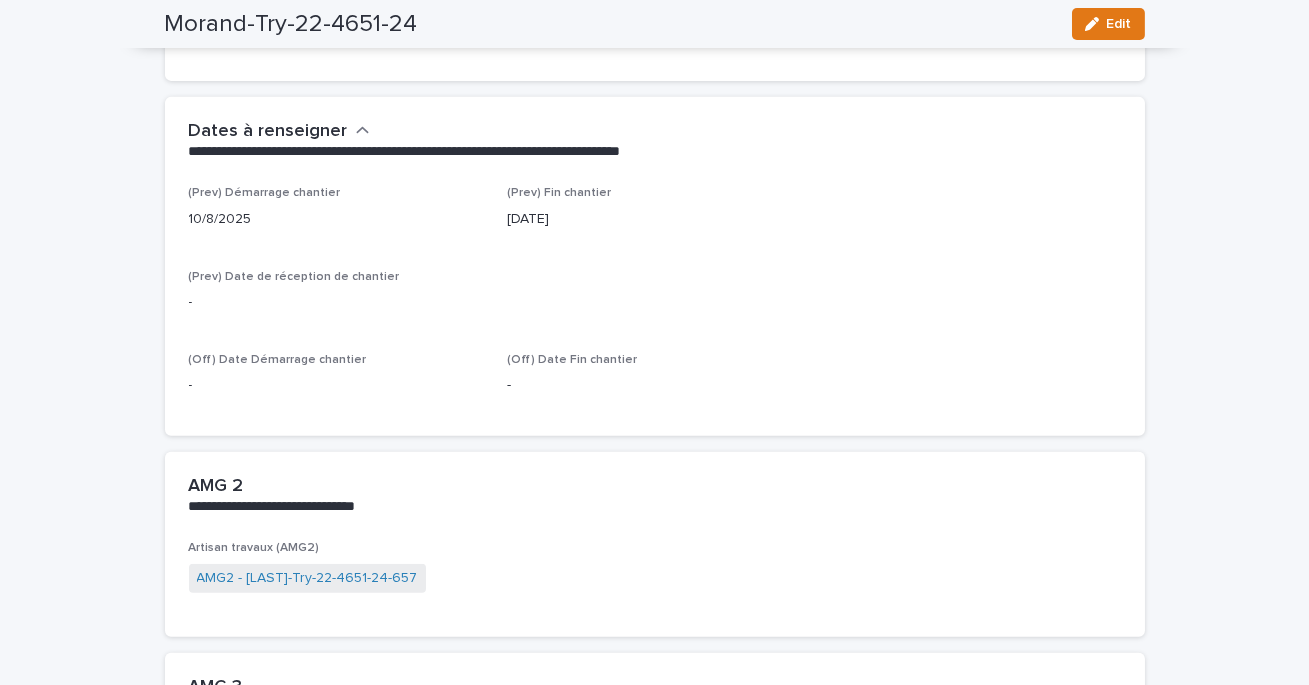 scroll, scrollTop: 1724, scrollLeft: 0, axis: vertical 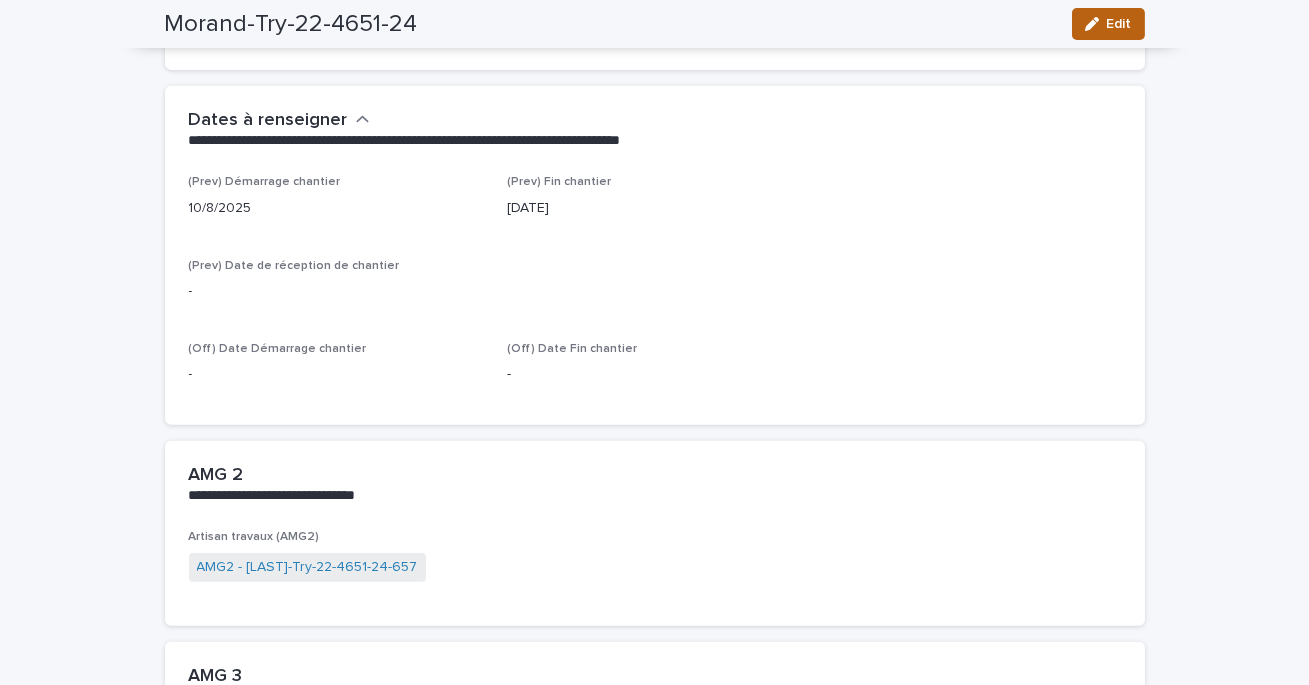 click on "Edit" at bounding box center [1108, 24] 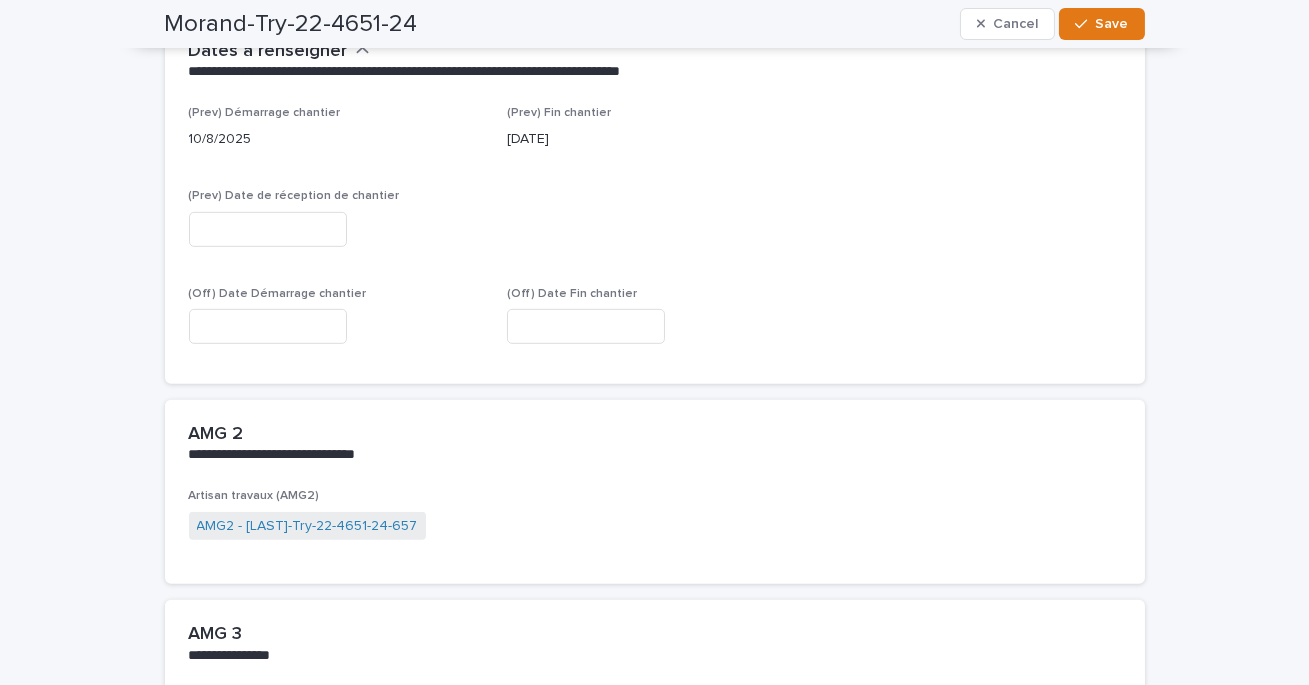 scroll, scrollTop: 1970, scrollLeft: 0, axis: vertical 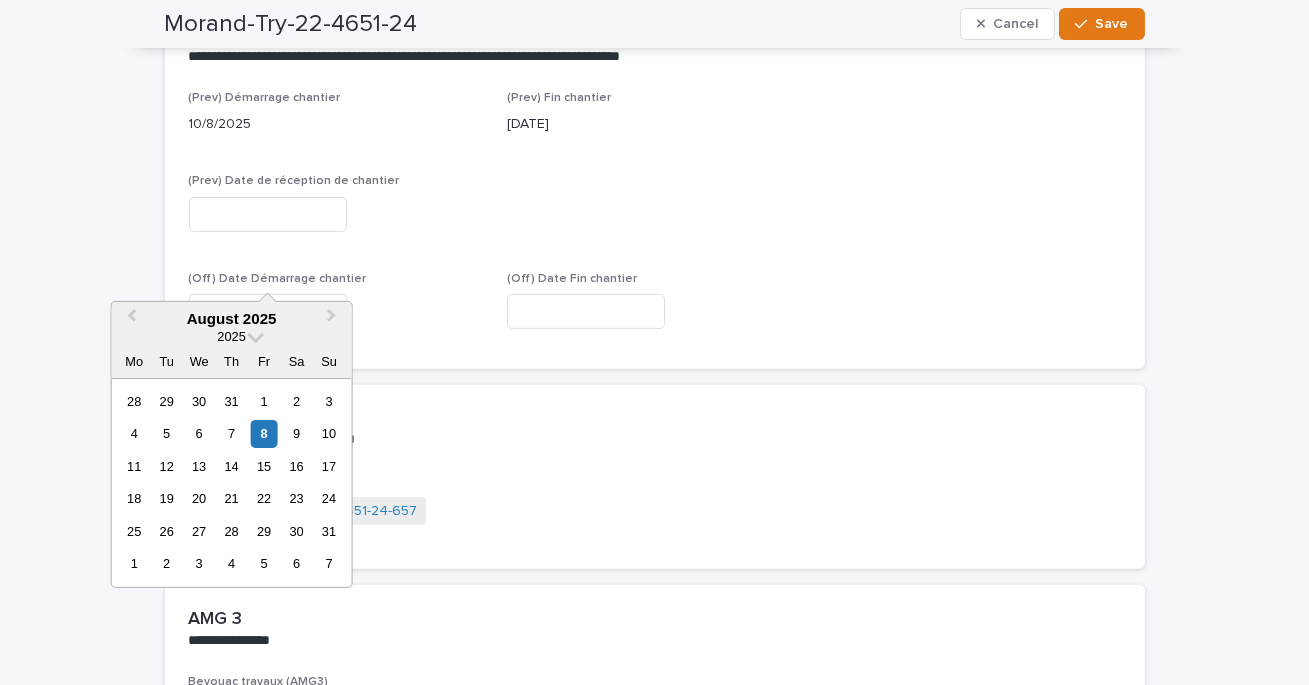 click at bounding box center [268, 311] 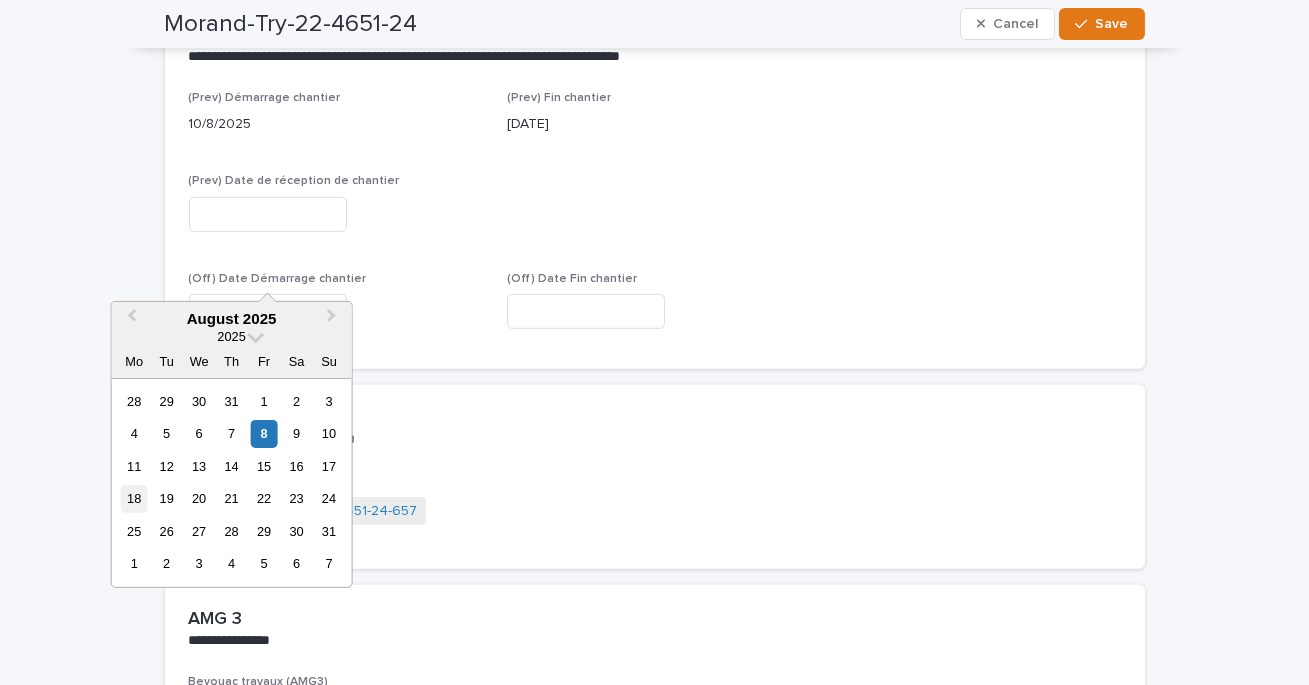click on "18" at bounding box center (134, 498) 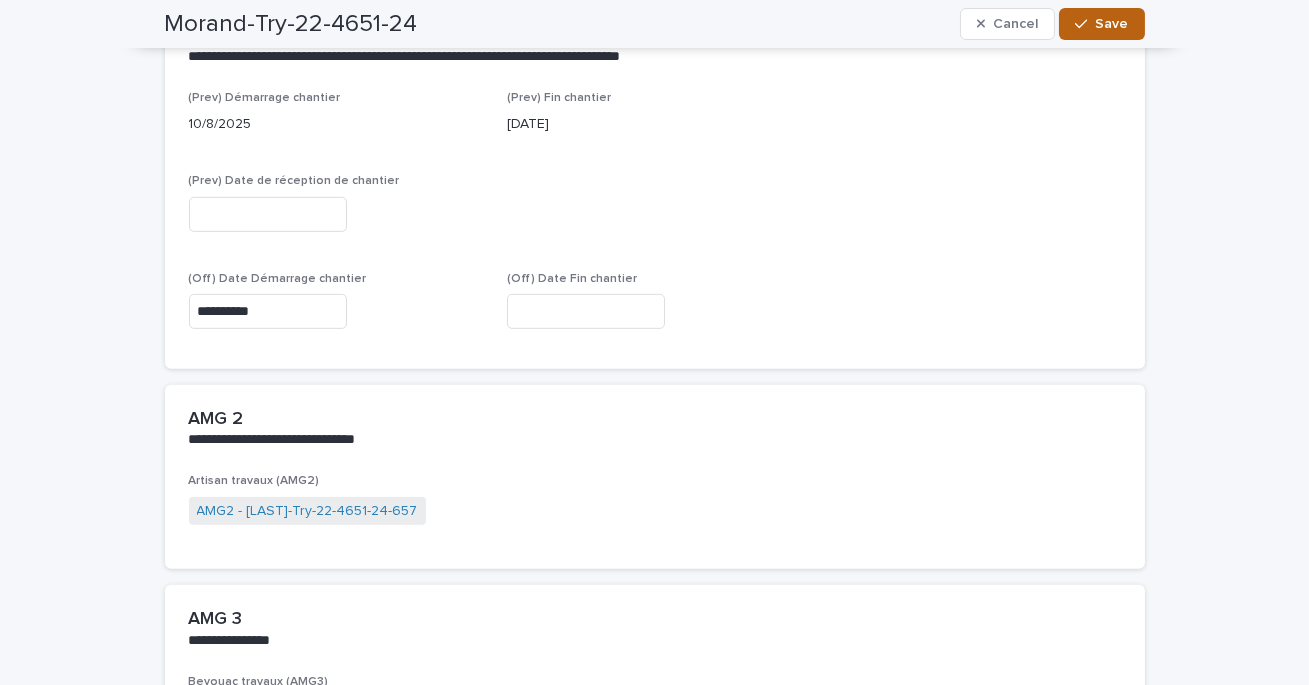 click on "Save" at bounding box center (1101, 24) 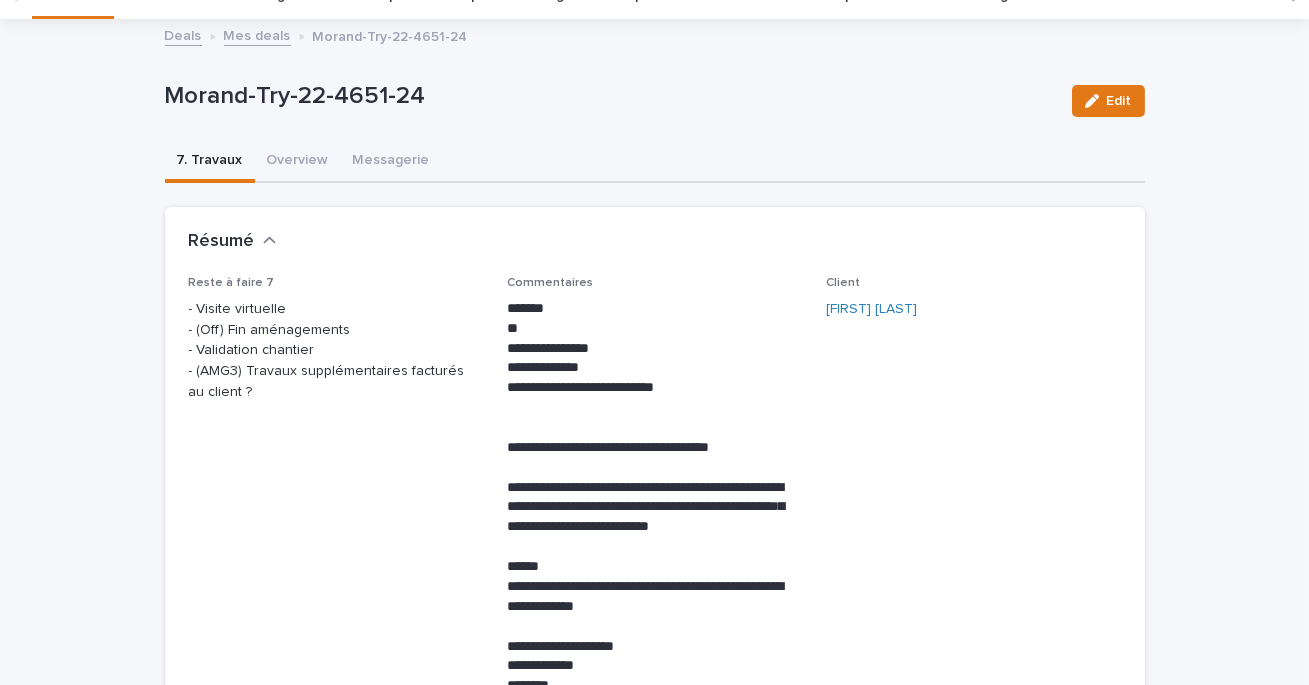scroll, scrollTop: 0, scrollLeft: 0, axis: both 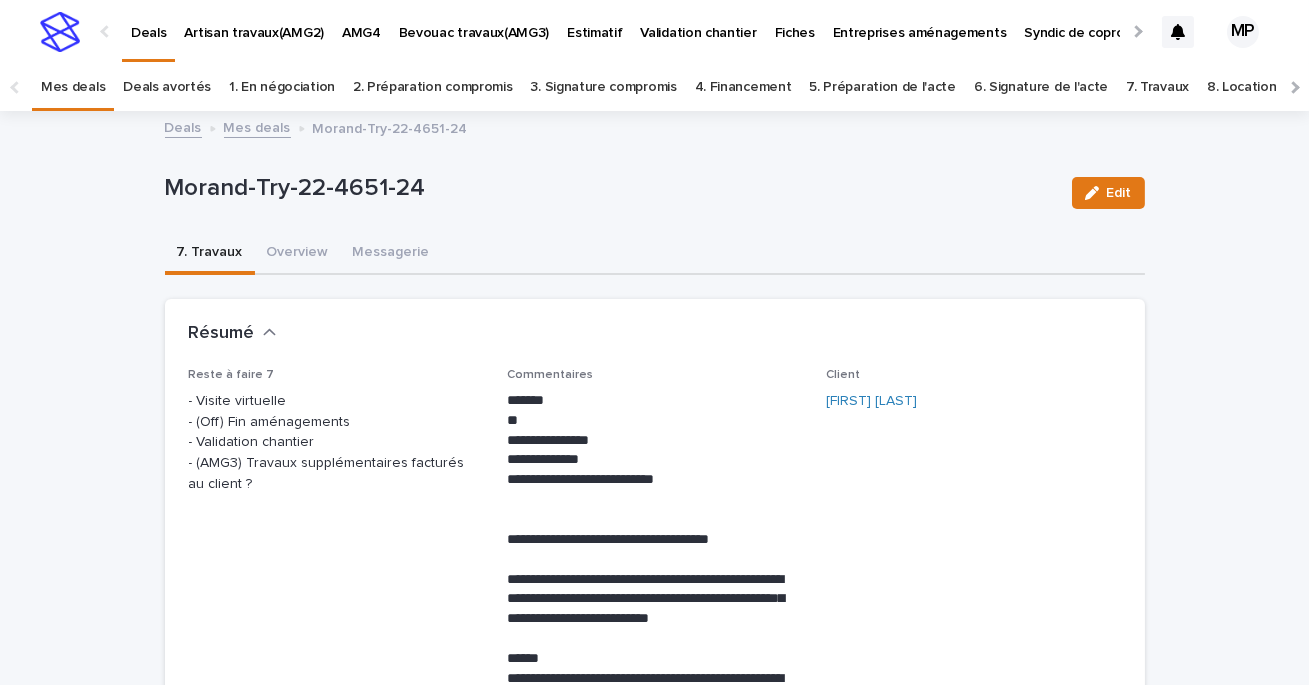 click on "Mes deals" at bounding box center [257, 126] 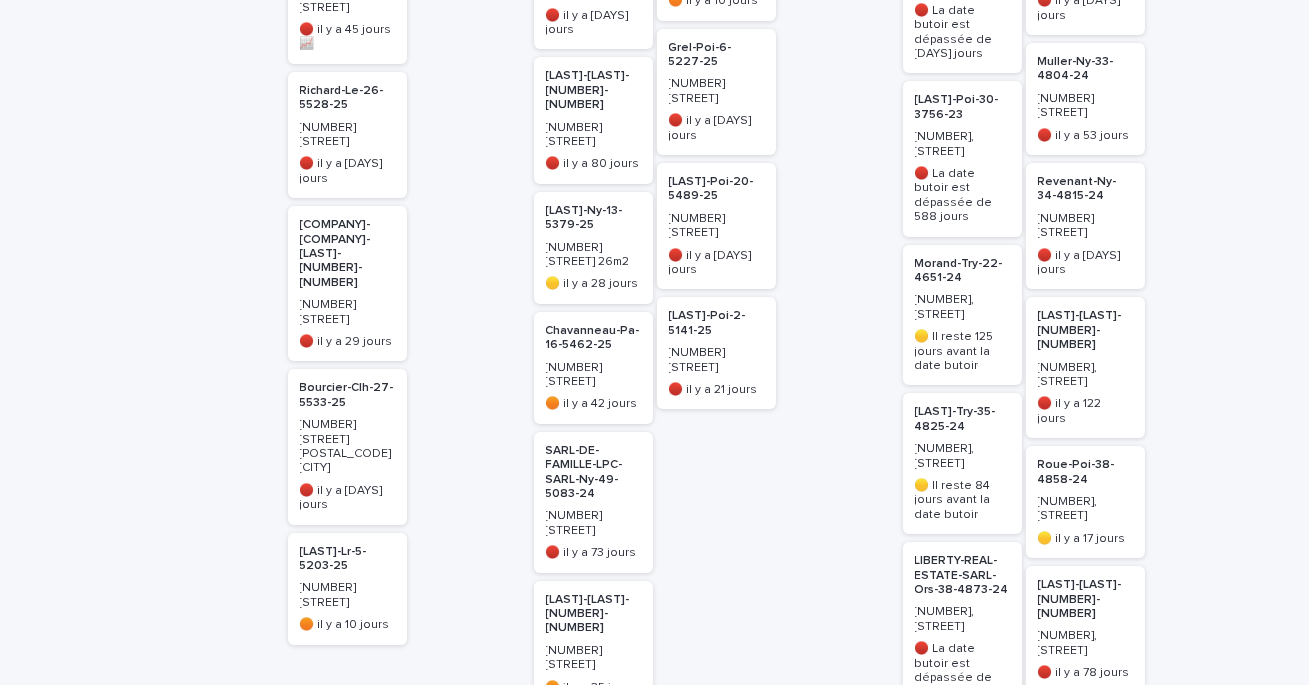 scroll, scrollTop: 905, scrollLeft: 0, axis: vertical 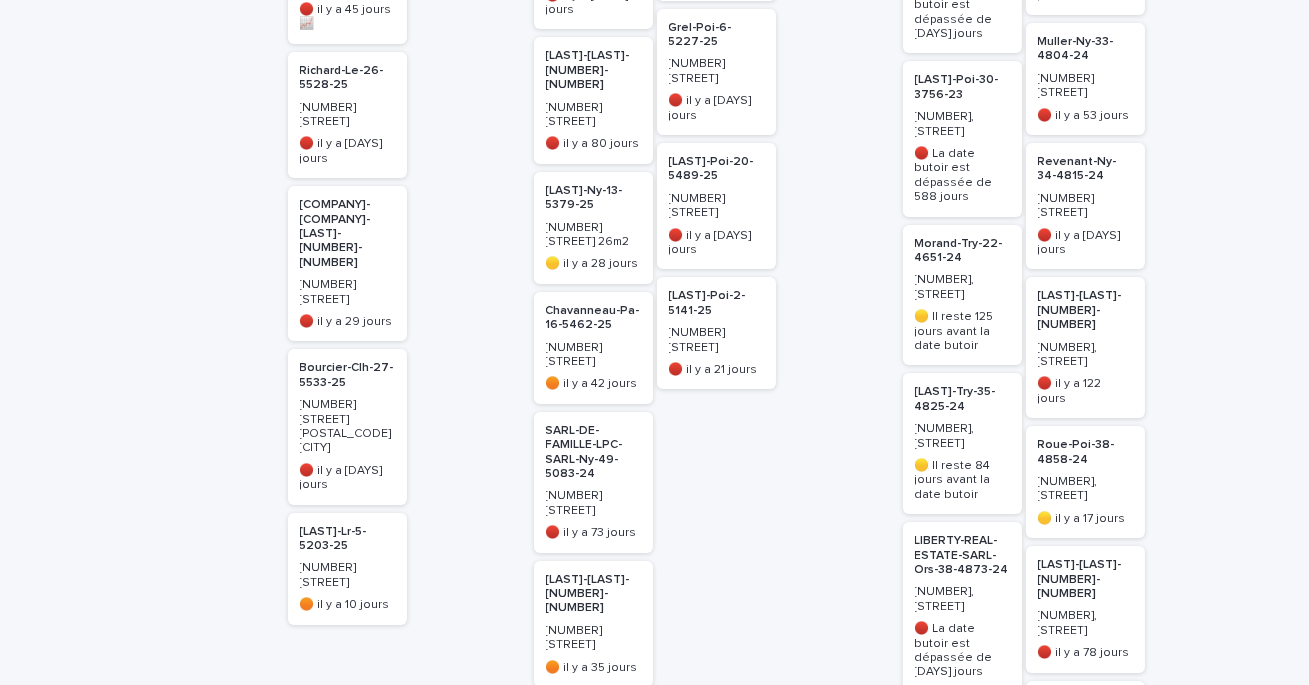 click on "[ID_STRING]" at bounding box center [962, 399] 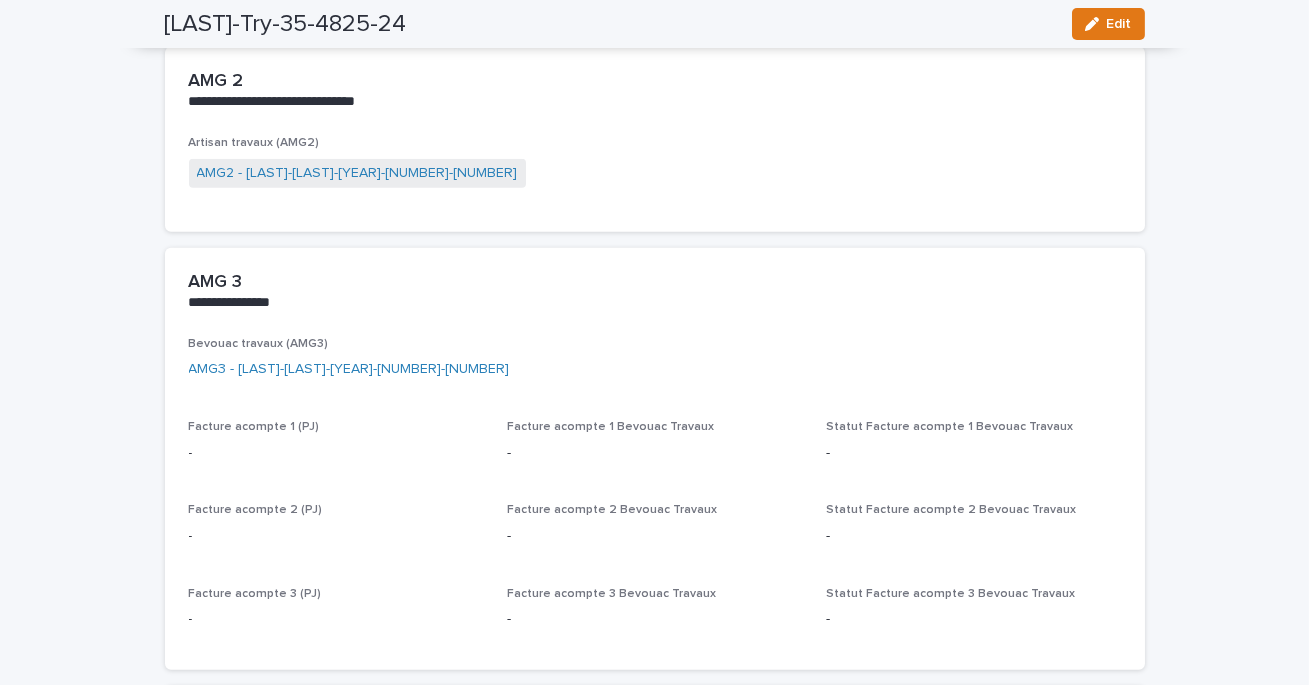 scroll, scrollTop: 2496, scrollLeft: 0, axis: vertical 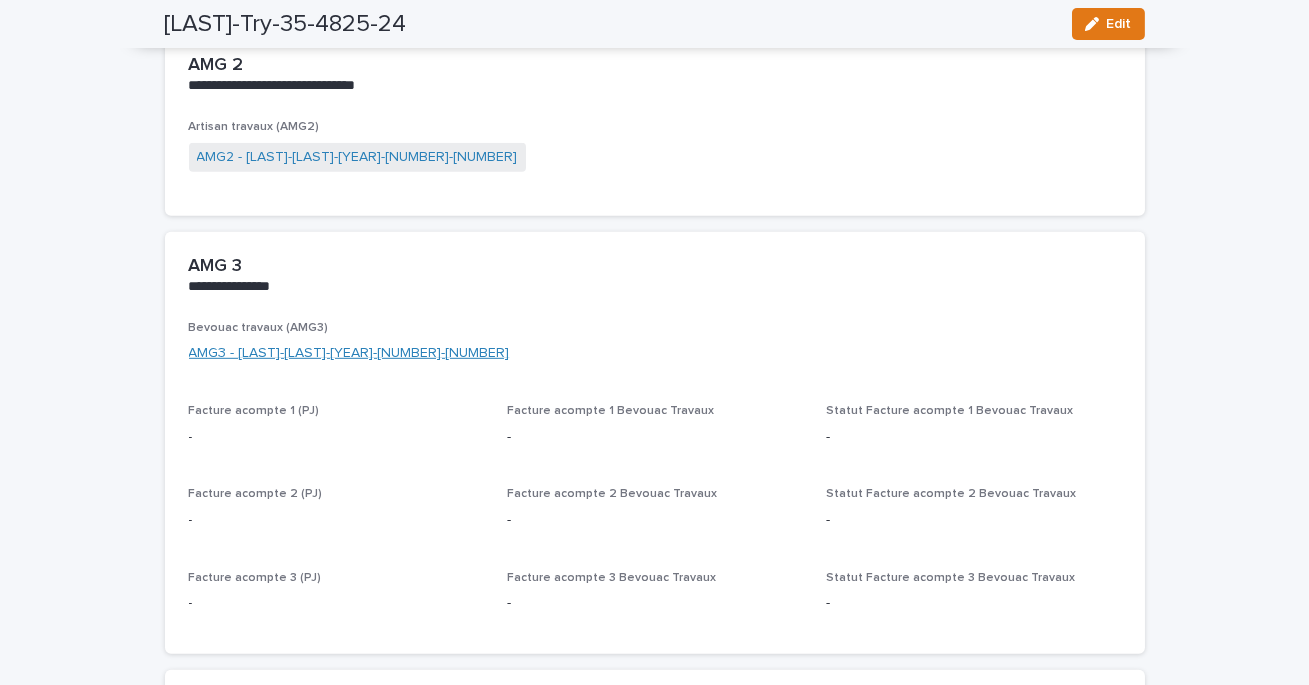 click on "AMG3 - Fromentin-Try-35-4825-24-405" at bounding box center (349, 353) 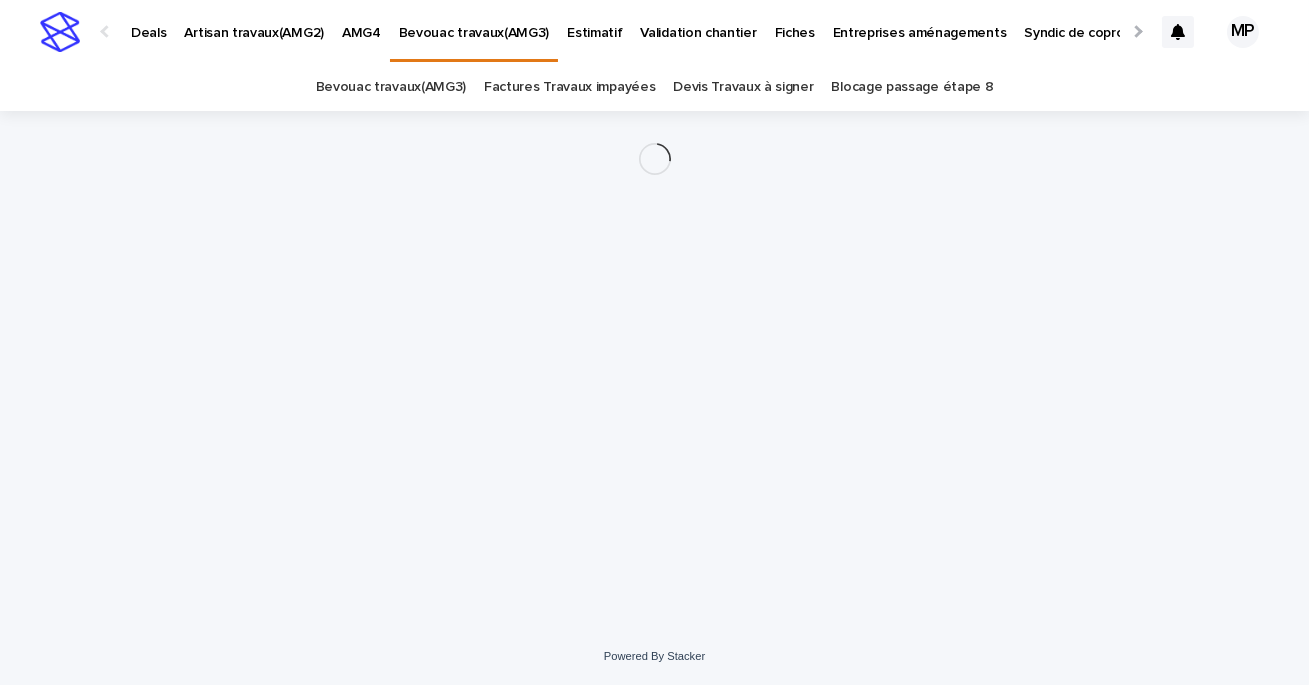 scroll, scrollTop: 0, scrollLeft: 0, axis: both 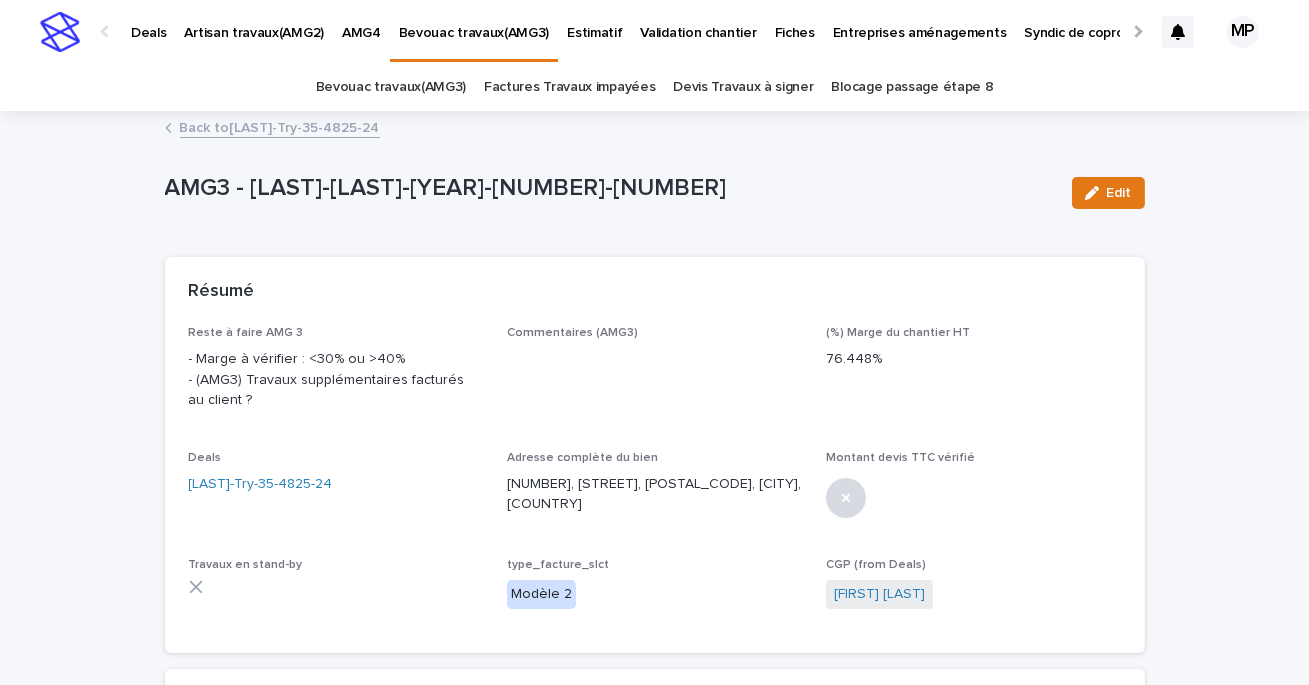 click on "Back to  Fromentin-Try-35-4825-24" at bounding box center [280, 126] 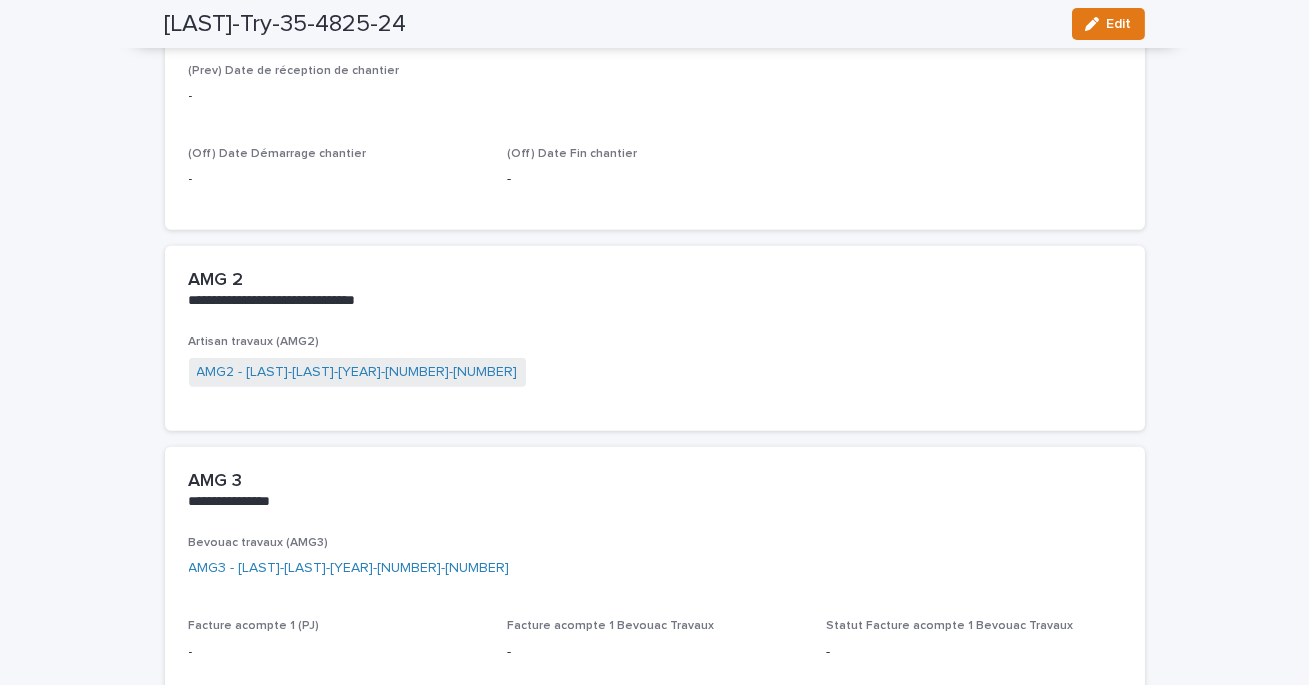 scroll, scrollTop: 2307, scrollLeft: 0, axis: vertical 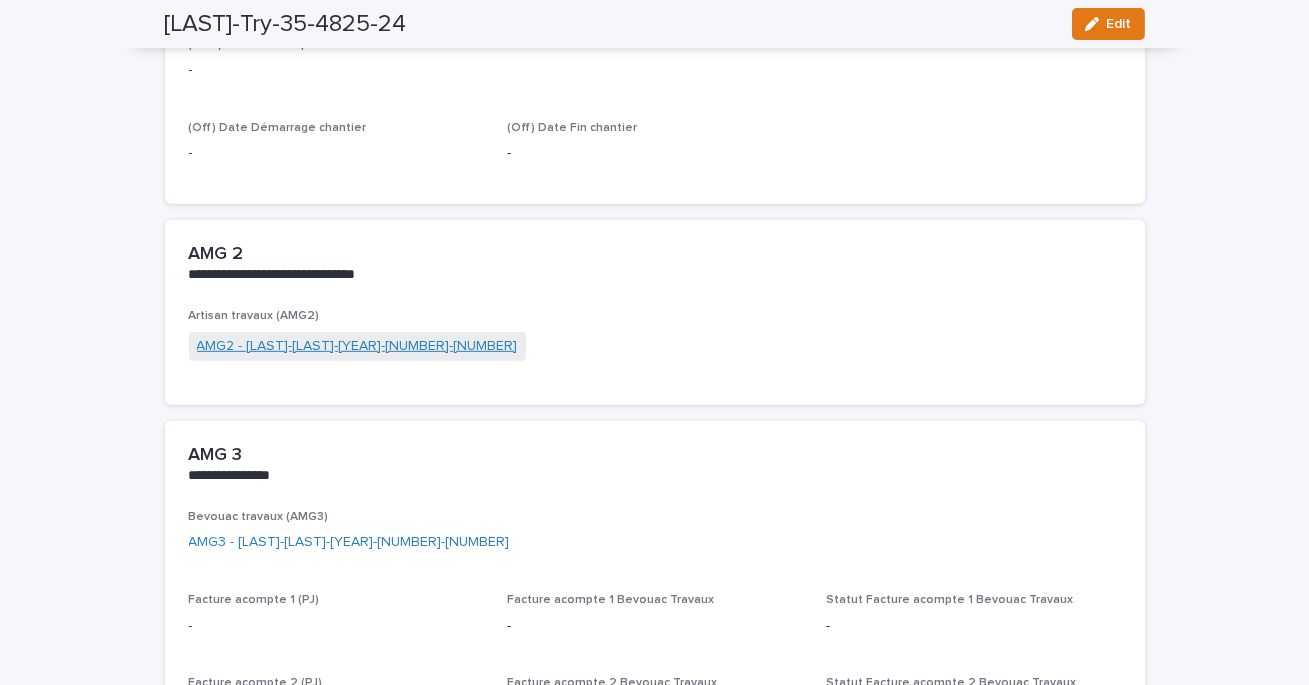 click on "AMG2 - Fromentin-Try-35-4825-24-701" at bounding box center (357, 346) 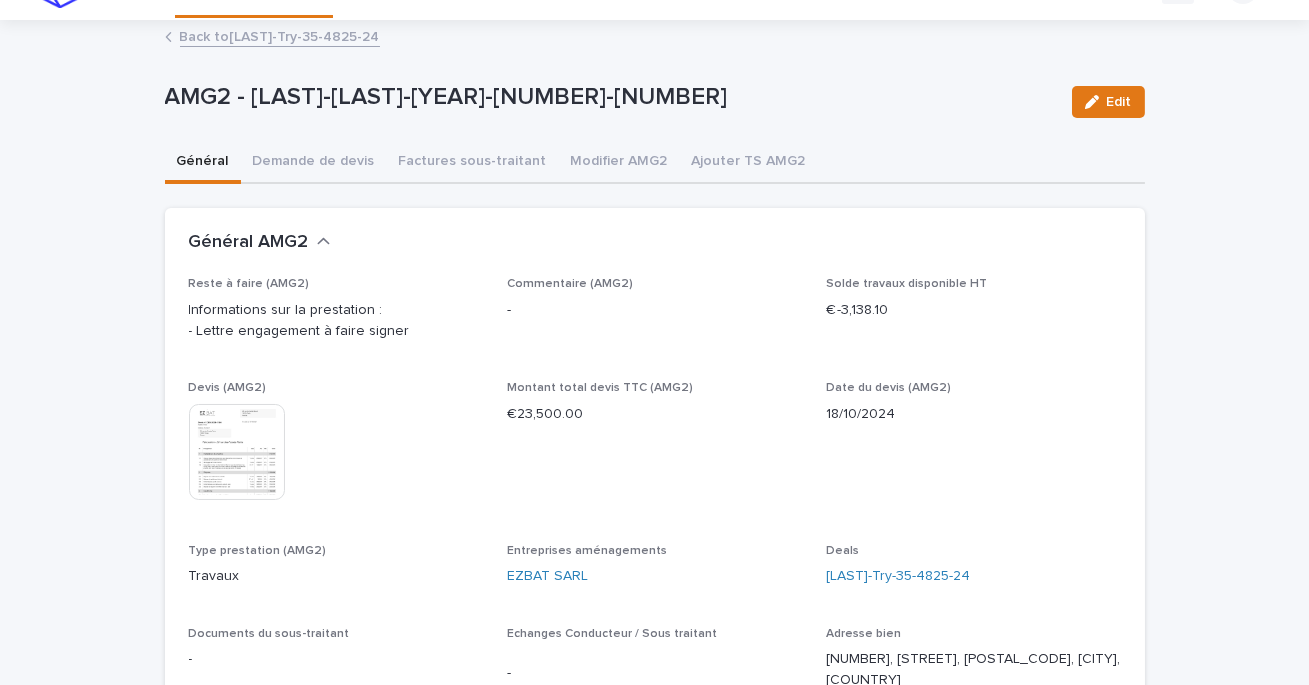 scroll, scrollTop: 42, scrollLeft: 0, axis: vertical 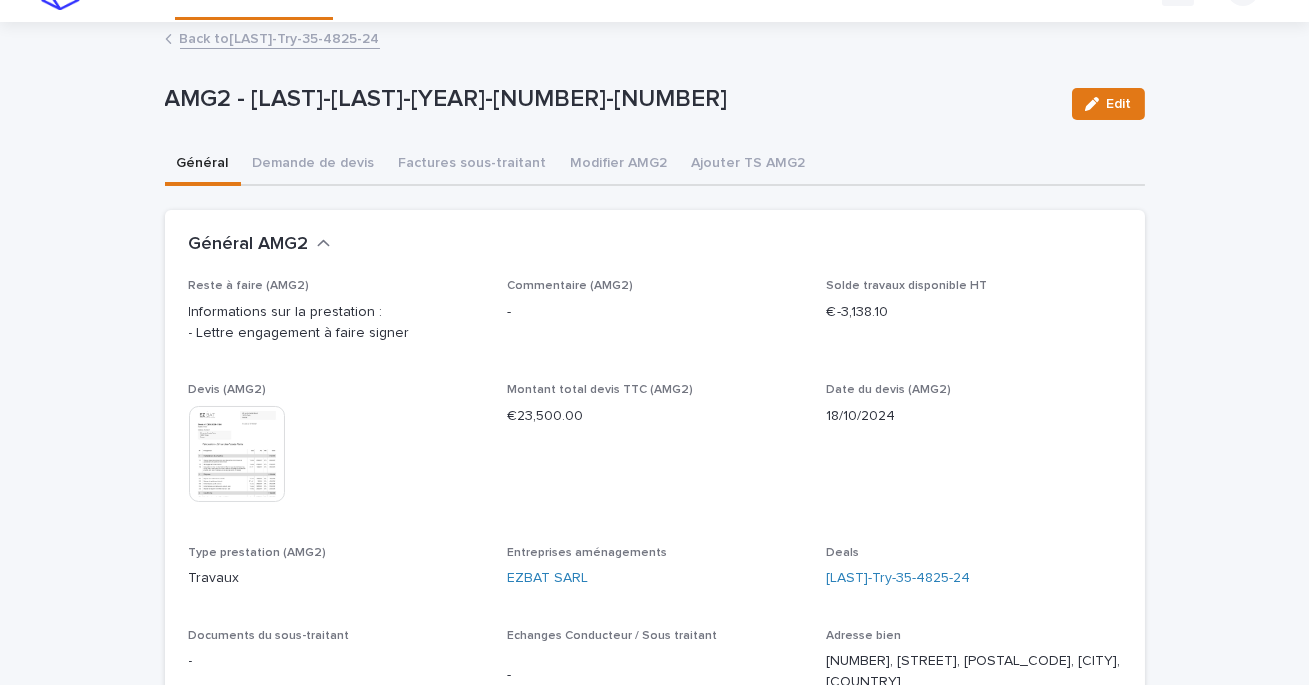 click on "Back to  Fromentin-Try-35-4825-24" at bounding box center [280, 37] 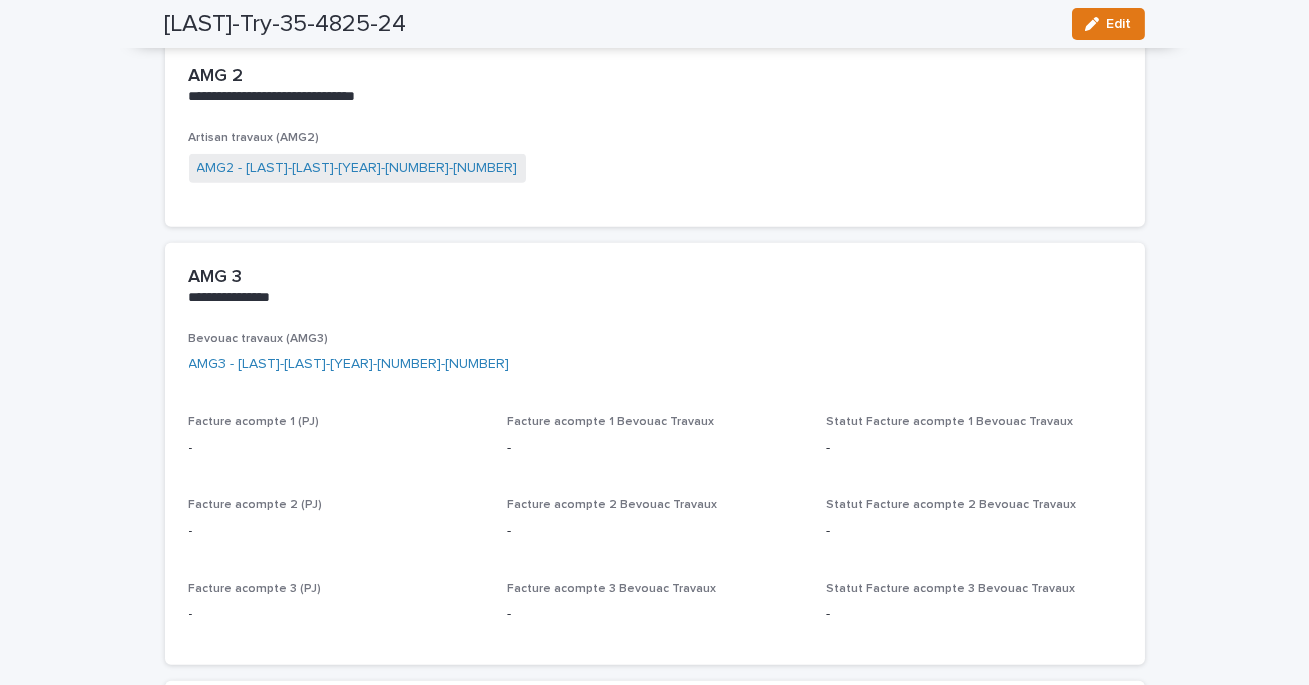 scroll, scrollTop: 2486, scrollLeft: 0, axis: vertical 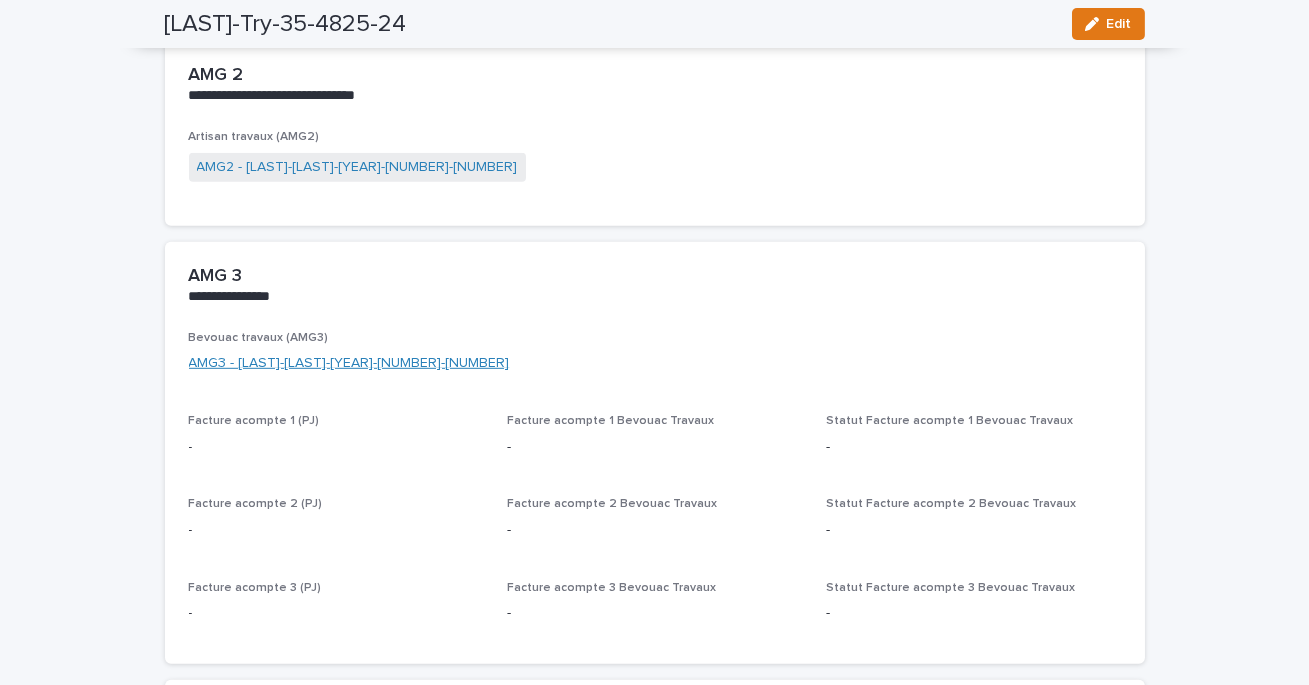 click on "AMG3 - Fromentin-Try-35-4825-24-405" at bounding box center [349, 363] 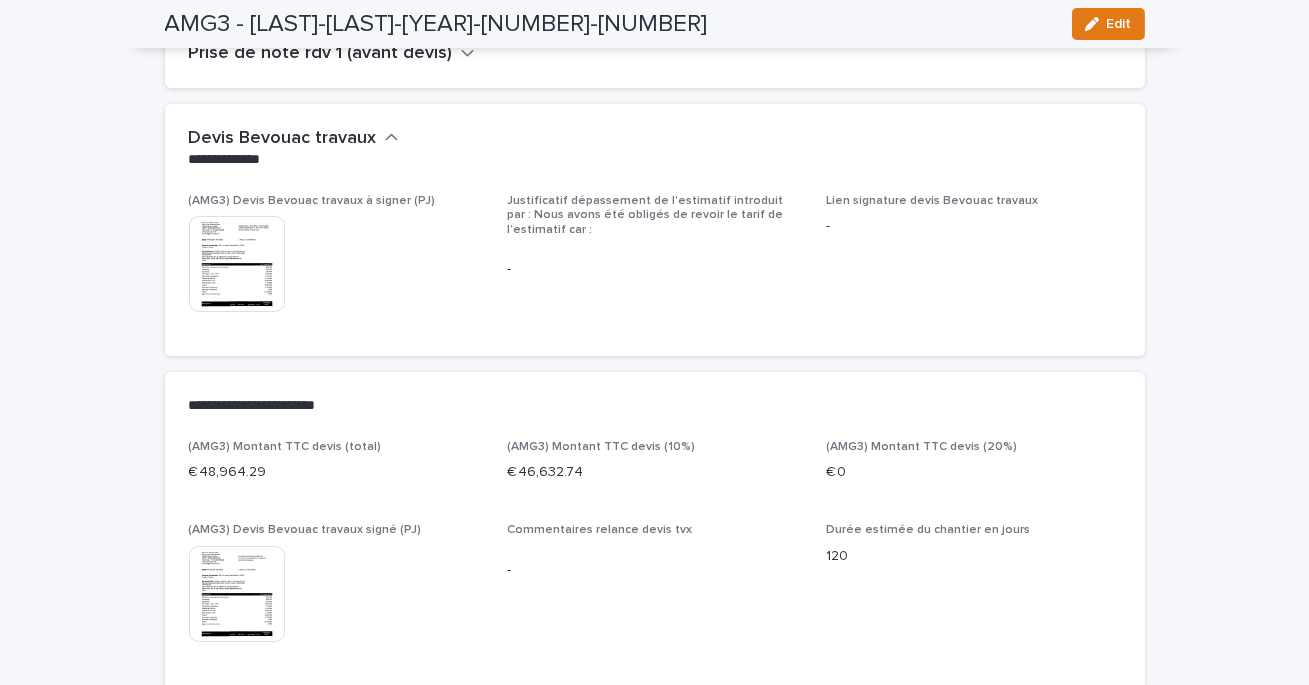 scroll, scrollTop: 729, scrollLeft: 0, axis: vertical 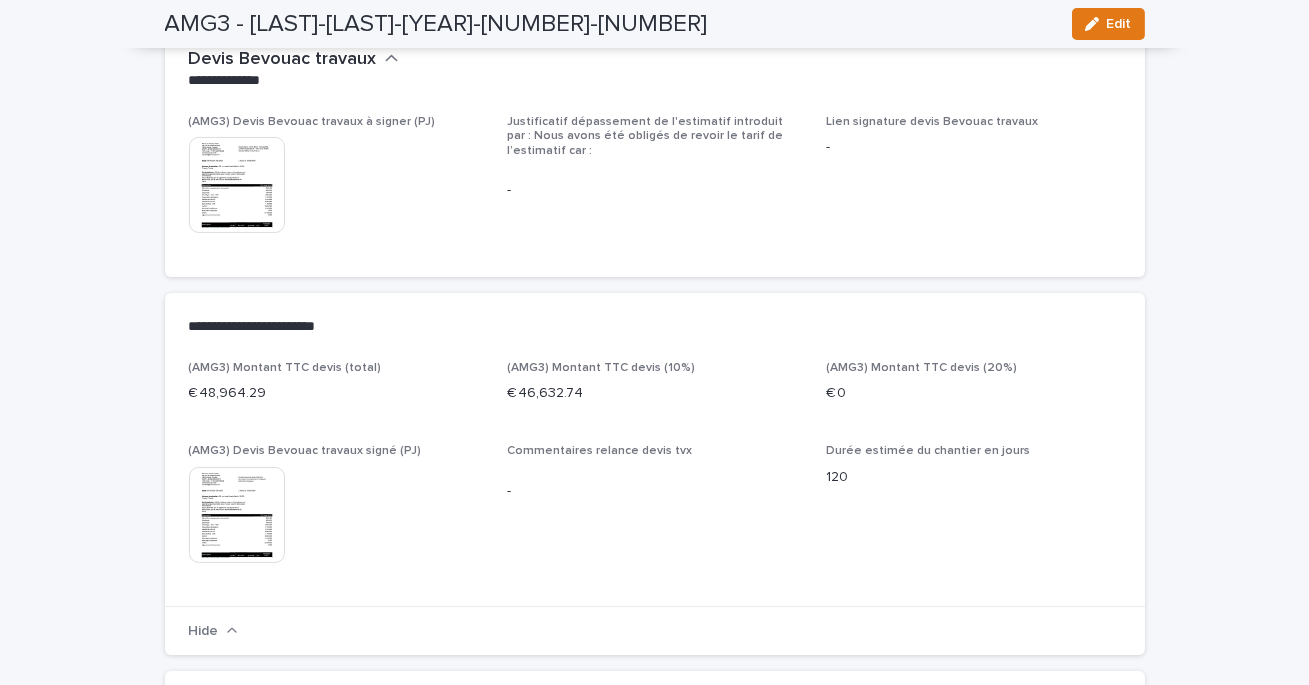 click at bounding box center (237, 185) 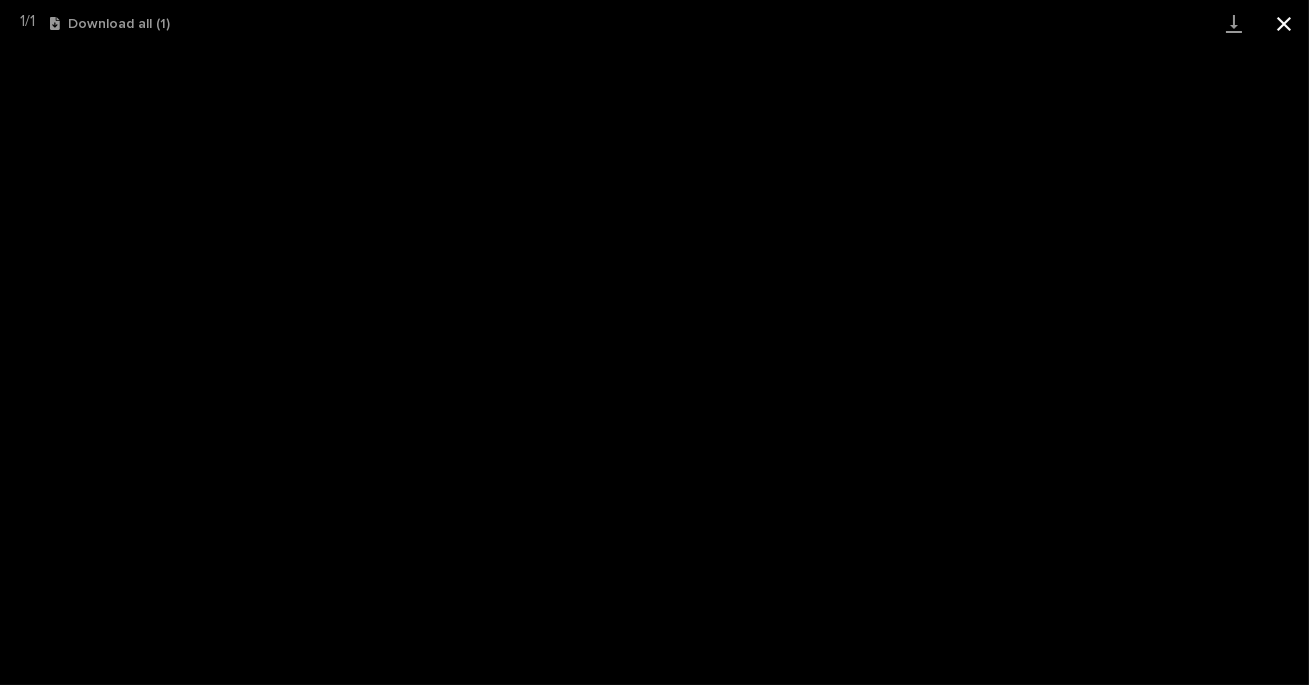 click at bounding box center [1284, 23] 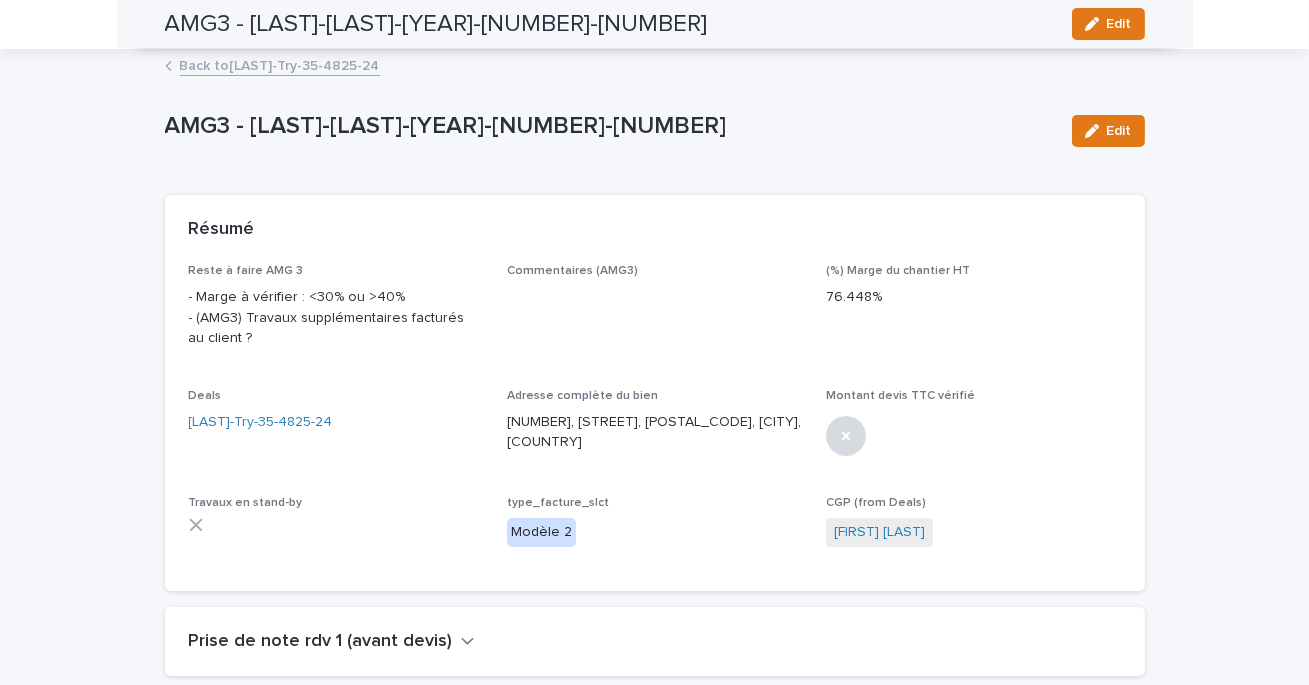 scroll, scrollTop: 0, scrollLeft: 0, axis: both 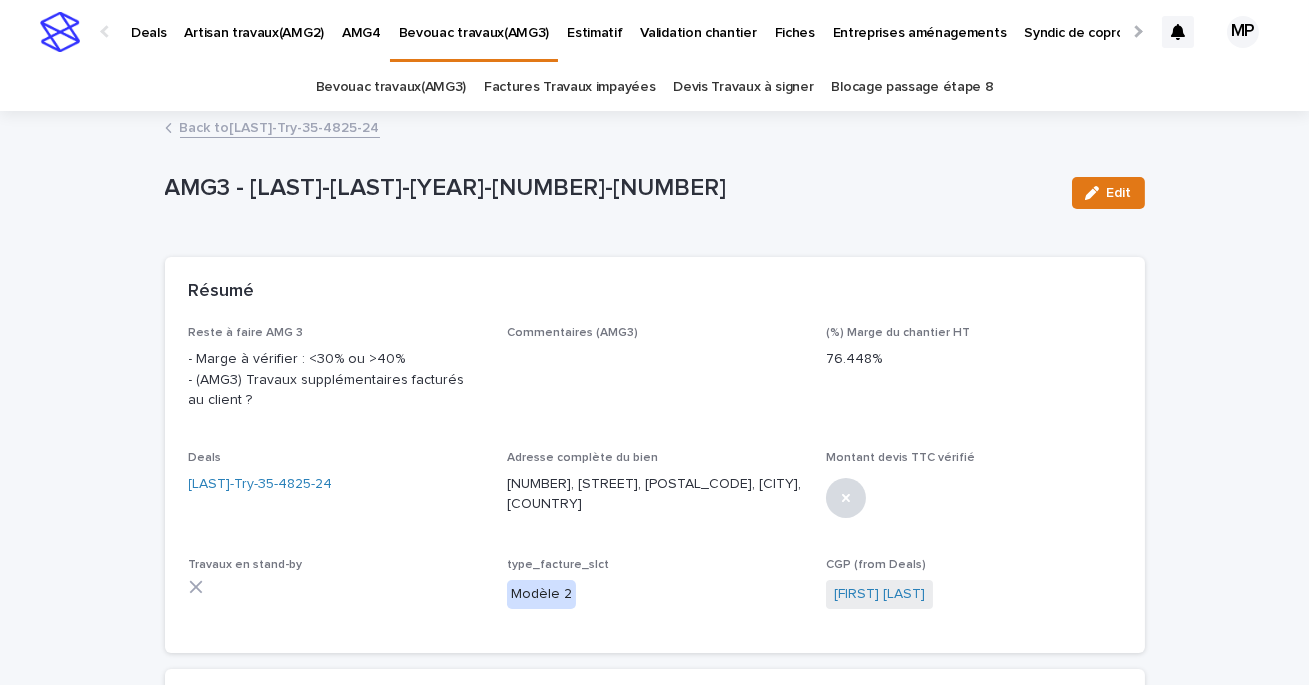 click on "Back to  Fromentin-Try-35-4825-24" at bounding box center (280, 126) 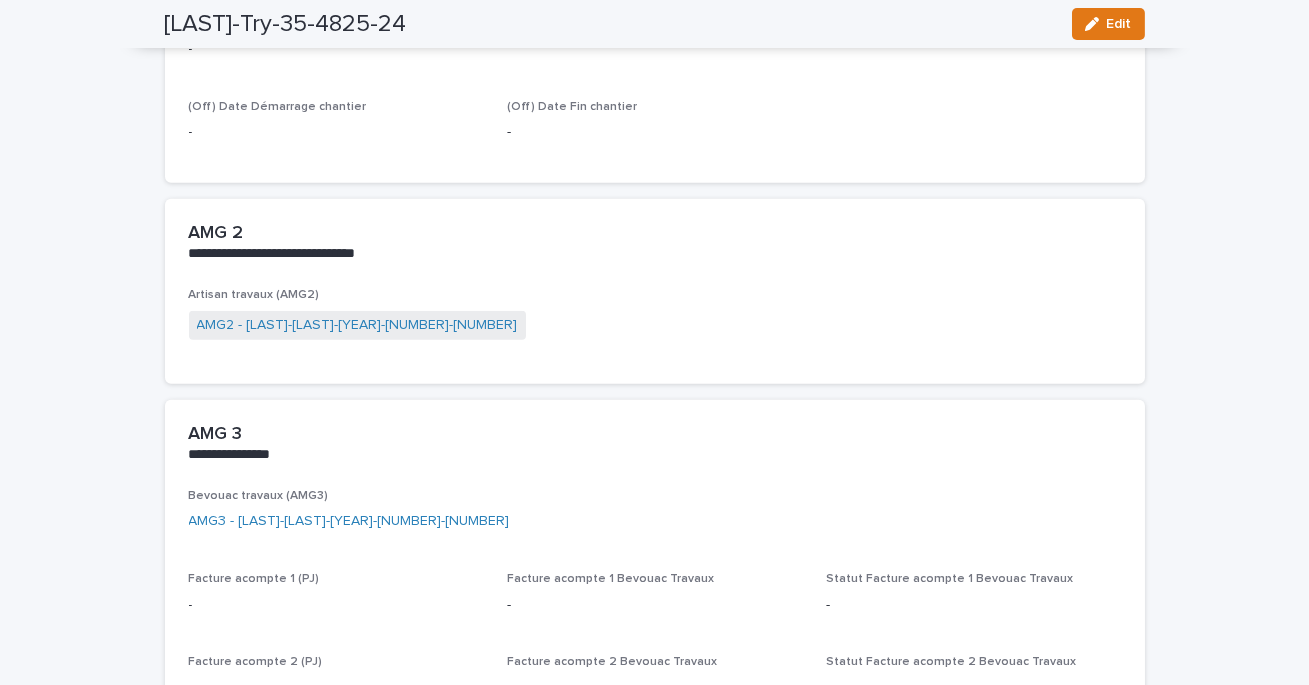 scroll, scrollTop: 2362, scrollLeft: 0, axis: vertical 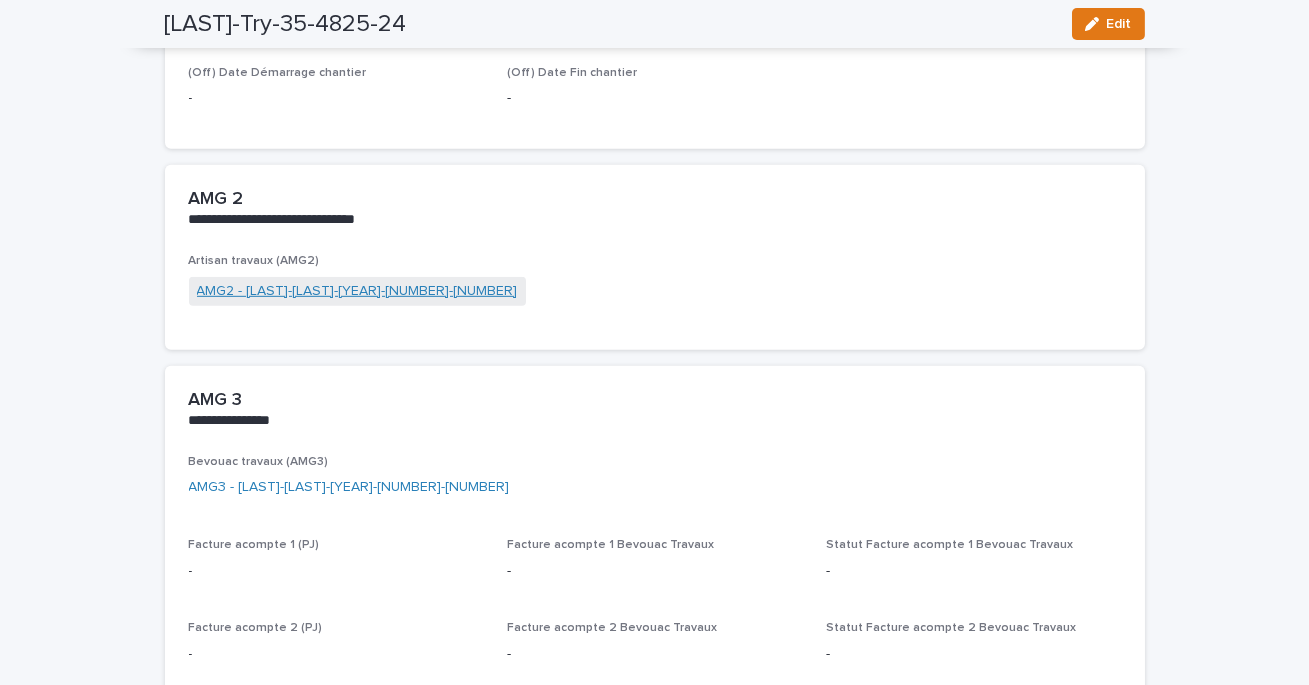 click on "AMG2 - Fromentin-Try-35-4825-24-701" at bounding box center (357, 291) 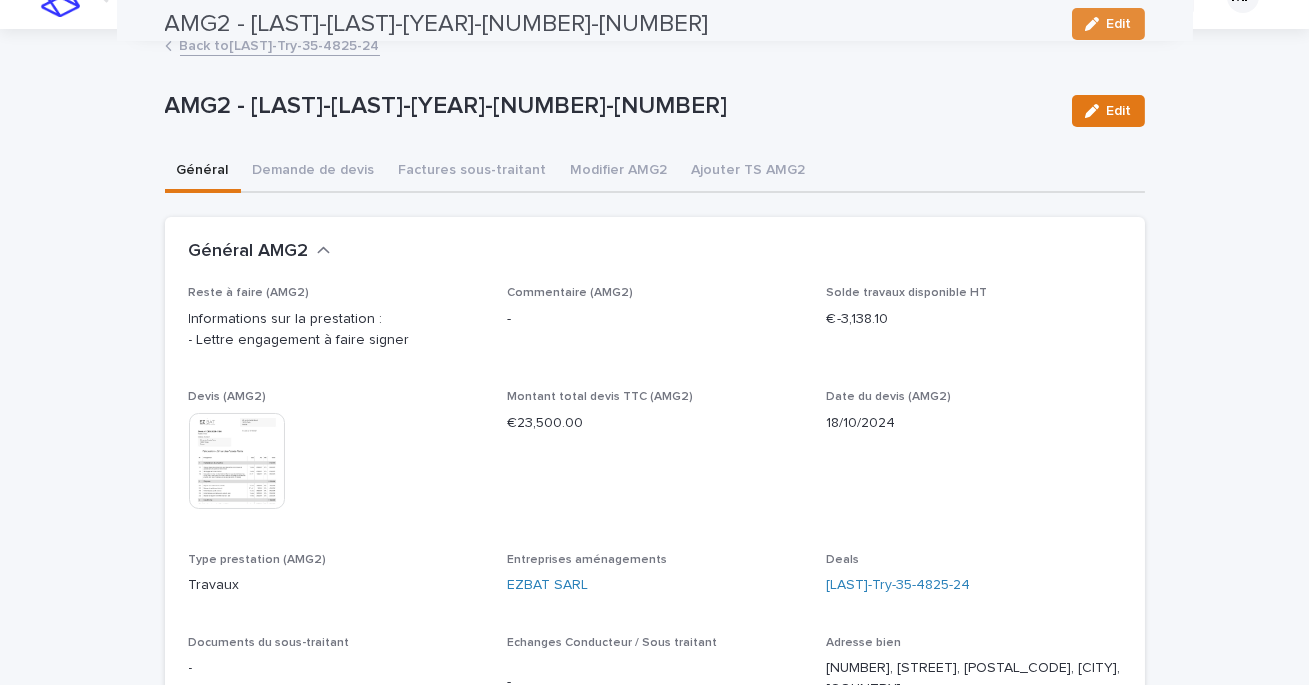 scroll, scrollTop: 0, scrollLeft: 0, axis: both 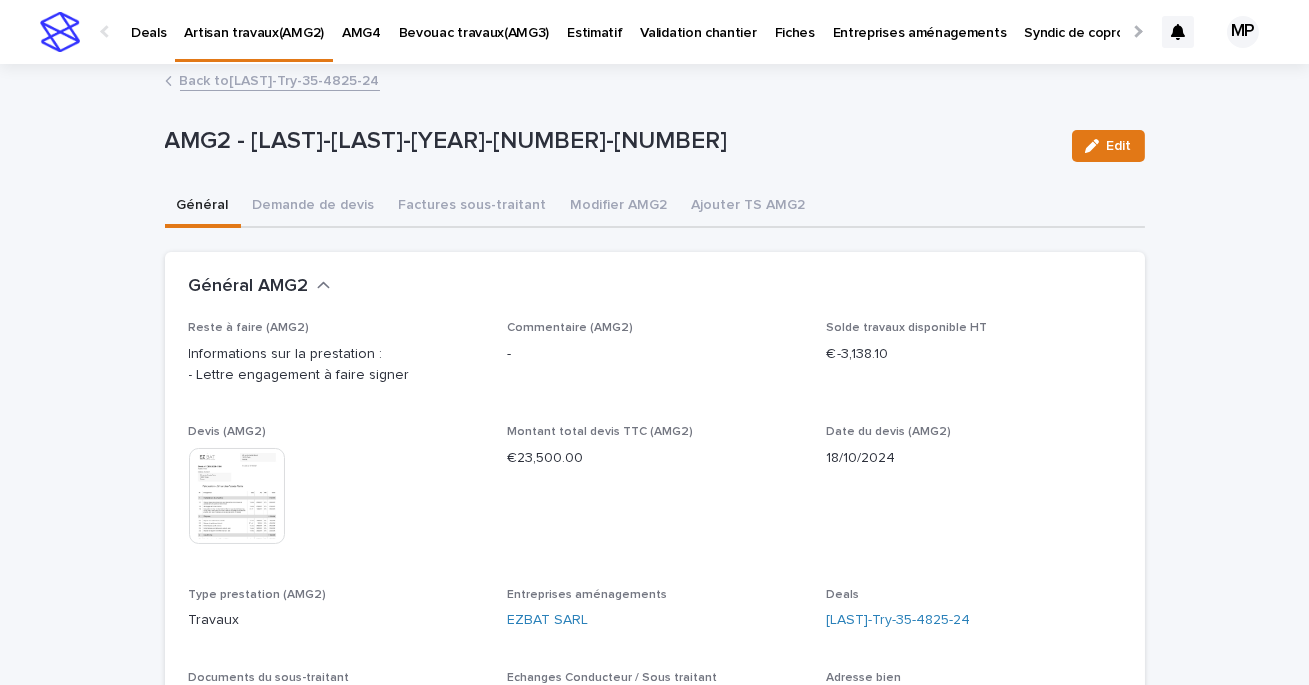 click at bounding box center [237, 496] 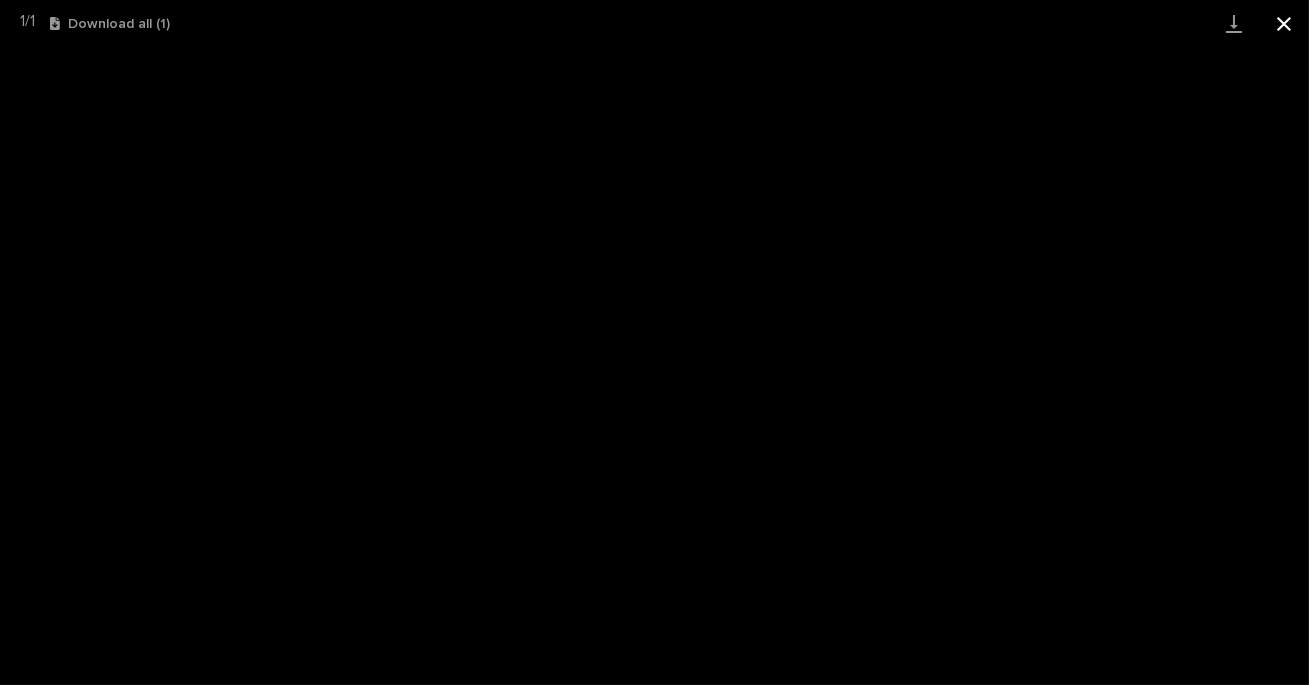 click at bounding box center [1284, 23] 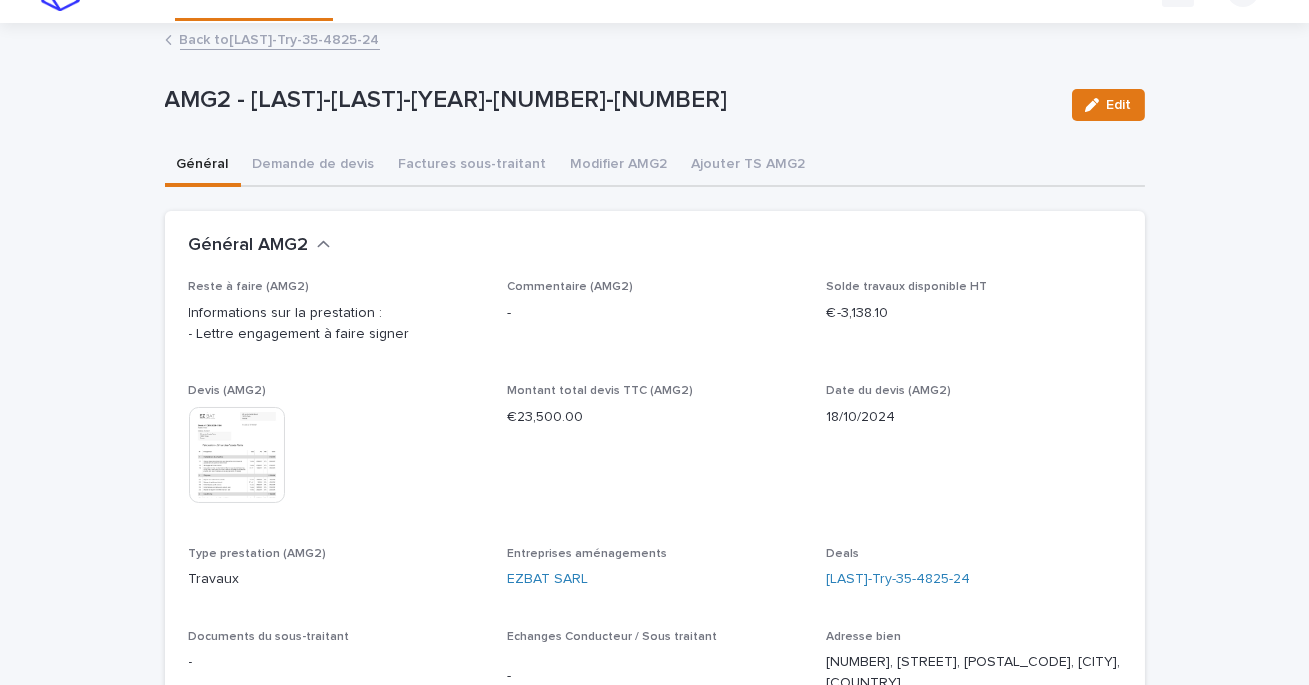 scroll, scrollTop: 34, scrollLeft: 0, axis: vertical 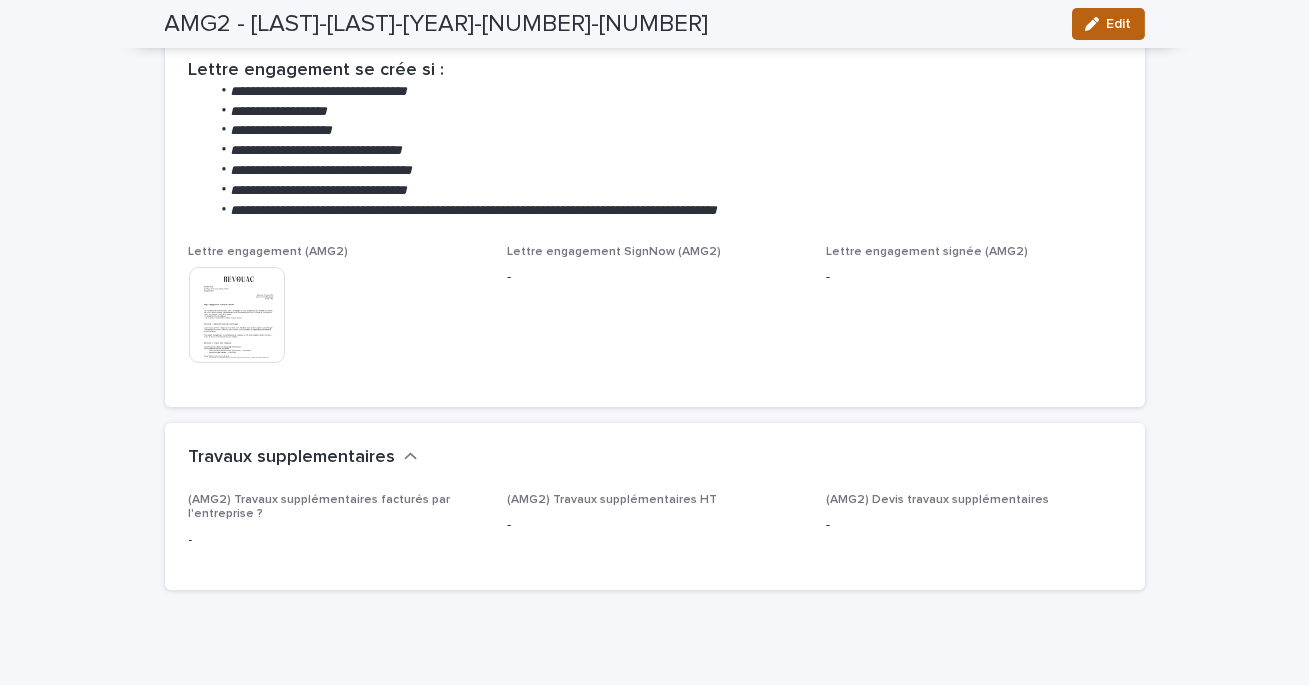click on "Edit" at bounding box center (1119, 24) 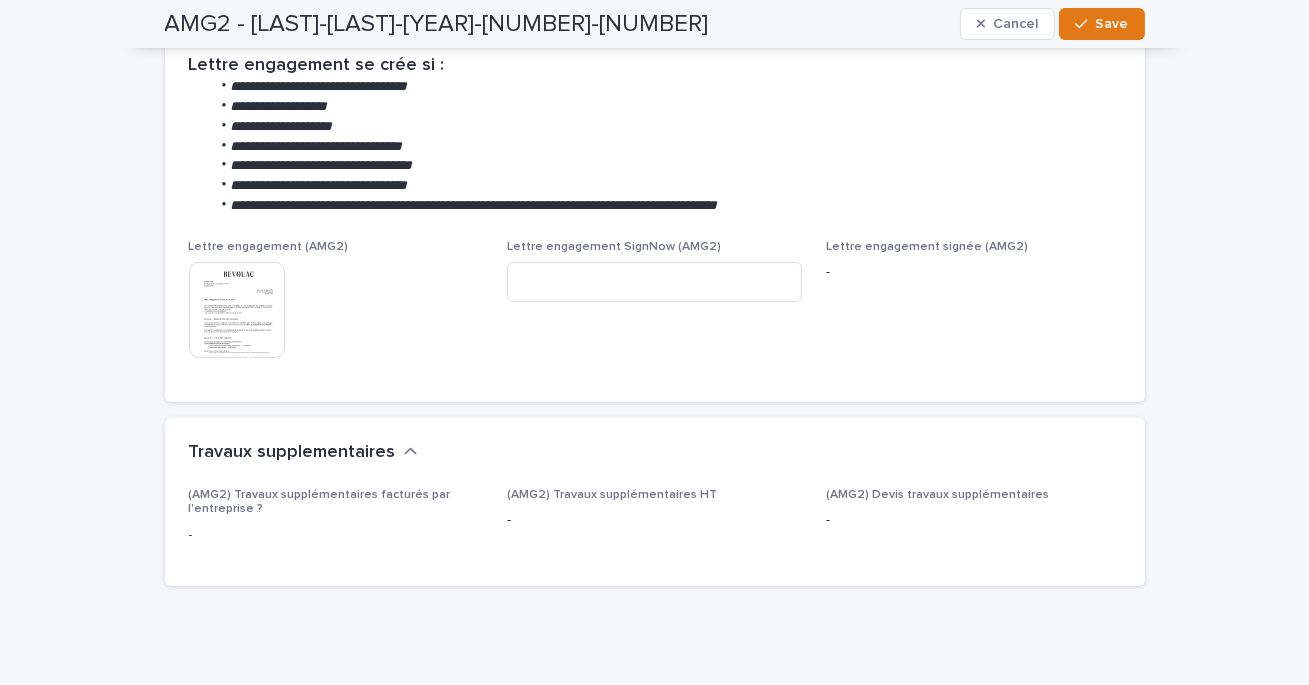 scroll, scrollTop: 759, scrollLeft: 0, axis: vertical 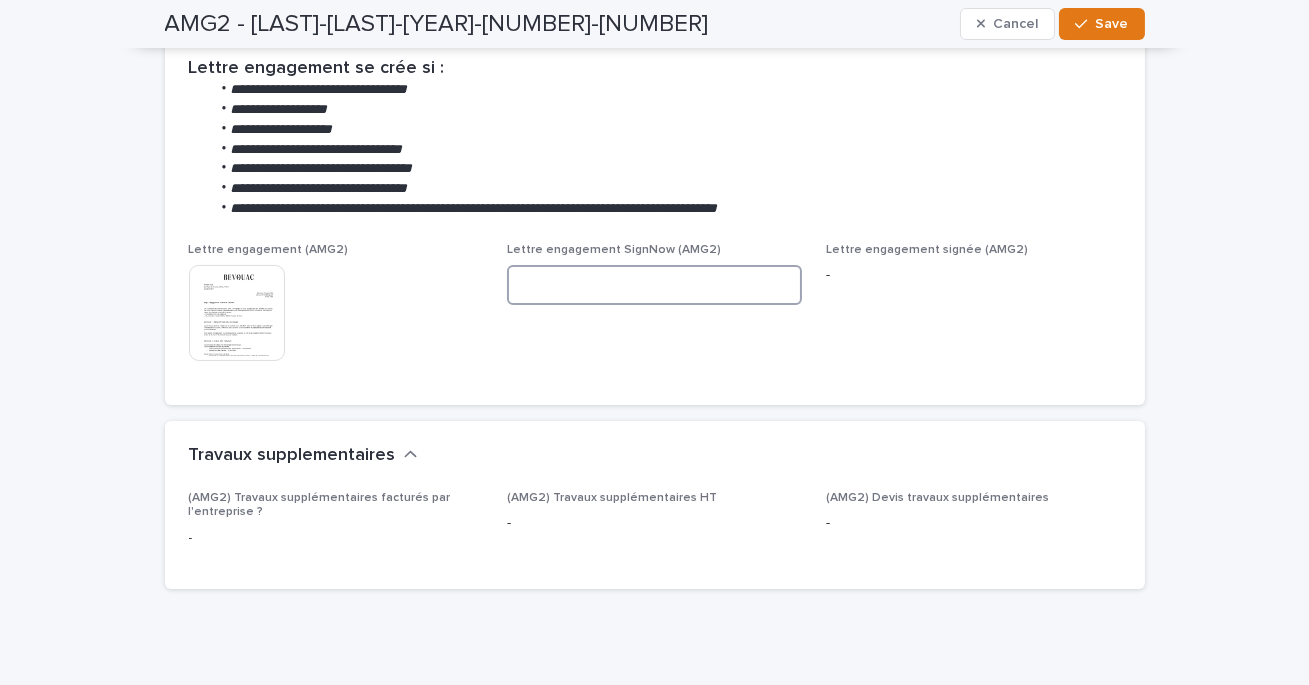 click at bounding box center (654, 285) 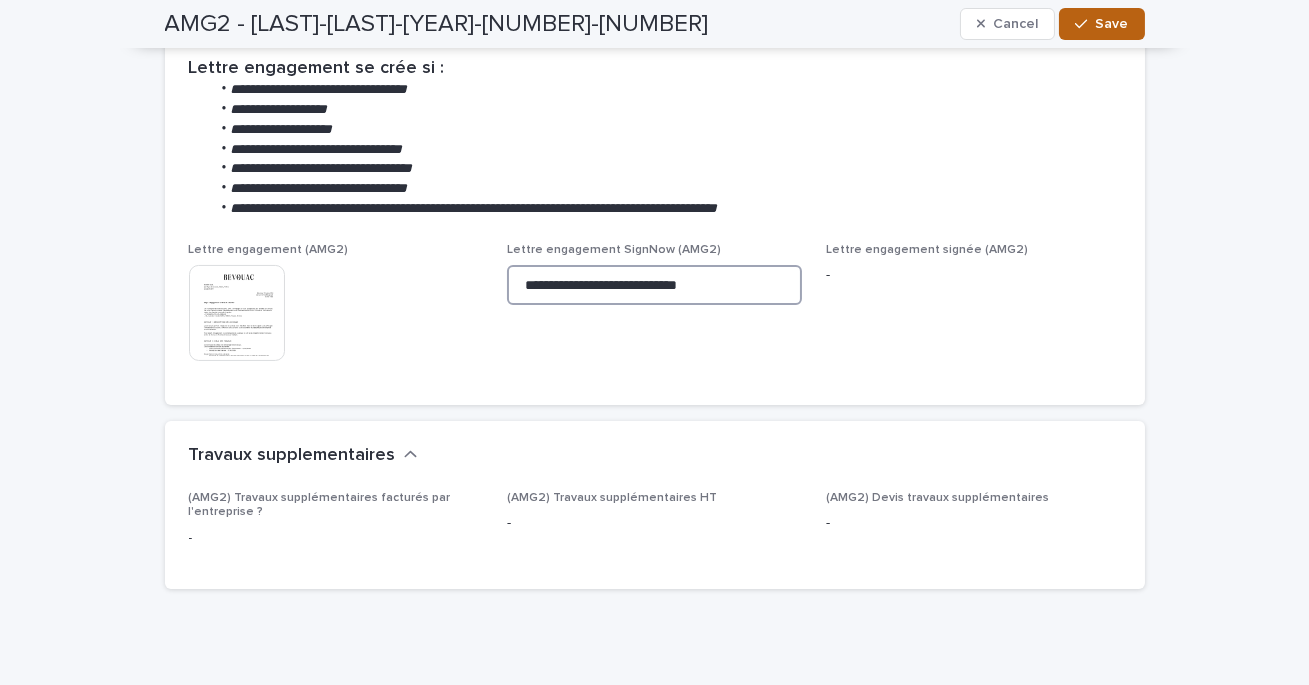 type on "**********" 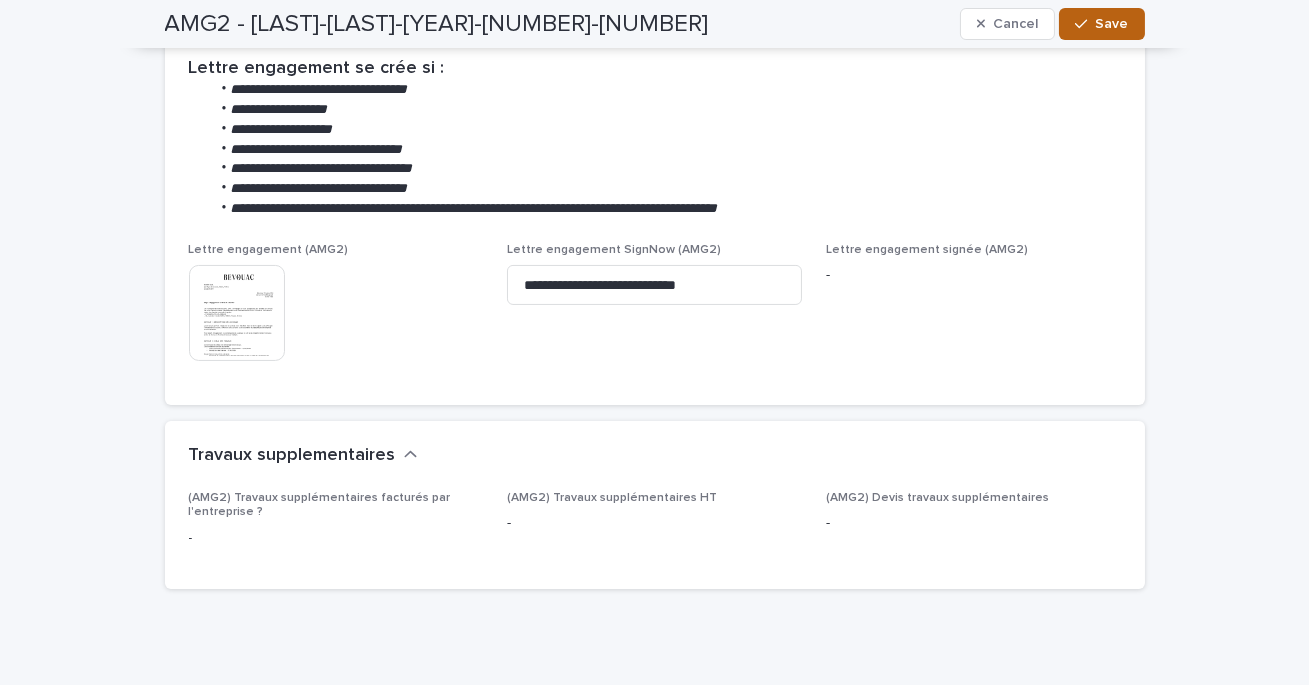 click on "Save" at bounding box center [1112, 24] 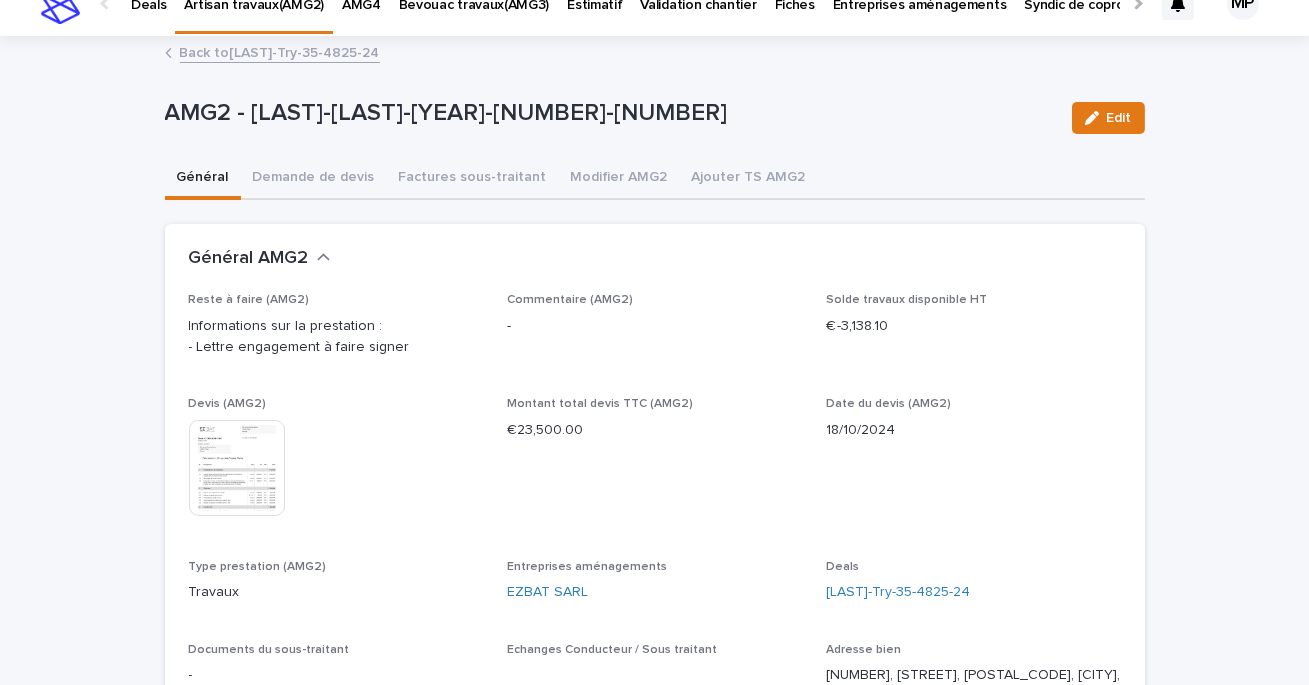 scroll, scrollTop: 40, scrollLeft: 0, axis: vertical 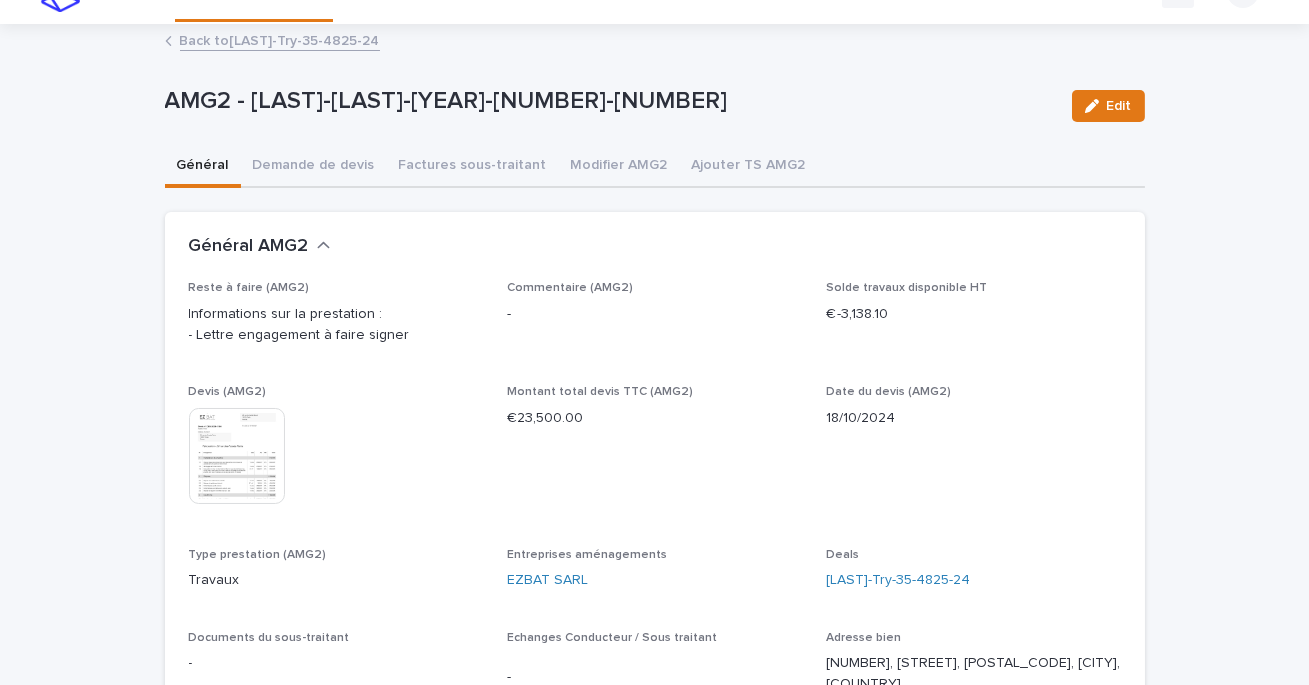 click on "Back to  Fromentin-Try-35-4825-24" at bounding box center (280, 39) 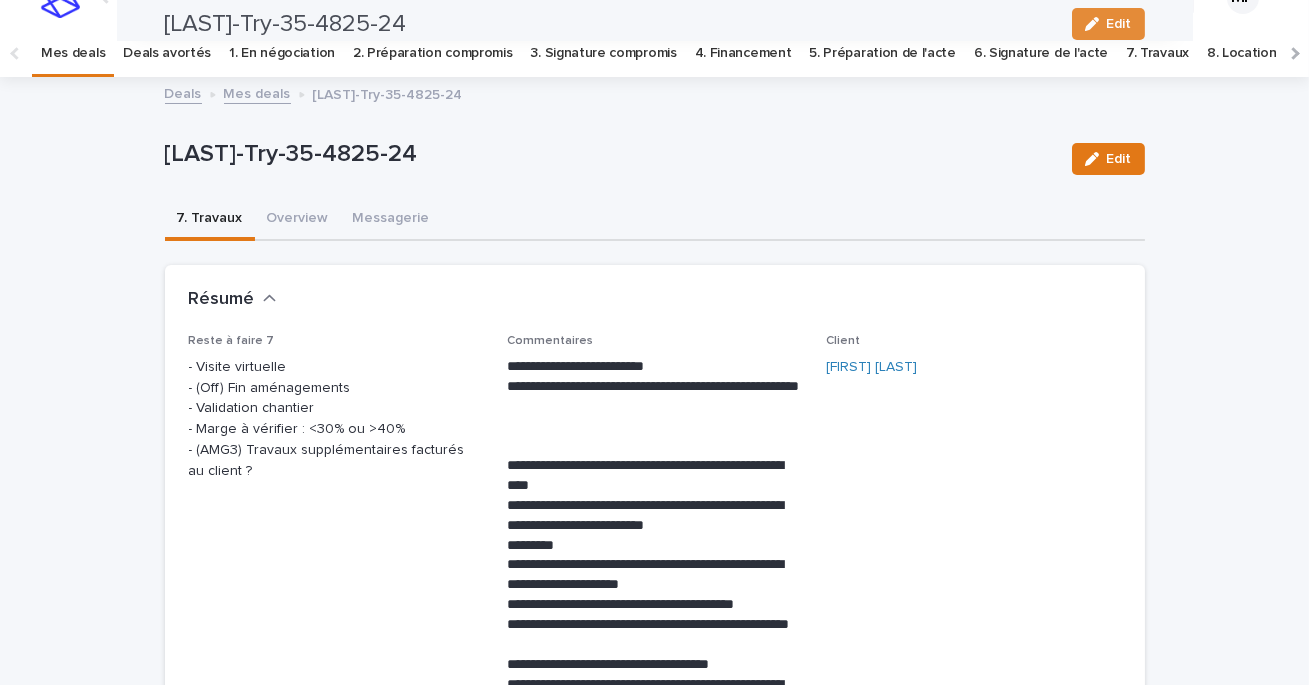 scroll, scrollTop: 0, scrollLeft: 0, axis: both 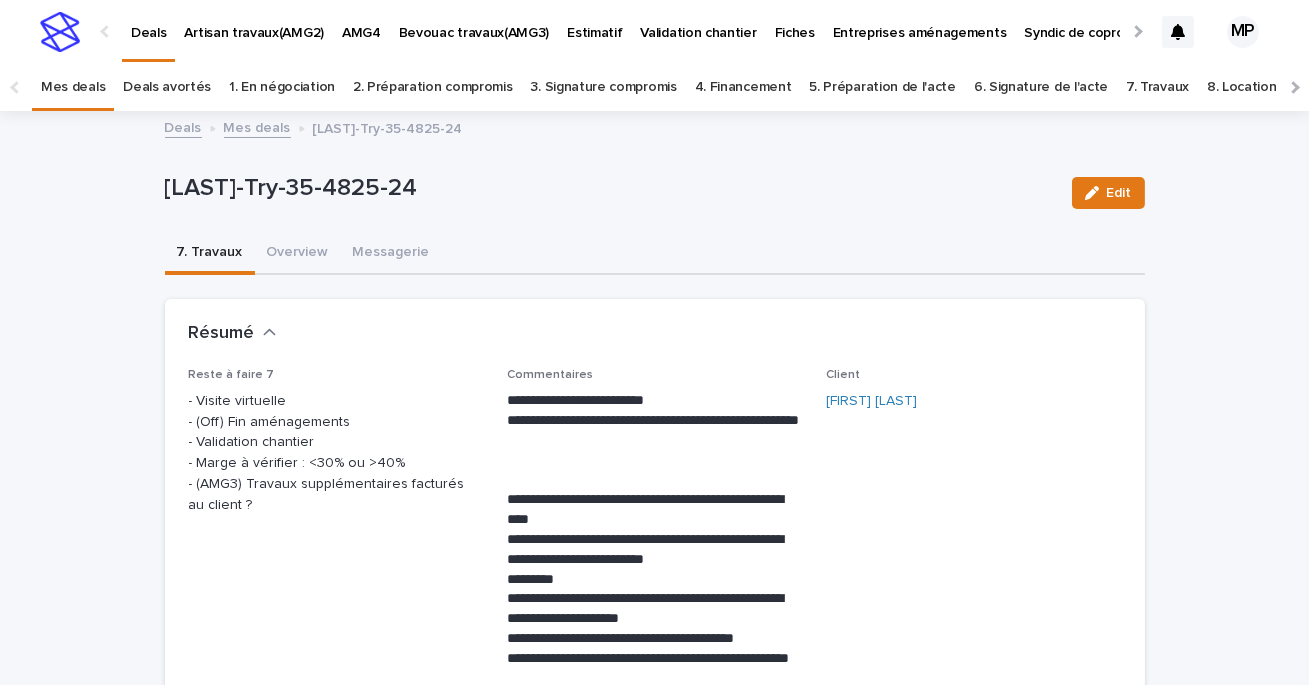 drag, startPoint x: 467, startPoint y: 189, endPoint x: 153, endPoint y: 190, distance: 314.0016 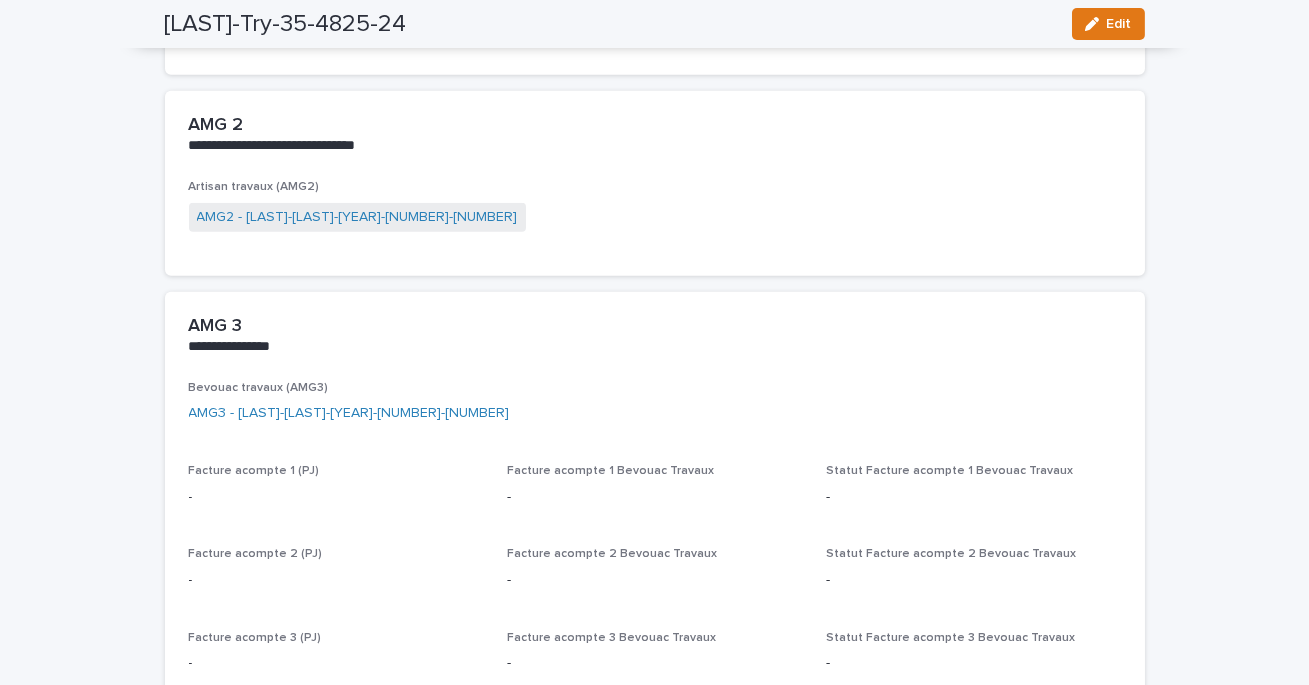 scroll, scrollTop: 2474, scrollLeft: 0, axis: vertical 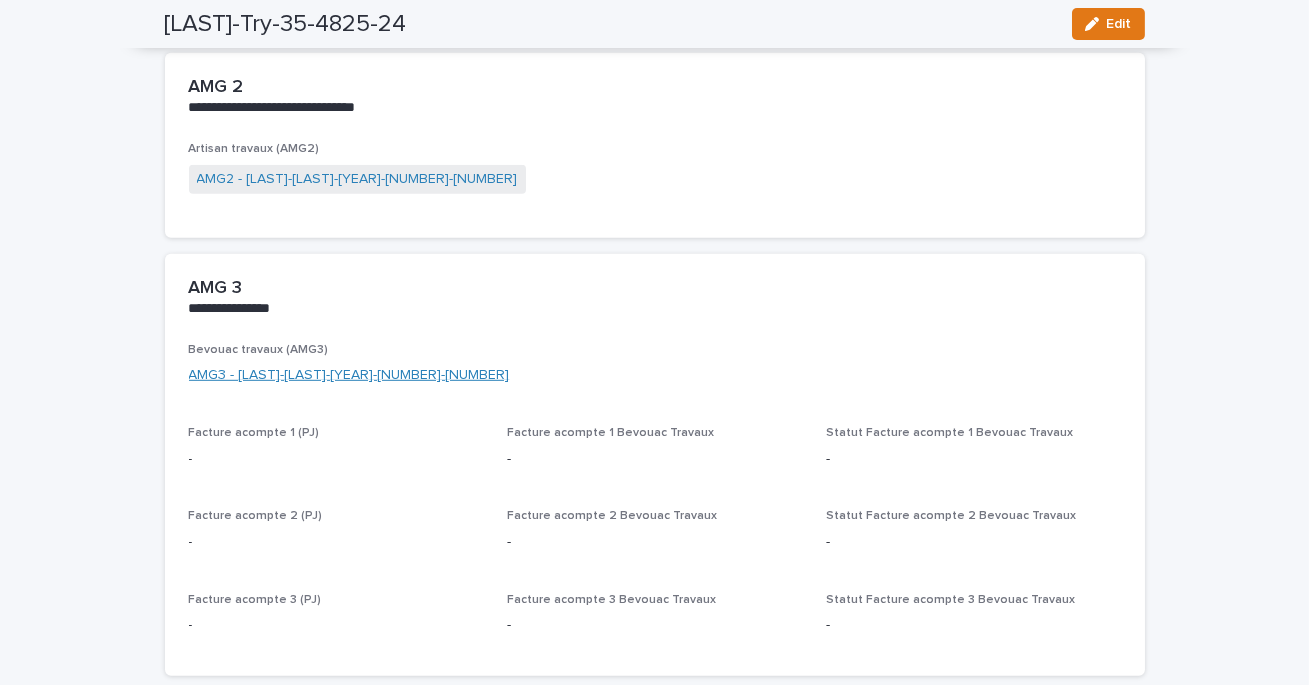 click on "AMG3 - Fromentin-Try-35-4825-24-405" at bounding box center (349, 375) 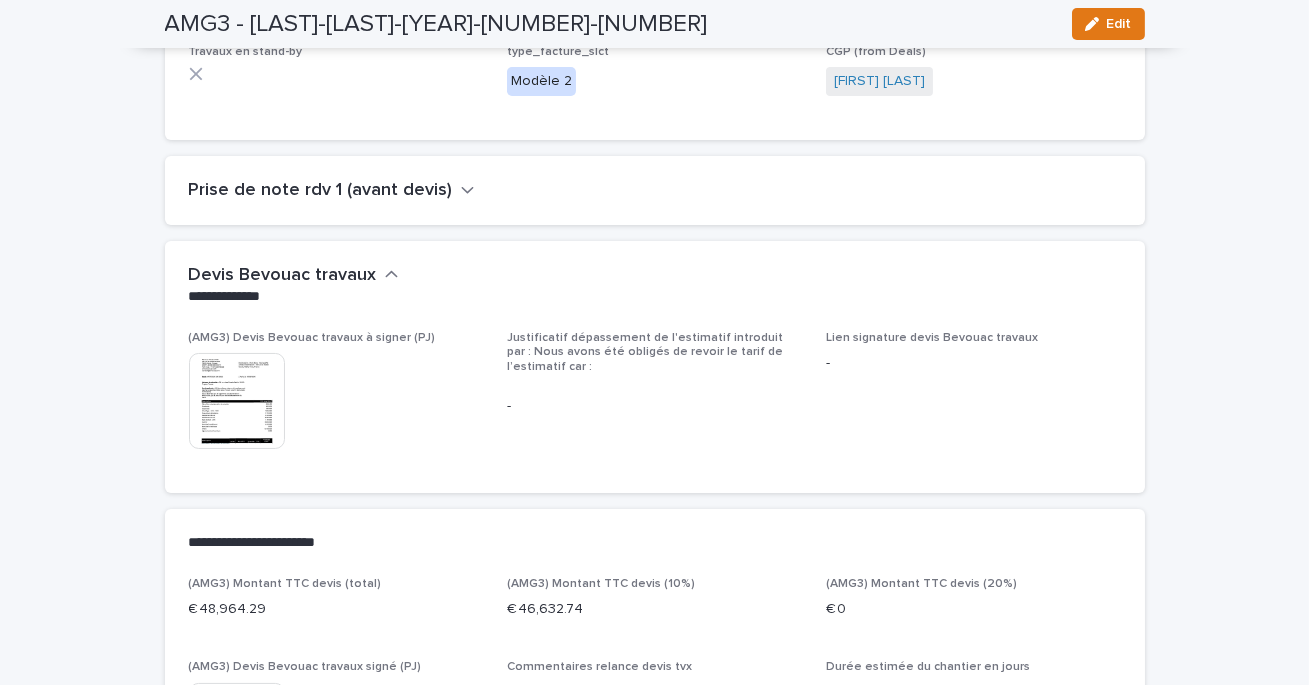 scroll, scrollTop: 633, scrollLeft: 0, axis: vertical 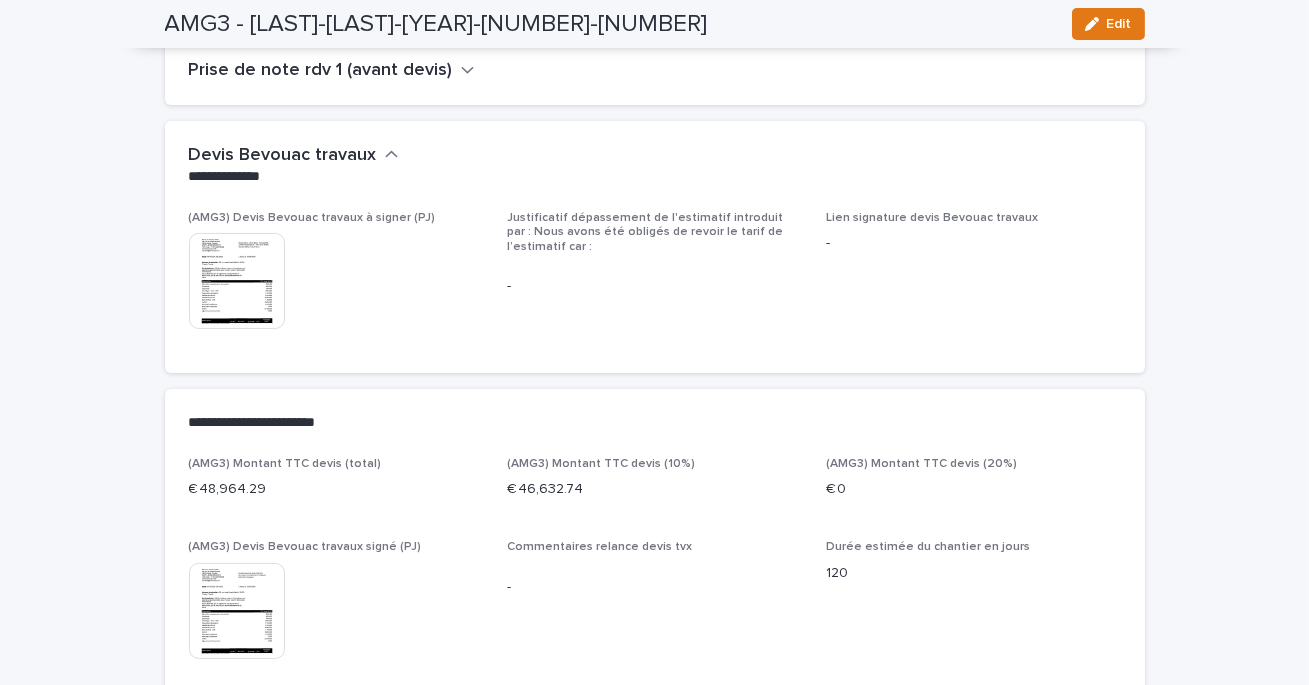 click at bounding box center [237, 281] 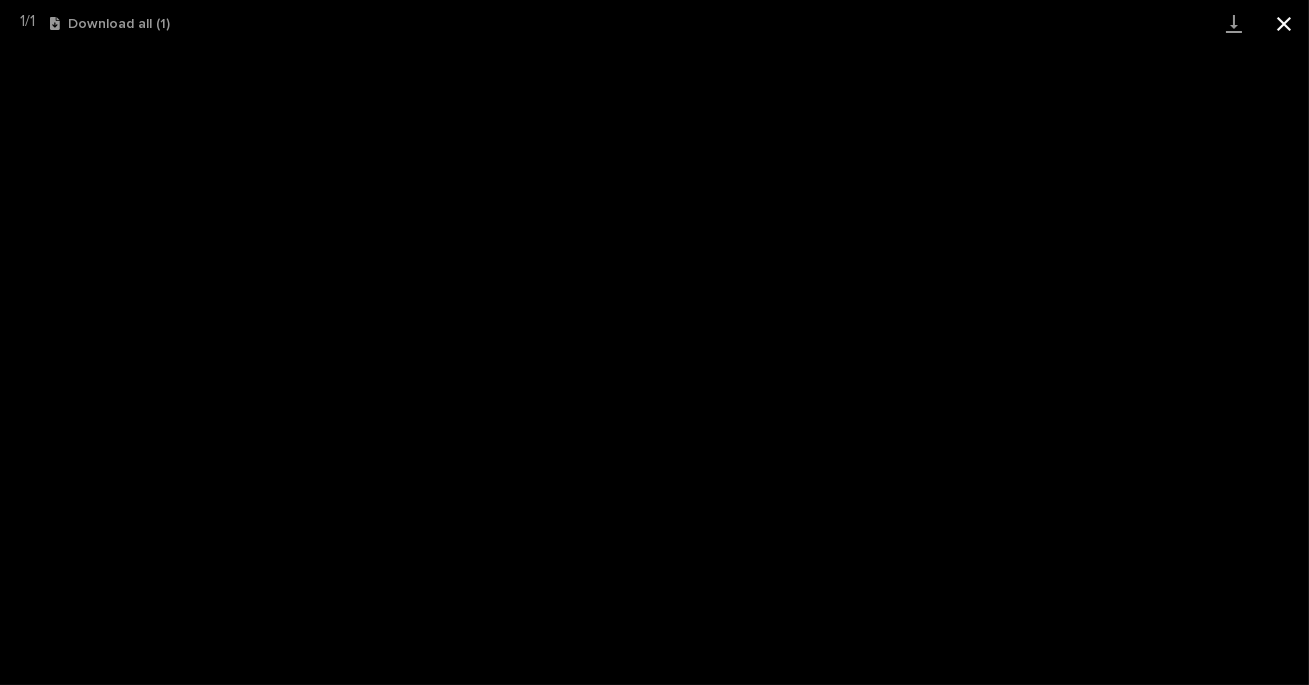 click at bounding box center (1284, 23) 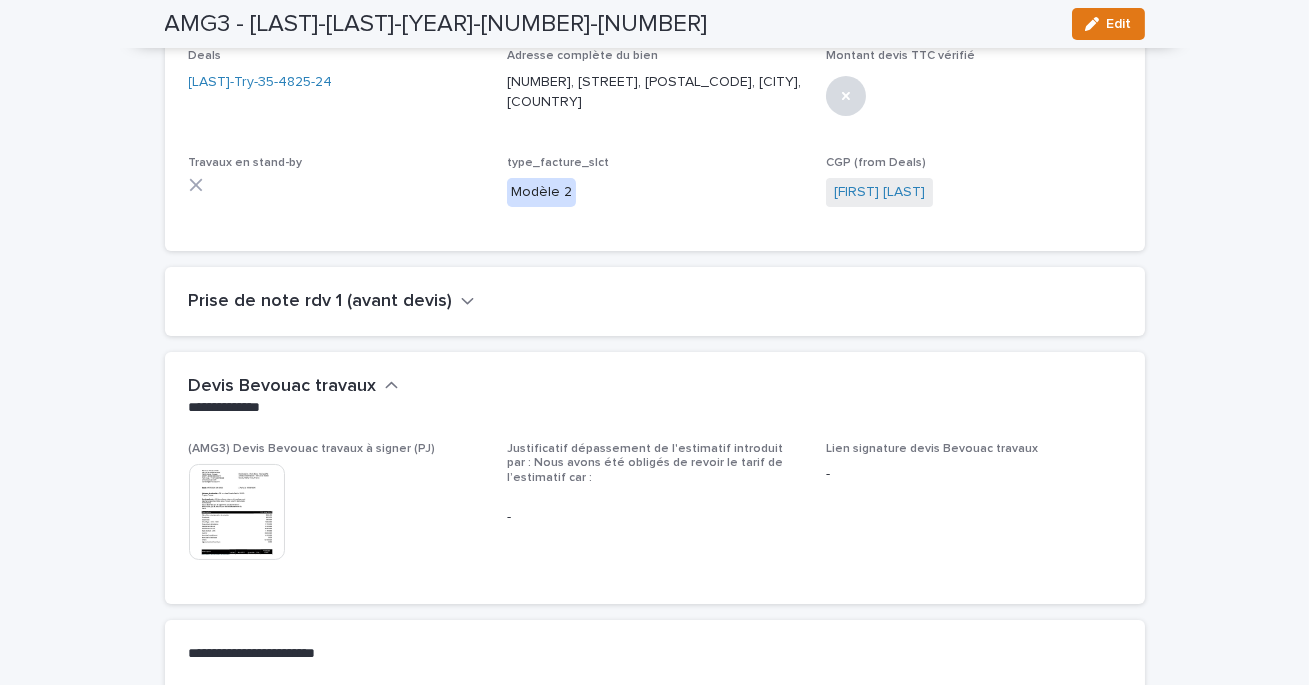 scroll, scrollTop: 0, scrollLeft: 0, axis: both 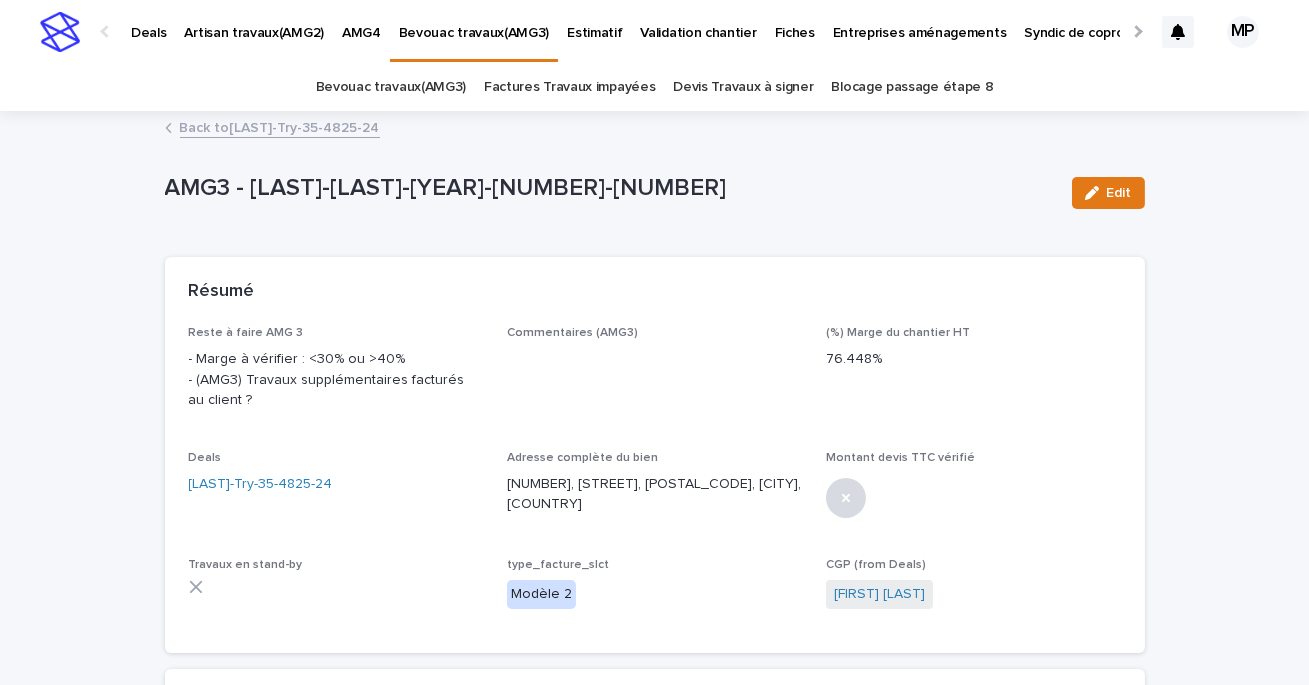 click on "Back to  Fromentin-Try-35-4825-24" at bounding box center [280, 126] 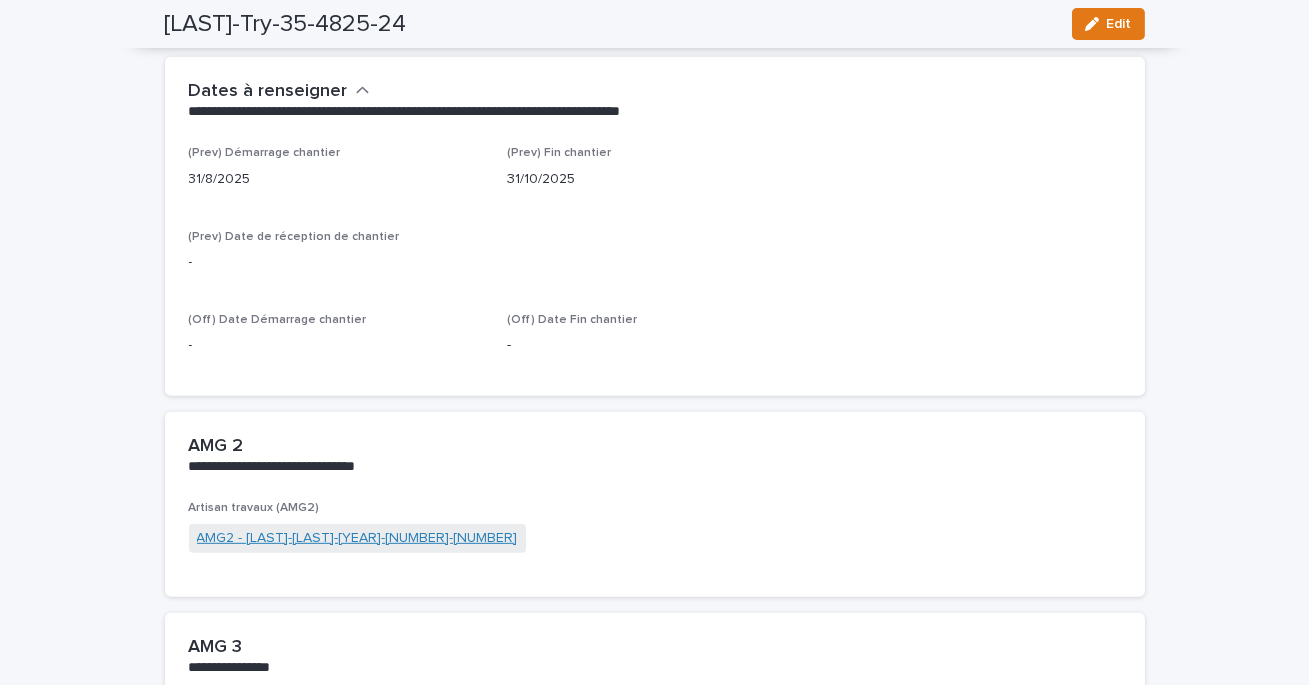 click on "AMG2 - Fromentin-Try-35-4825-24-701" at bounding box center (357, 538) 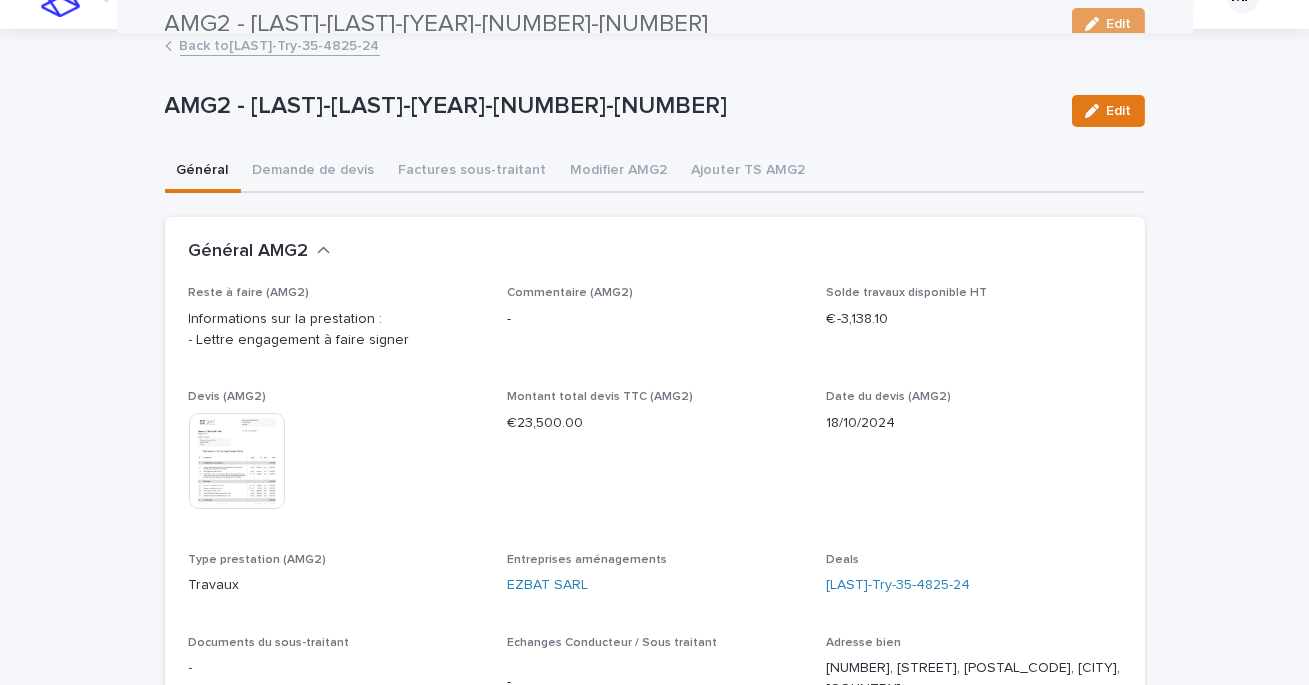 scroll, scrollTop: 0, scrollLeft: 0, axis: both 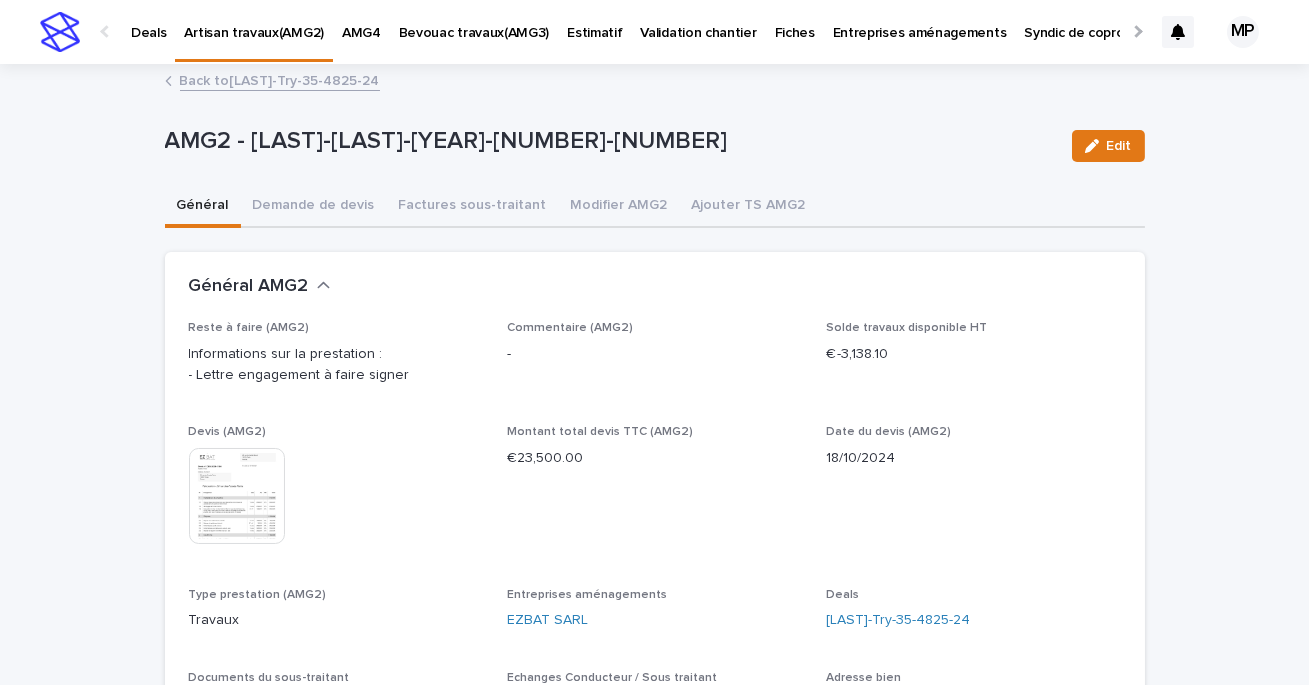 click at bounding box center [237, 496] 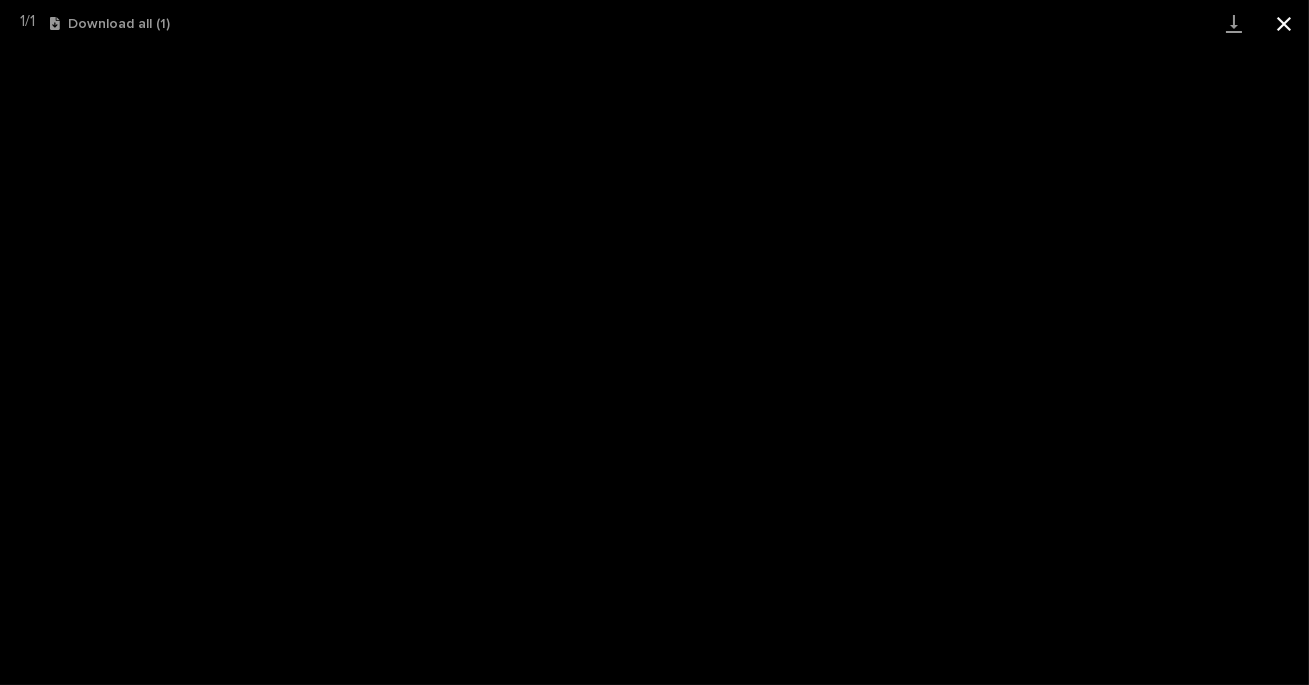 click at bounding box center [1284, 23] 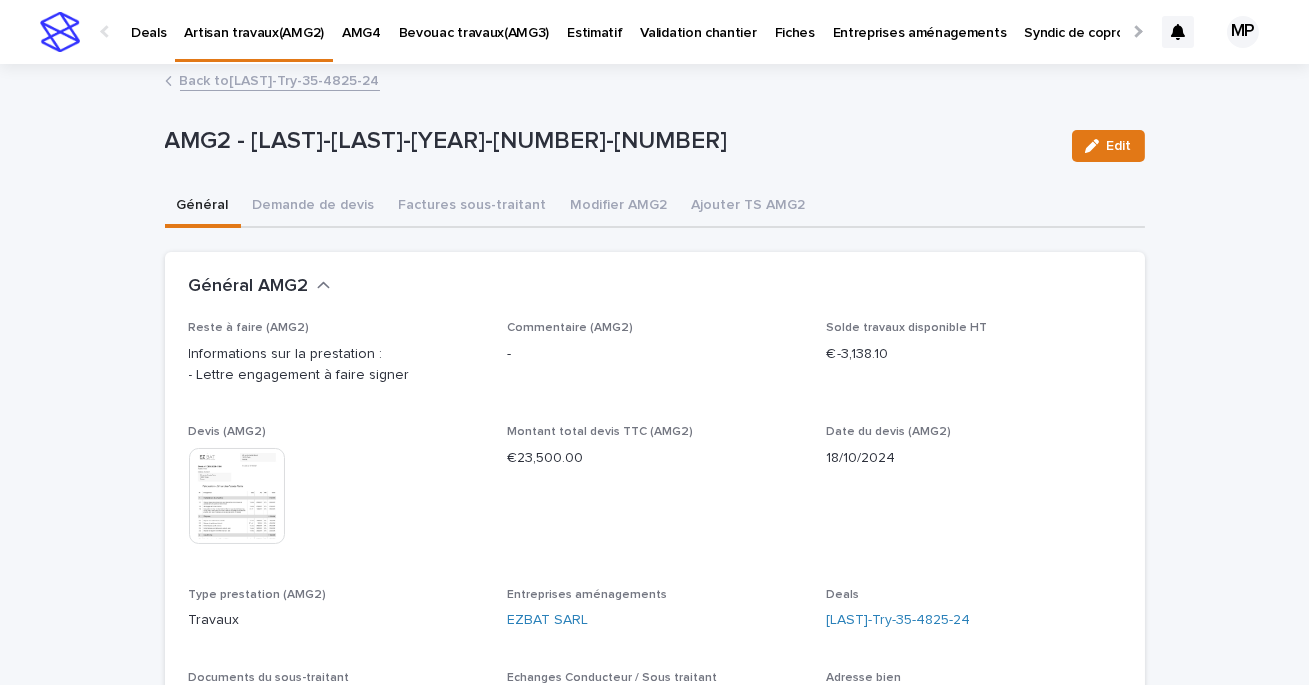 click on "Back to  Fromentin-Try-35-4825-24" at bounding box center (280, 79) 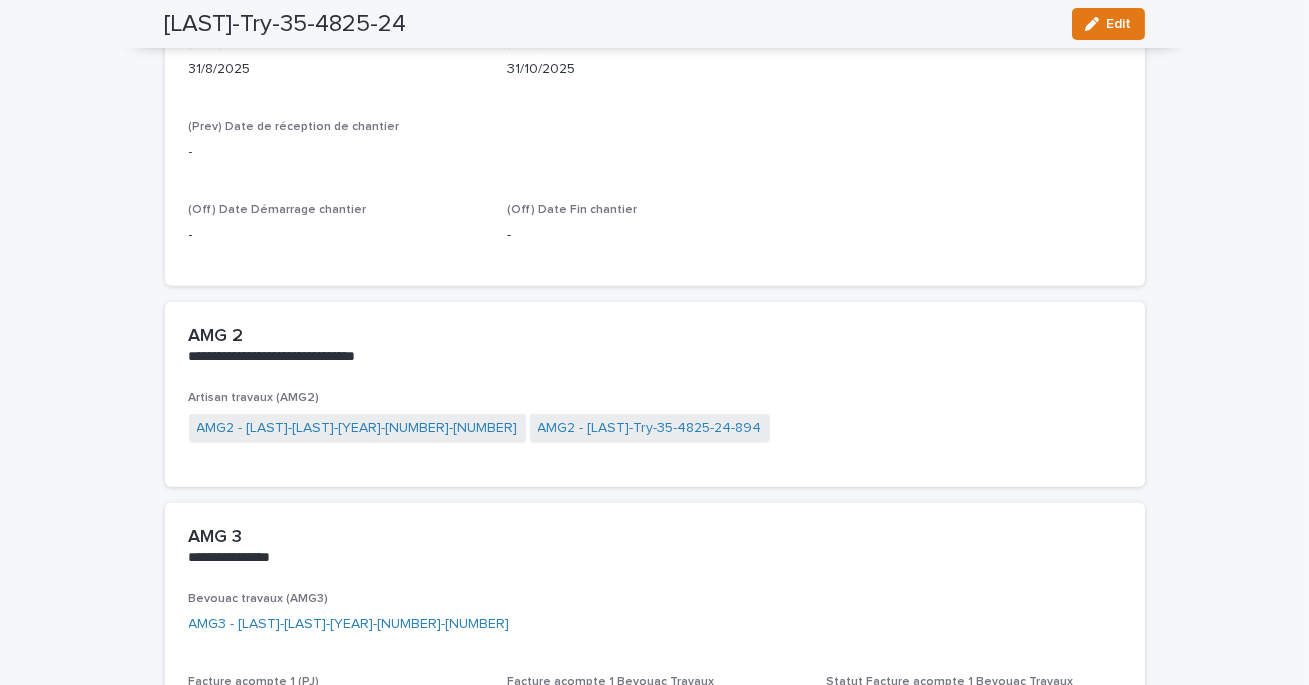 scroll, scrollTop: 2249, scrollLeft: 0, axis: vertical 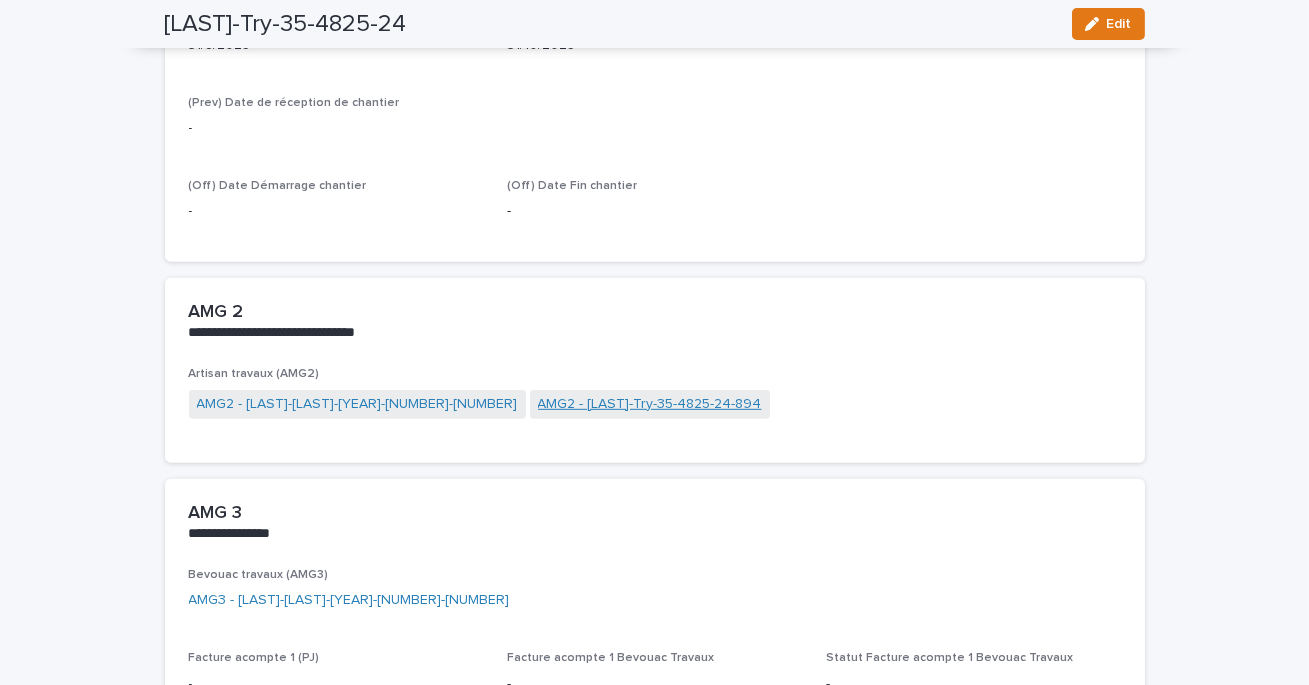 click on "AMG2 - Fromentin-Try-35-4825-24-894" at bounding box center (650, 404) 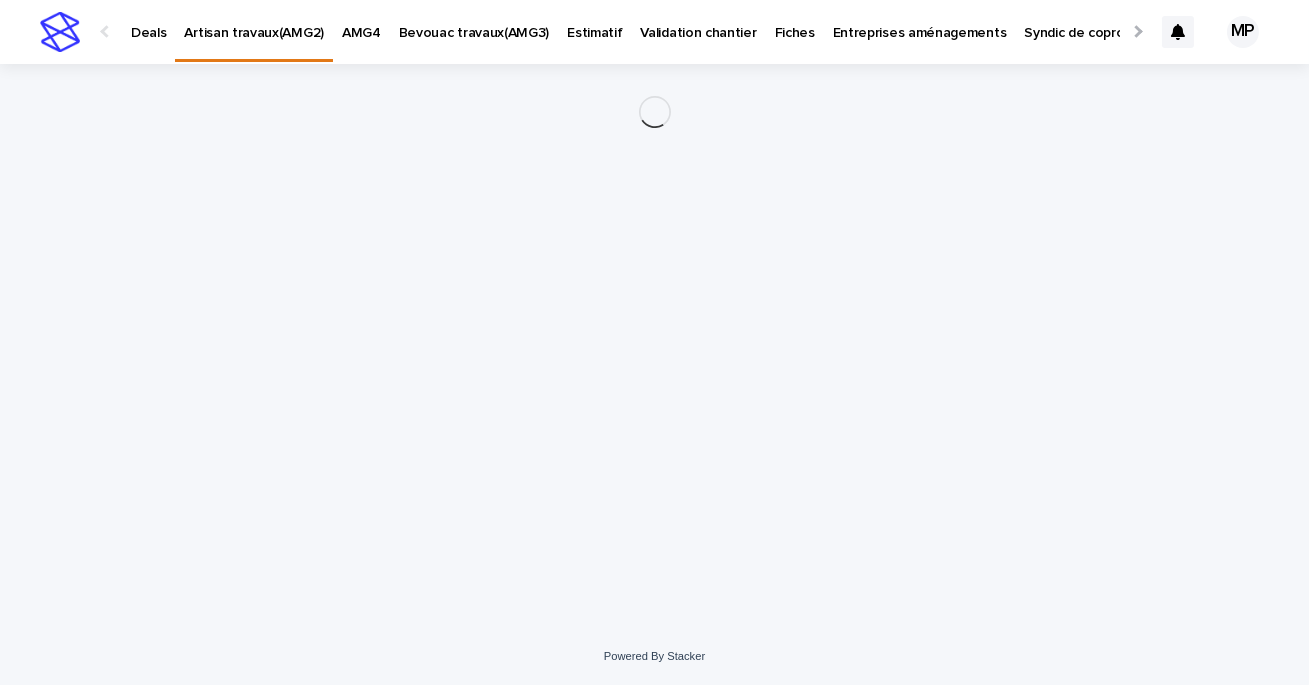 scroll, scrollTop: 0, scrollLeft: 0, axis: both 